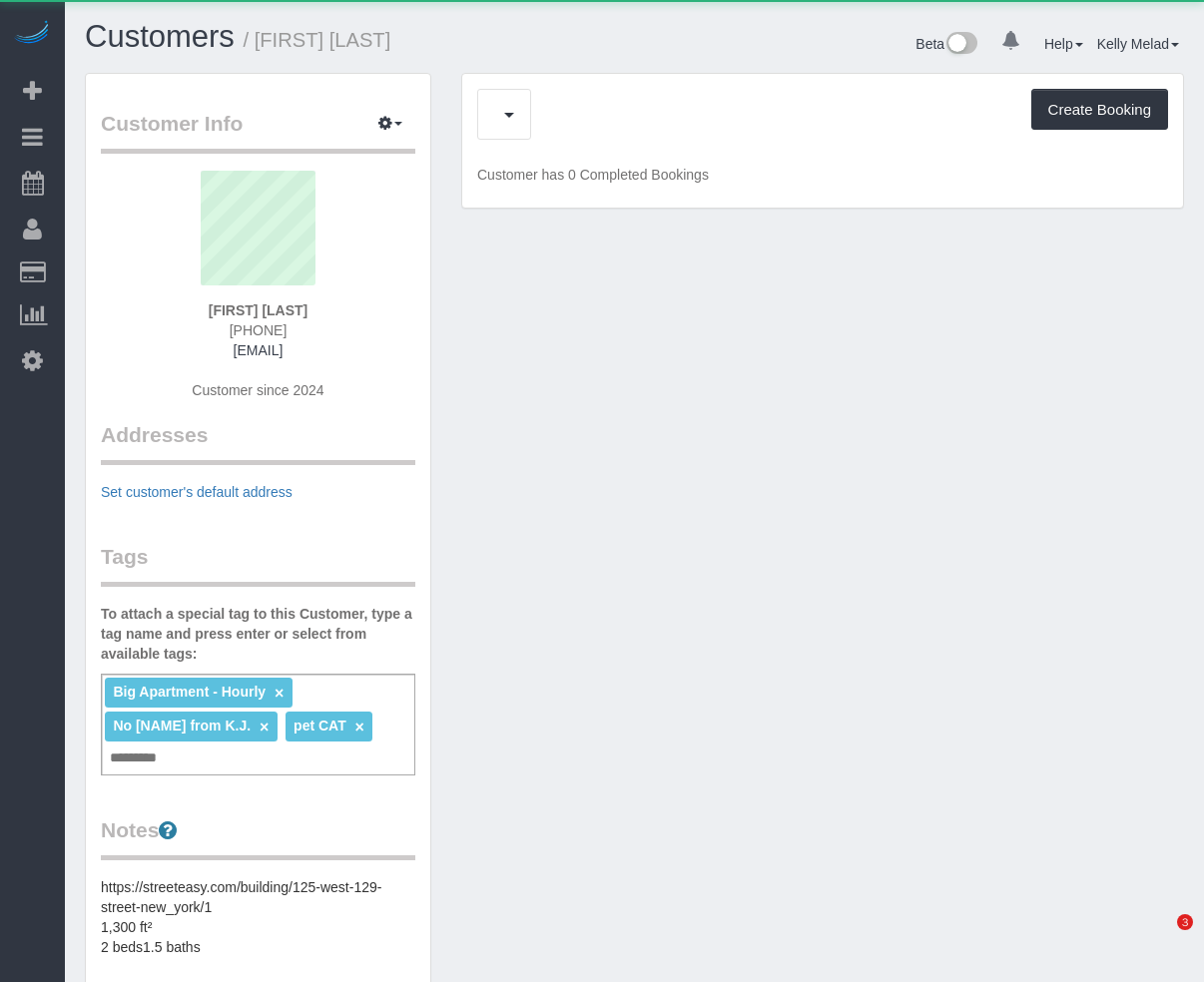 scroll, scrollTop: 0, scrollLeft: 0, axis: both 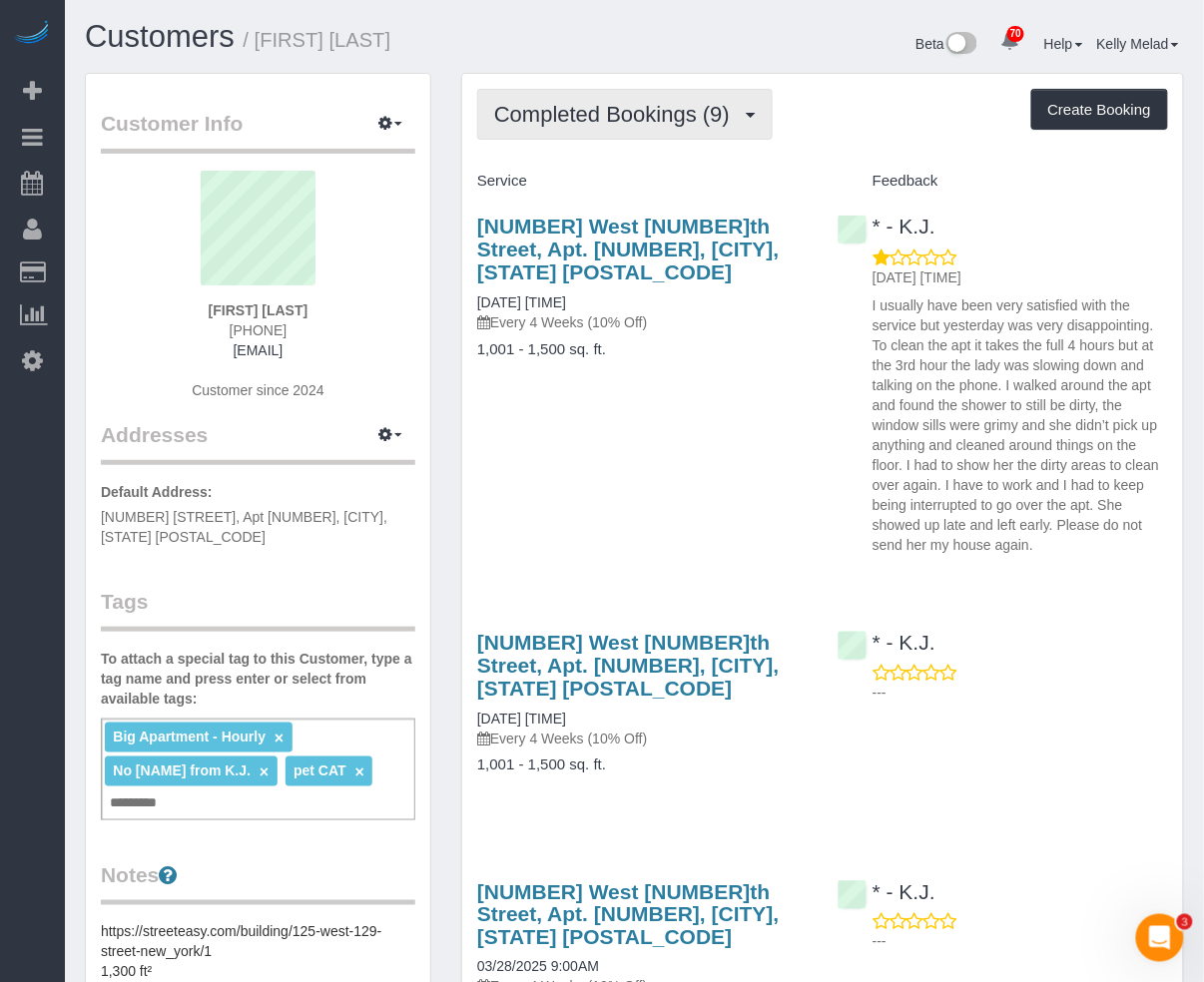 click on "Completed Bookings (9)" at bounding box center (617, 114) 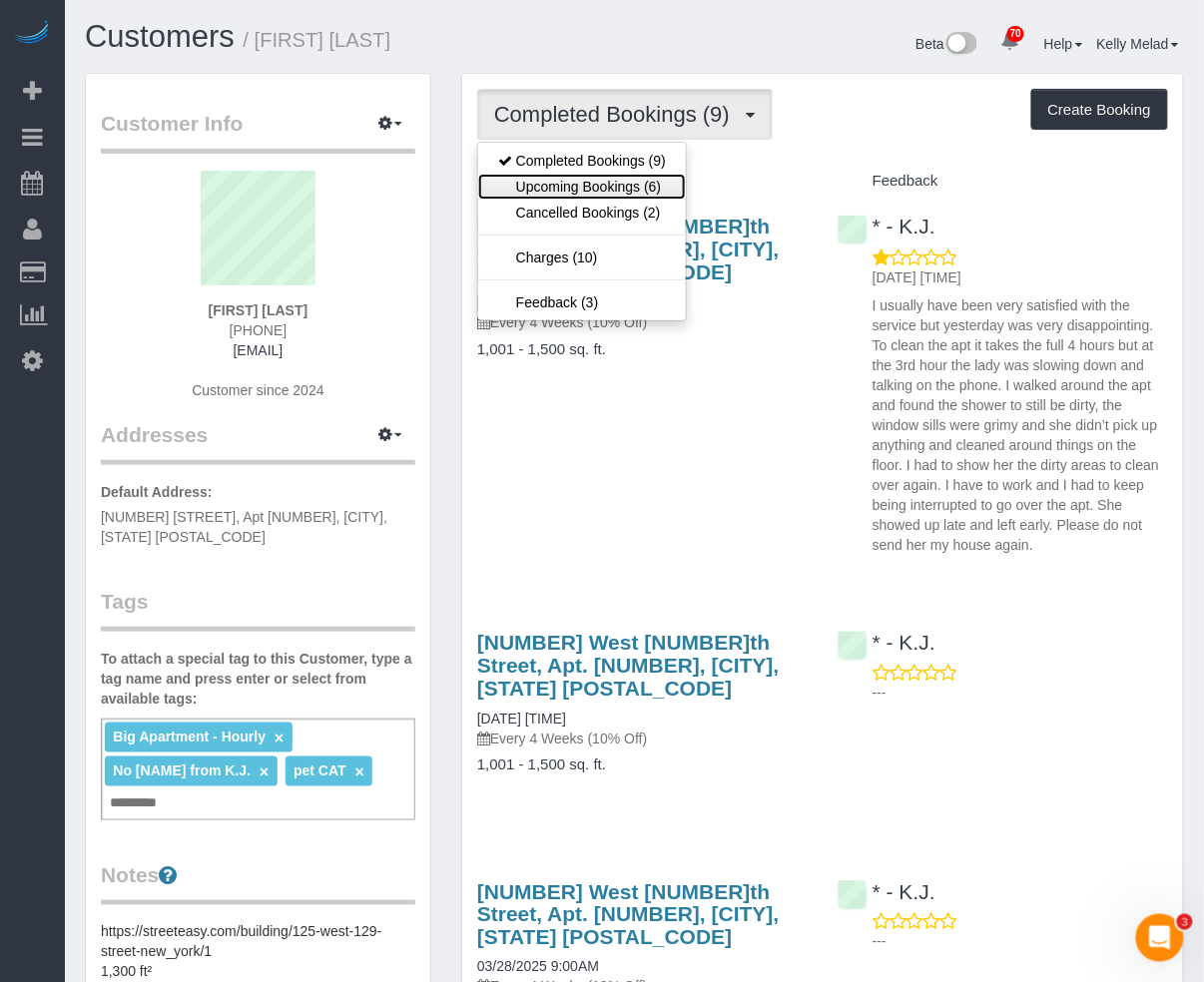 click on "Upcoming Bookings (6)" at bounding box center (582, 187) 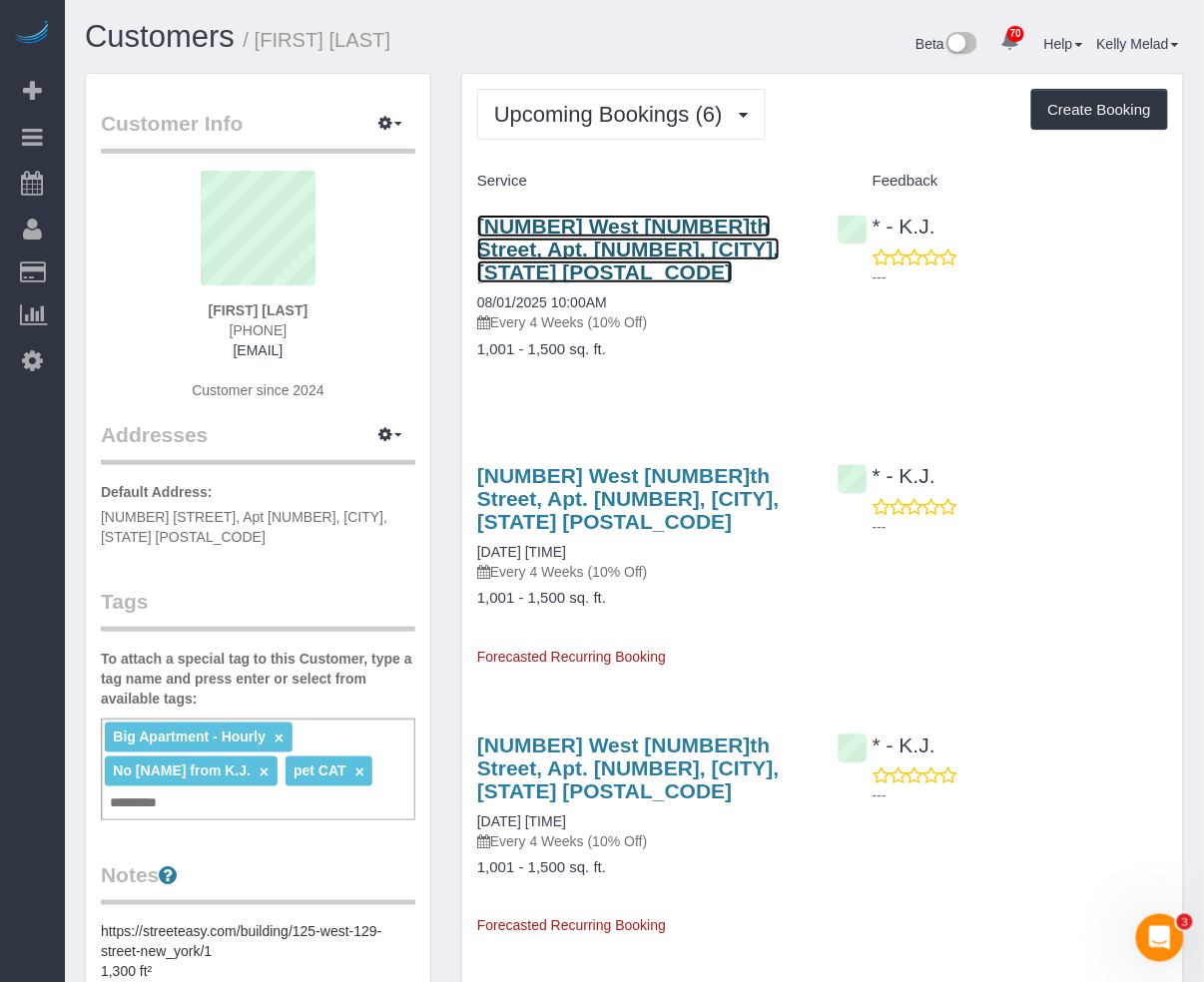 click on "125 West 129th Street, Apt. 1, New York, NY 10027" at bounding box center (628, 248) 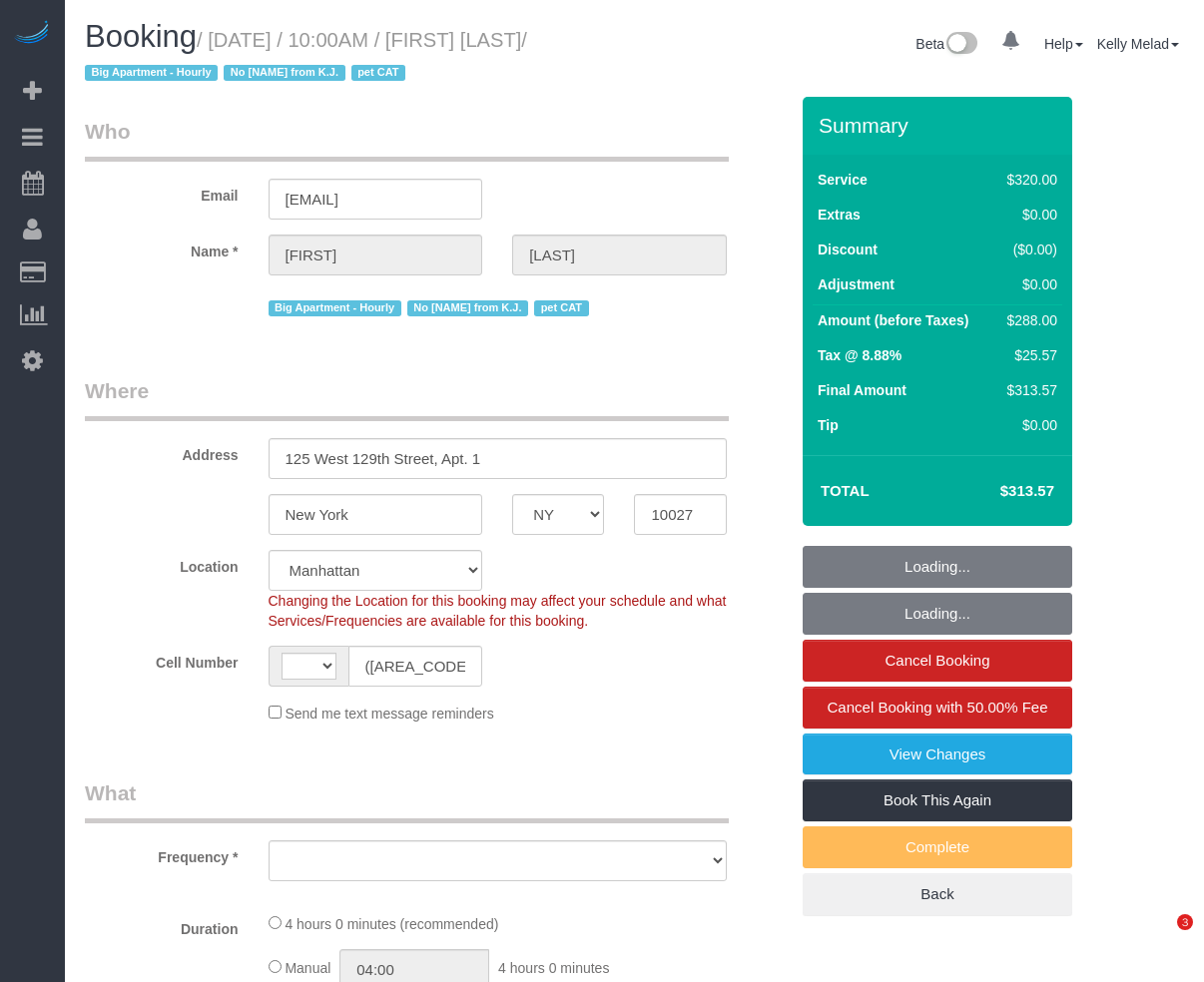select on "NY" 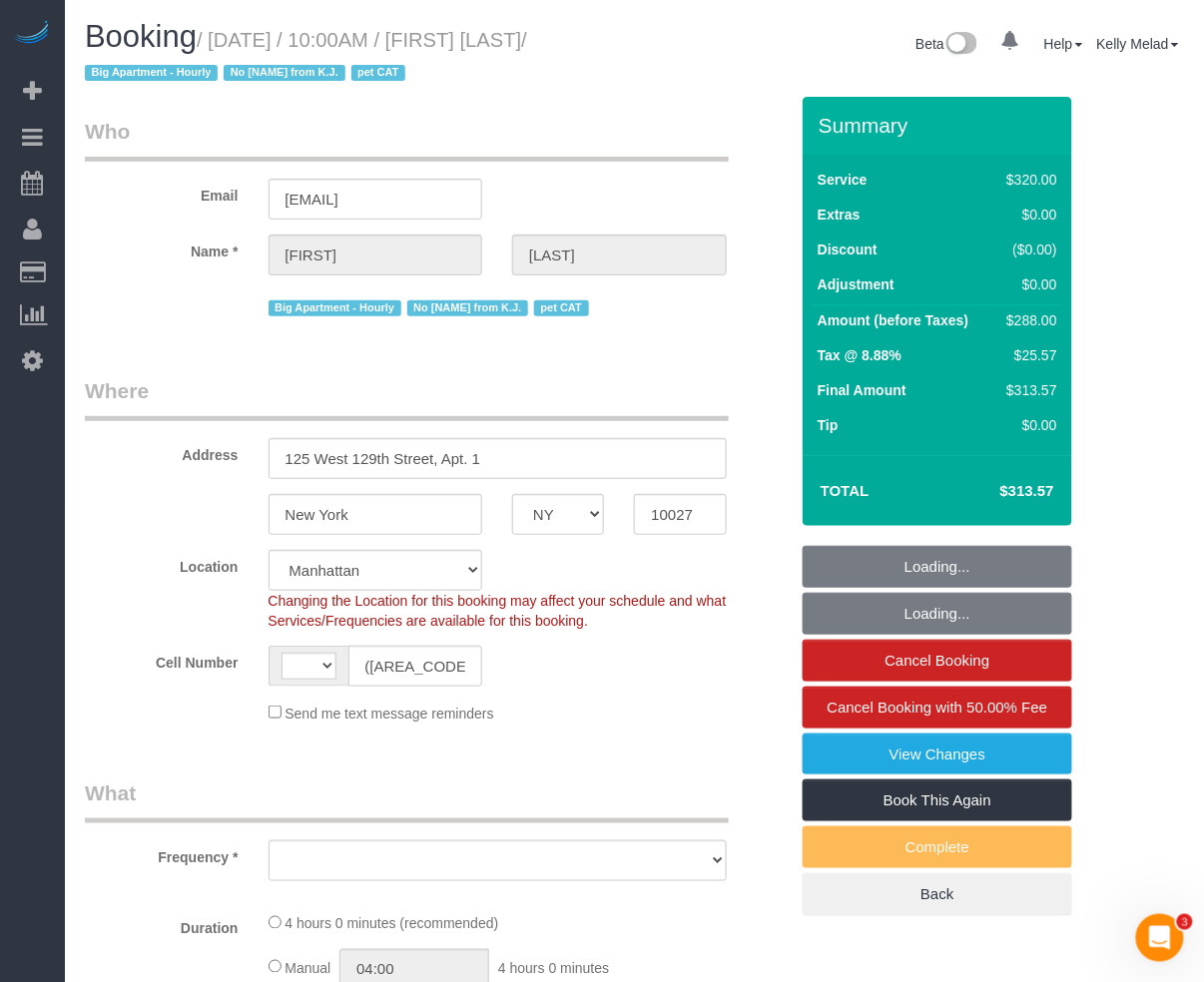 scroll, scrollTop: 0, scrollLeft: 0, axis: both 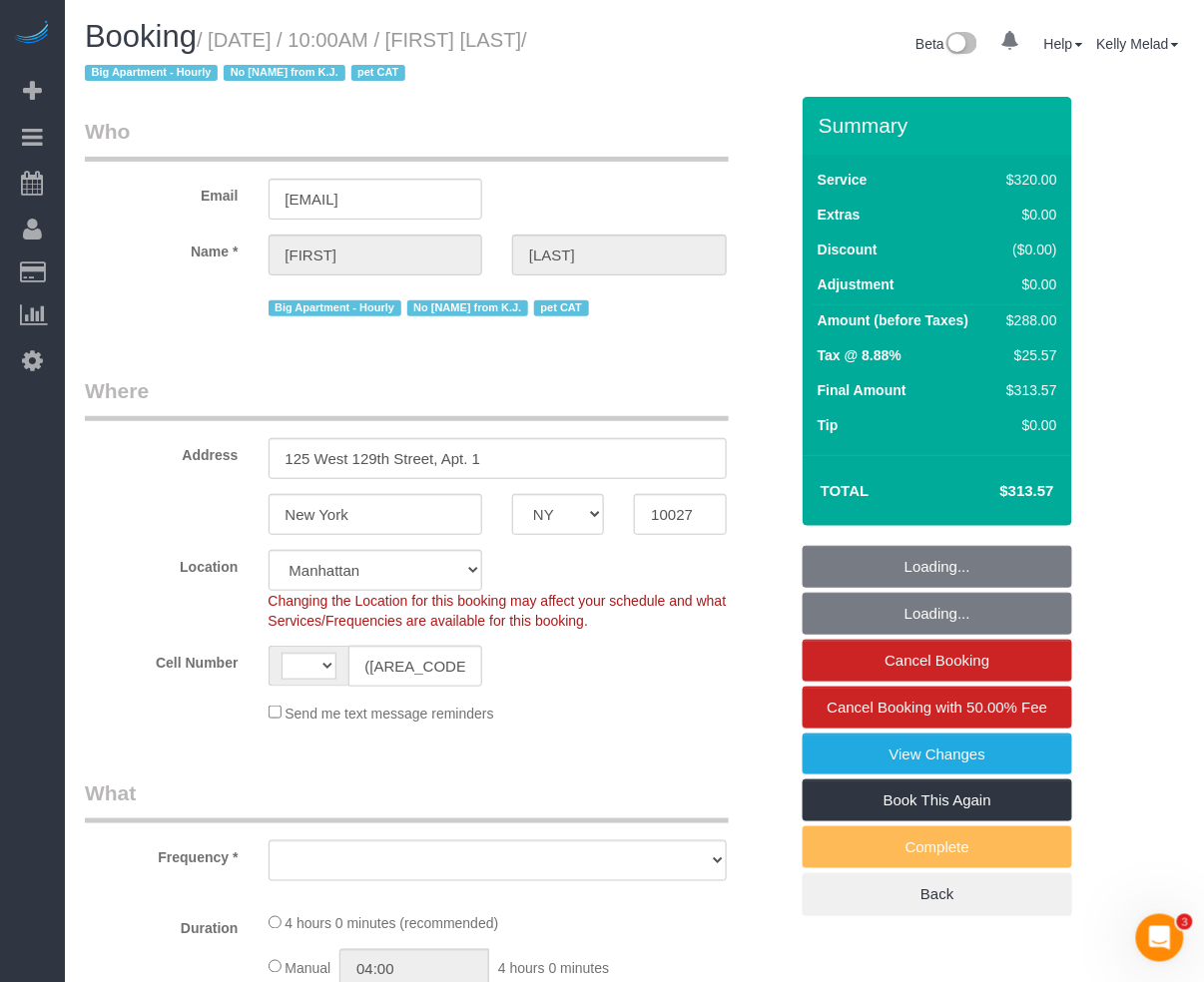 select on "string:stripe-pm_1Q4OC54VGloSiKo7lbSmxX5u" 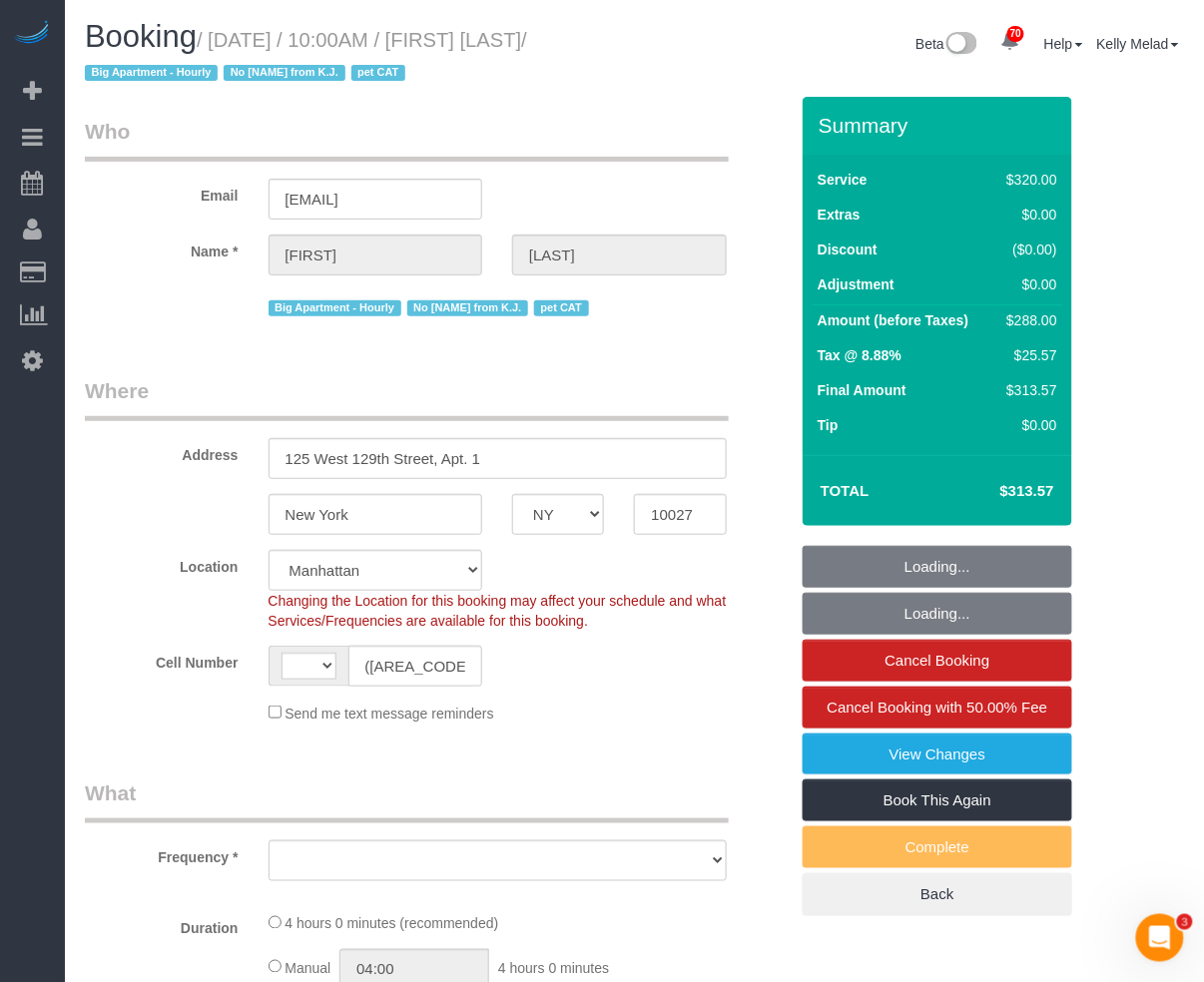 select on "string:US" 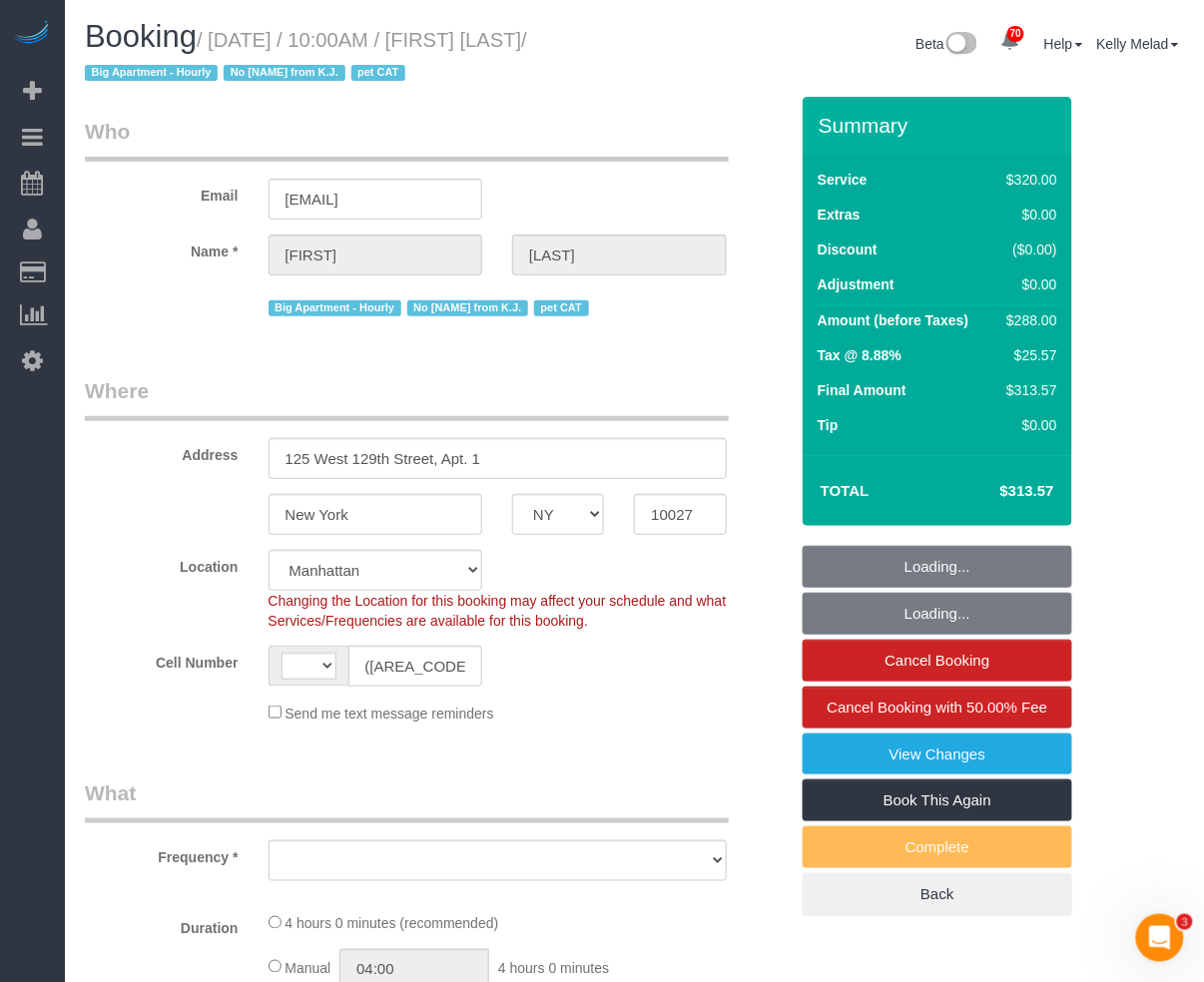 select on "object:829" 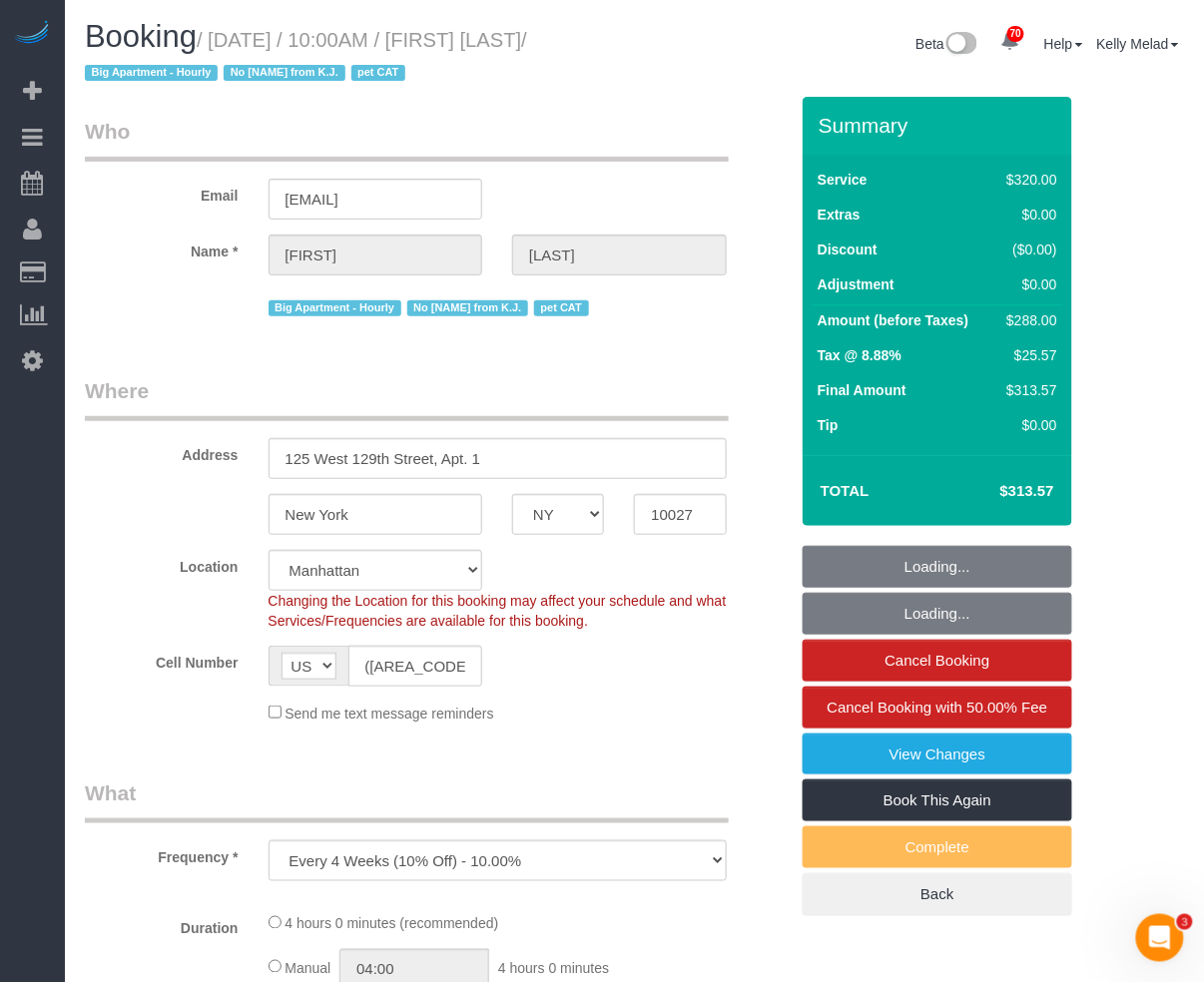 select on "240" 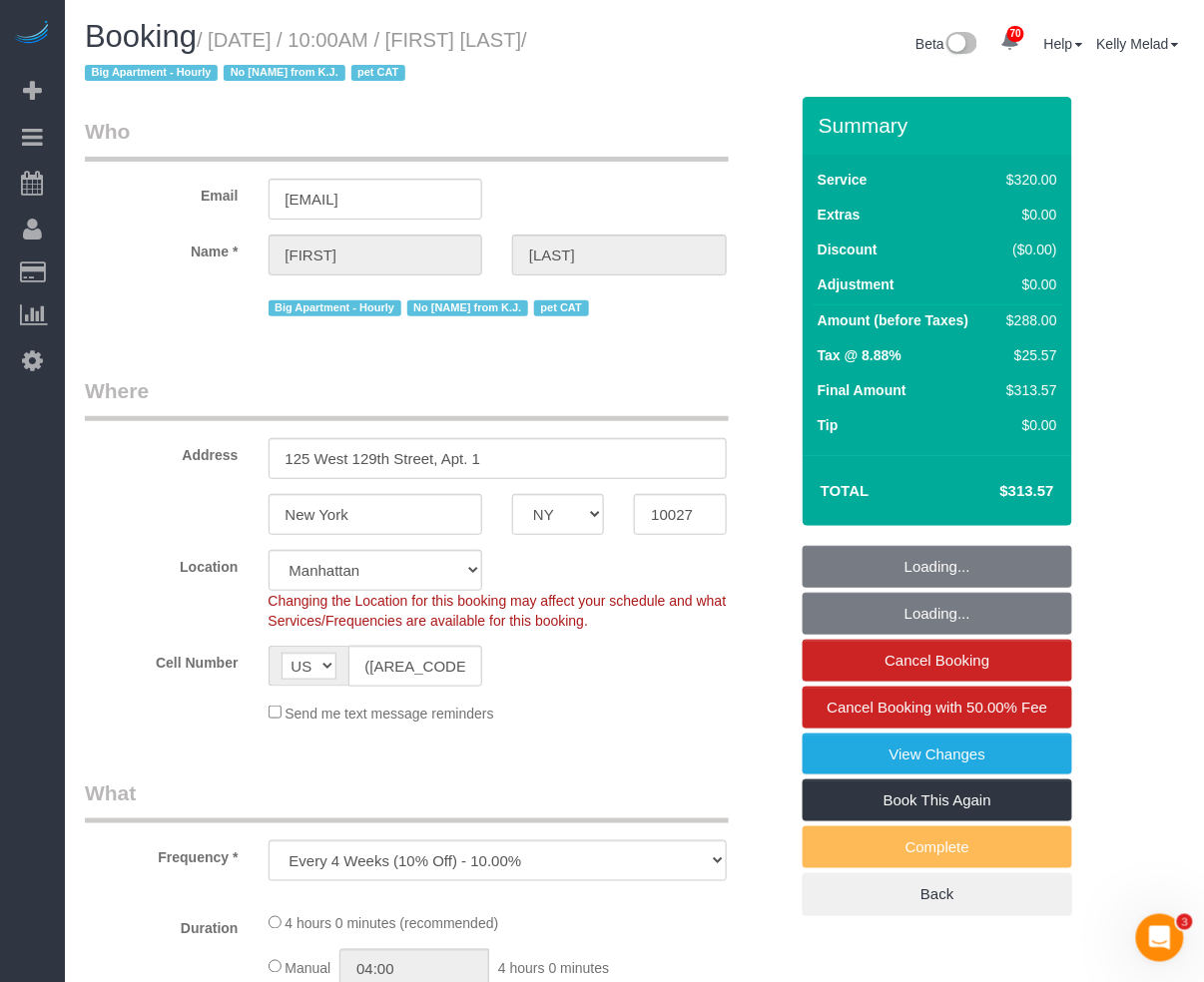select on "spot1" 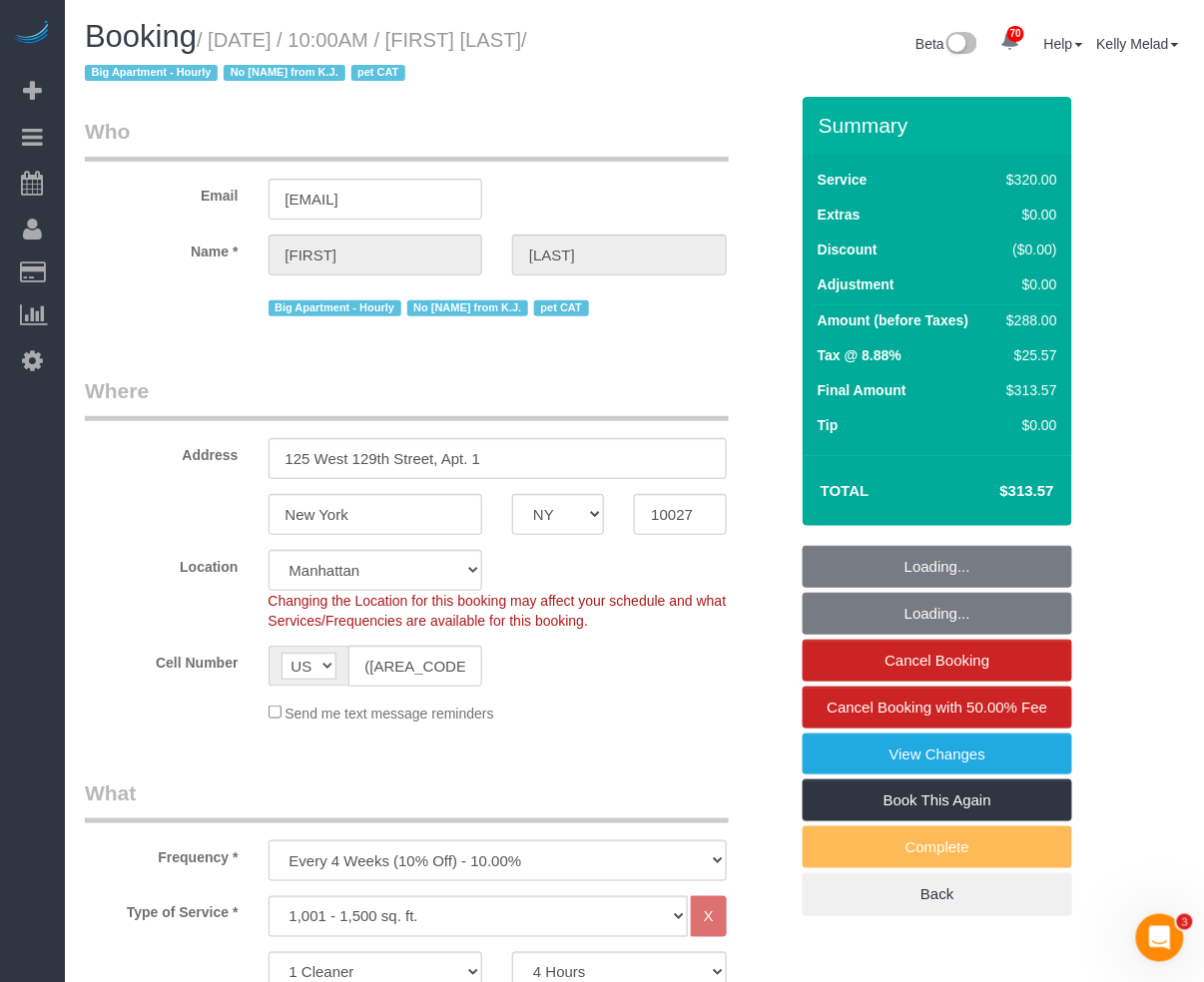 select on "object:1406" 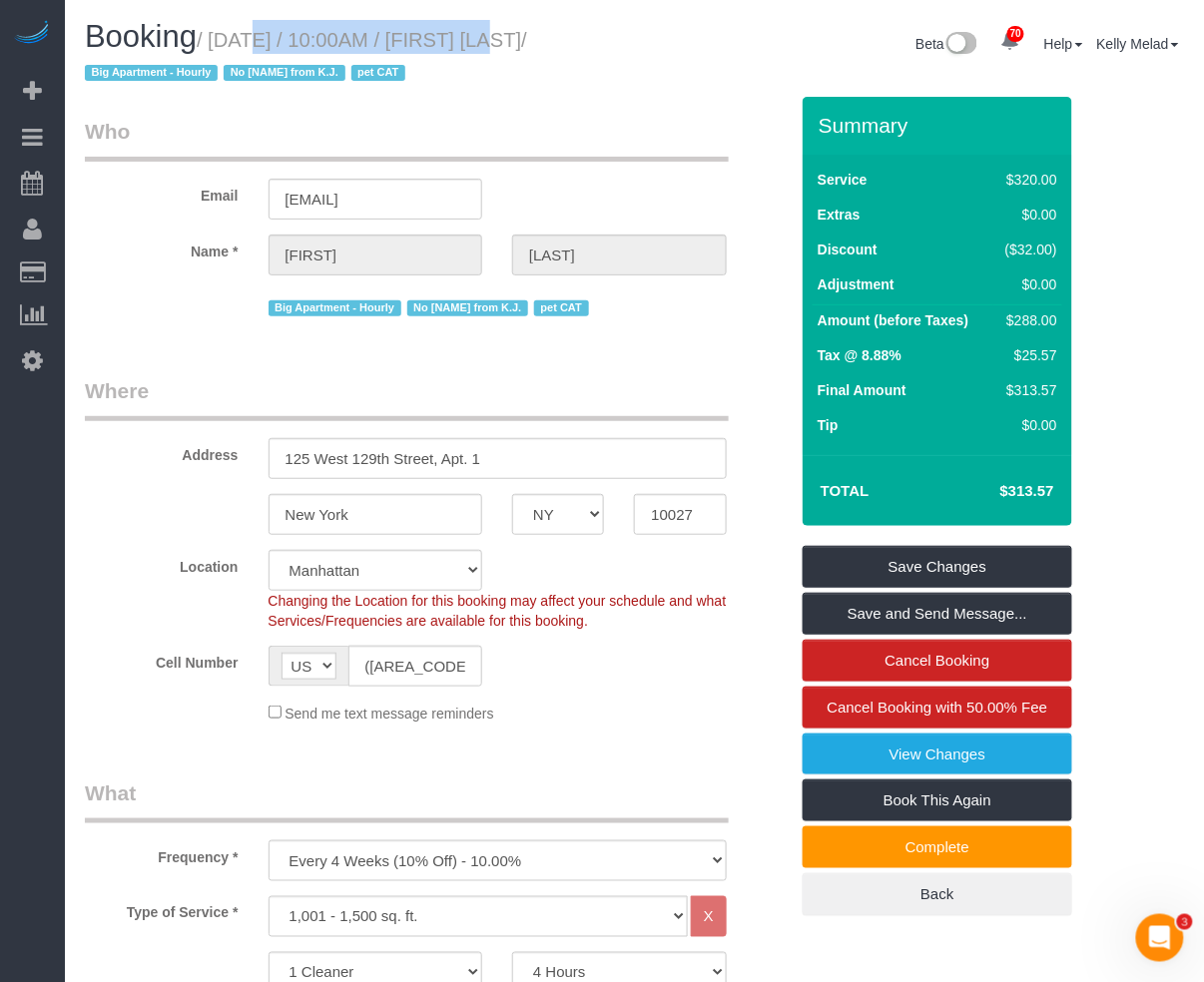 drag, startPoint x: 216, startPoint y: 40, endPoint x: 463, endPoint y: 28, distance: 247.29133 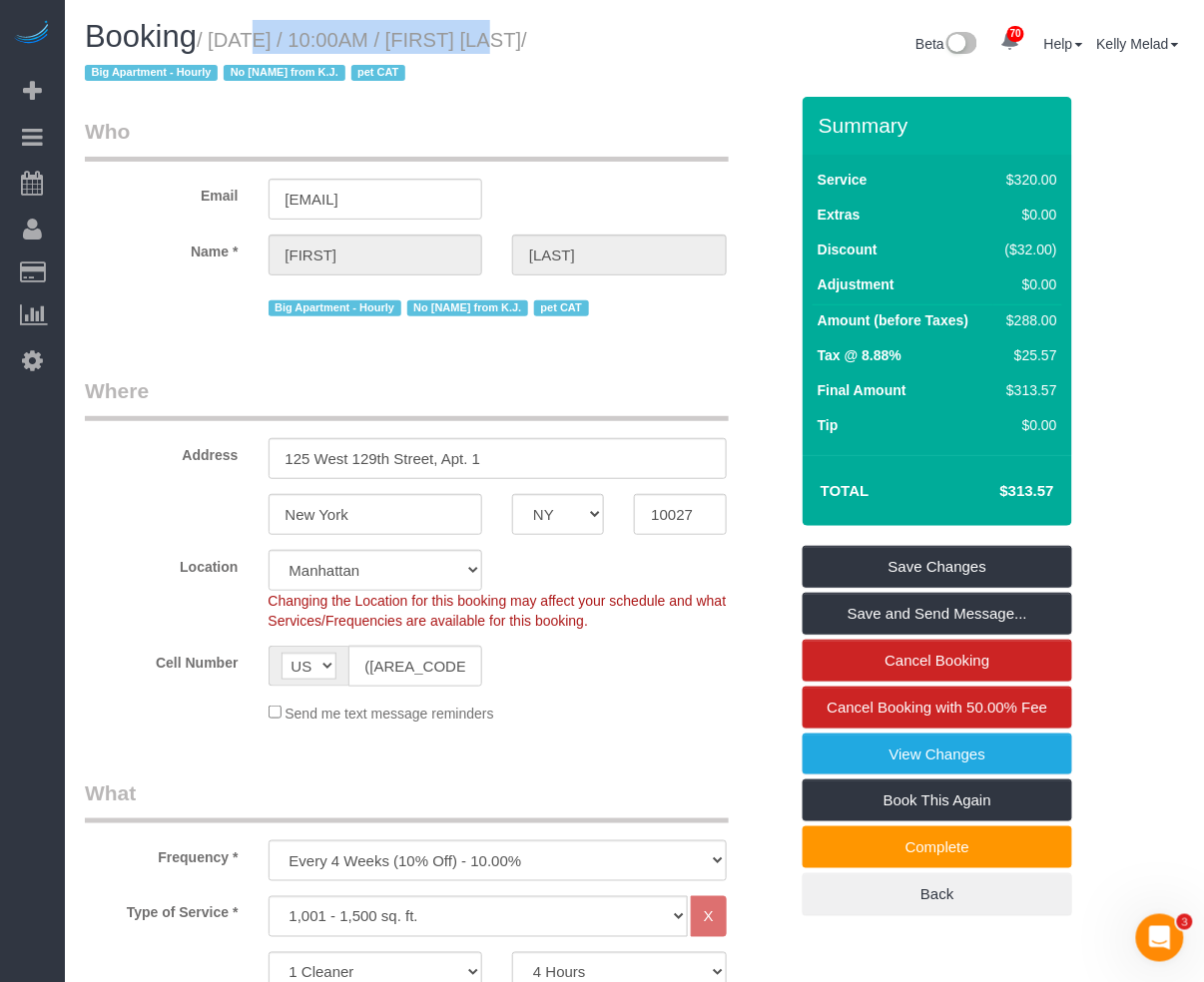 copy on "August 01, 2025 / 10:00AM" 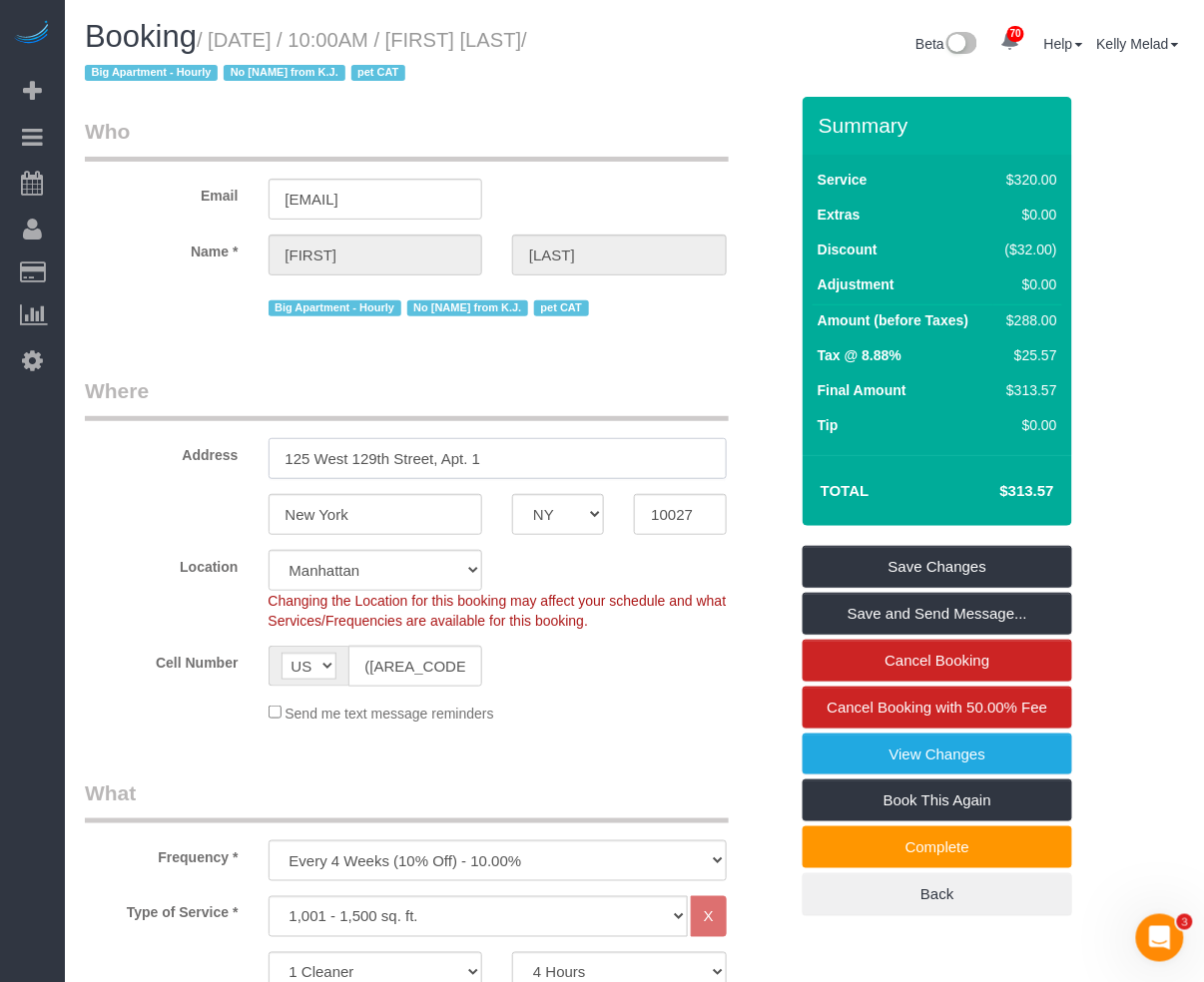 drag, startPoint x: 521, startPoint y: 449, endPoint x: 269, endPoint y: 476, distance: 253.4423 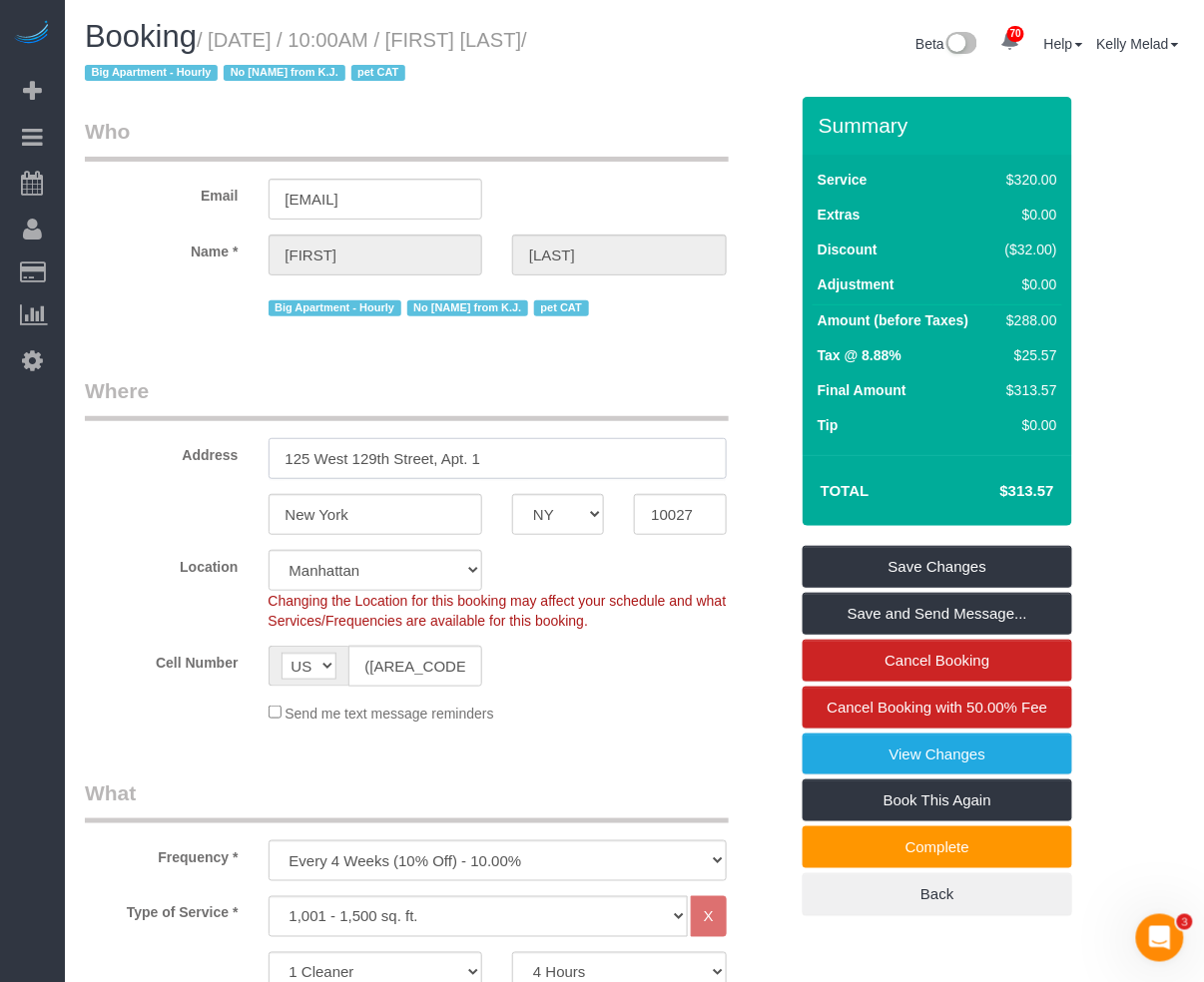 click on "125 West 129th Street, Apt. 1" at bounding box center (497, 458) 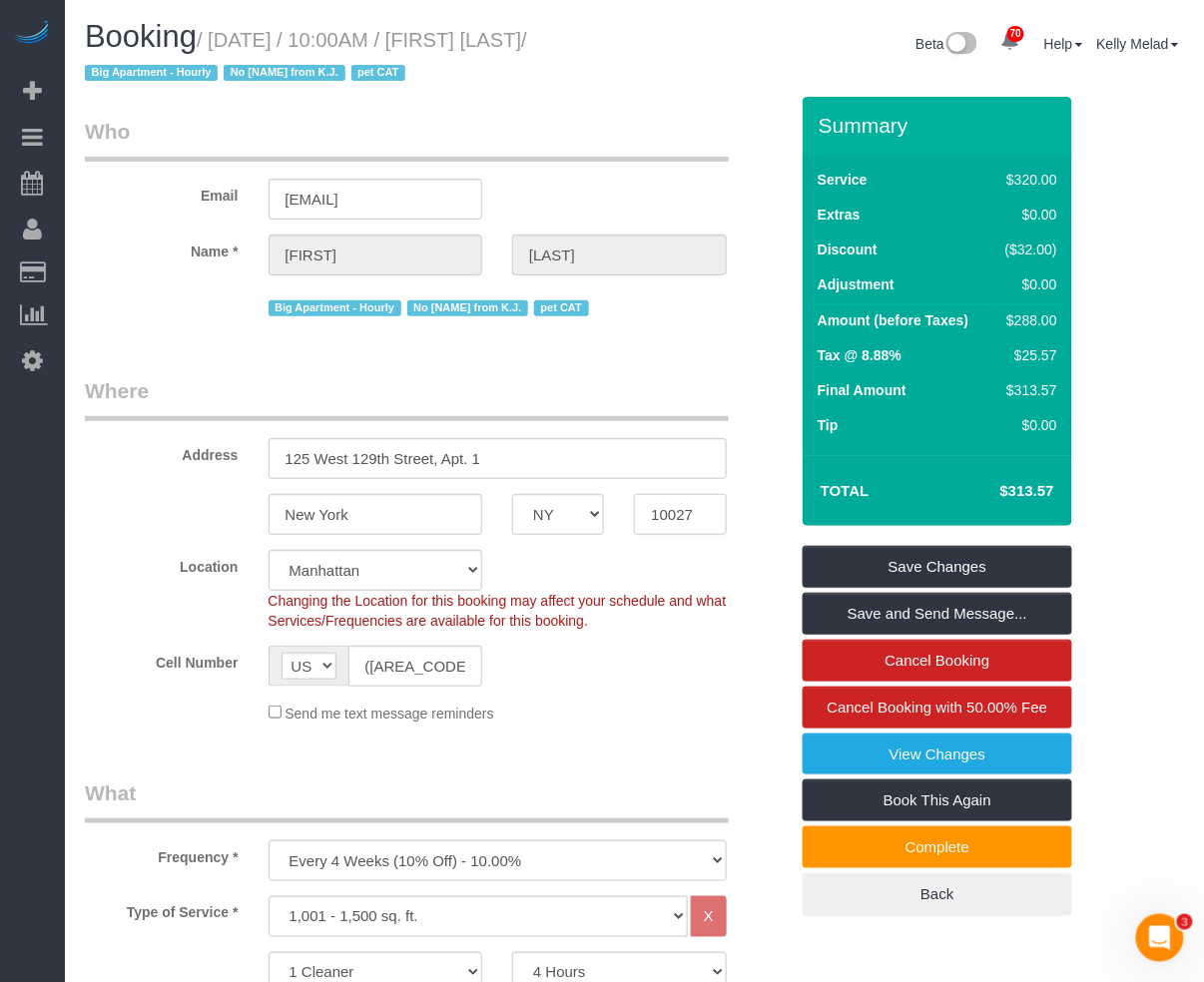 click on "10027" at bounding box center [680, 514] 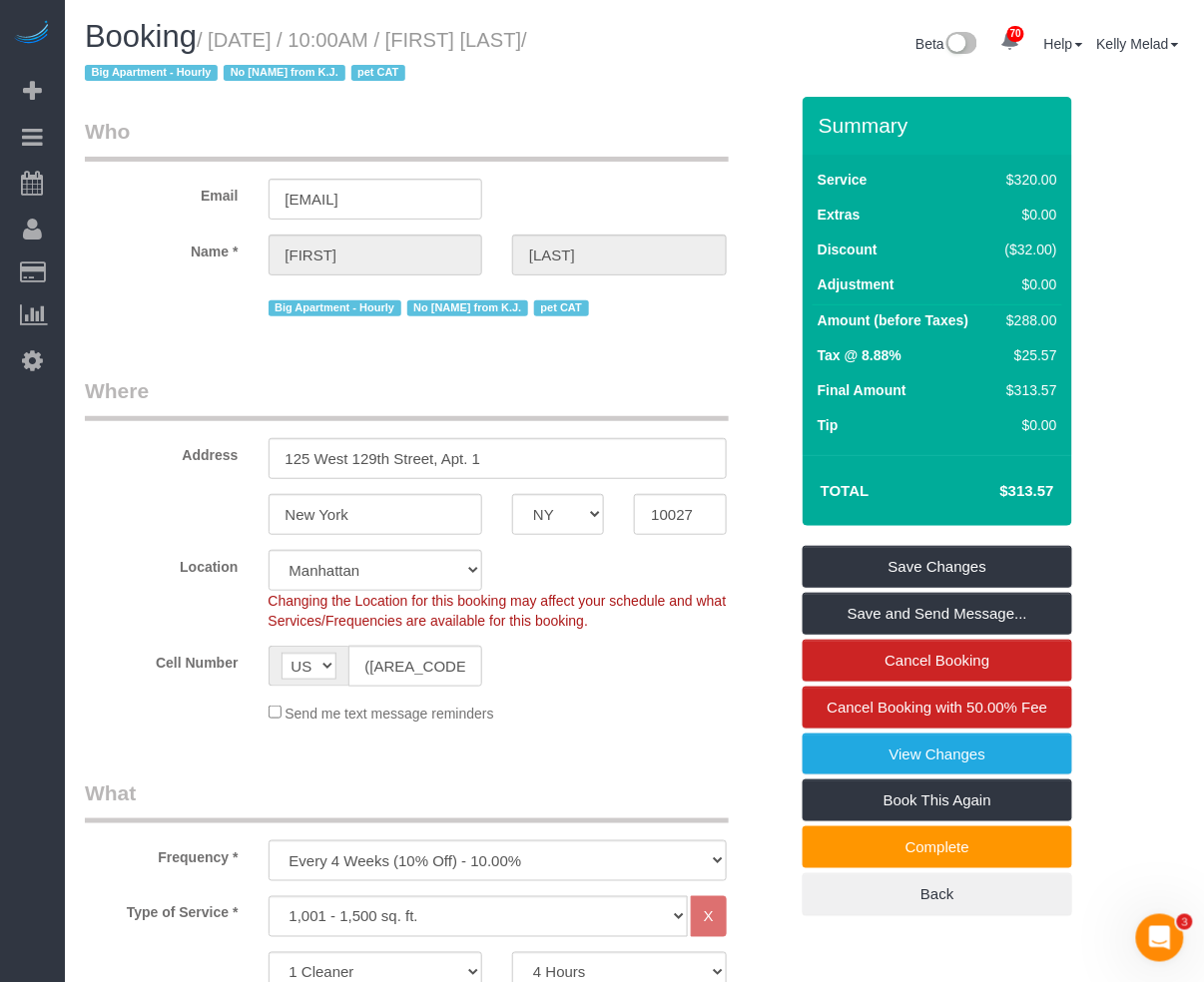 click on "Who
Email
tomi7744@gmail.com
Name *
Hitomi
Shintani
Big Apartment - Hourly
No Wendy from K.J.
pet CAT
Where
Address
125 West 129th Street, Apt. 1
New York
AK
AL
AR
AZ
CA
CO
CT
DC
DE
FL
GA
HI
IA
ID
IL
IN
KS
KY
LA
MA
MD
ME
MI
MN
MO" at bounding box center [634, 1594] 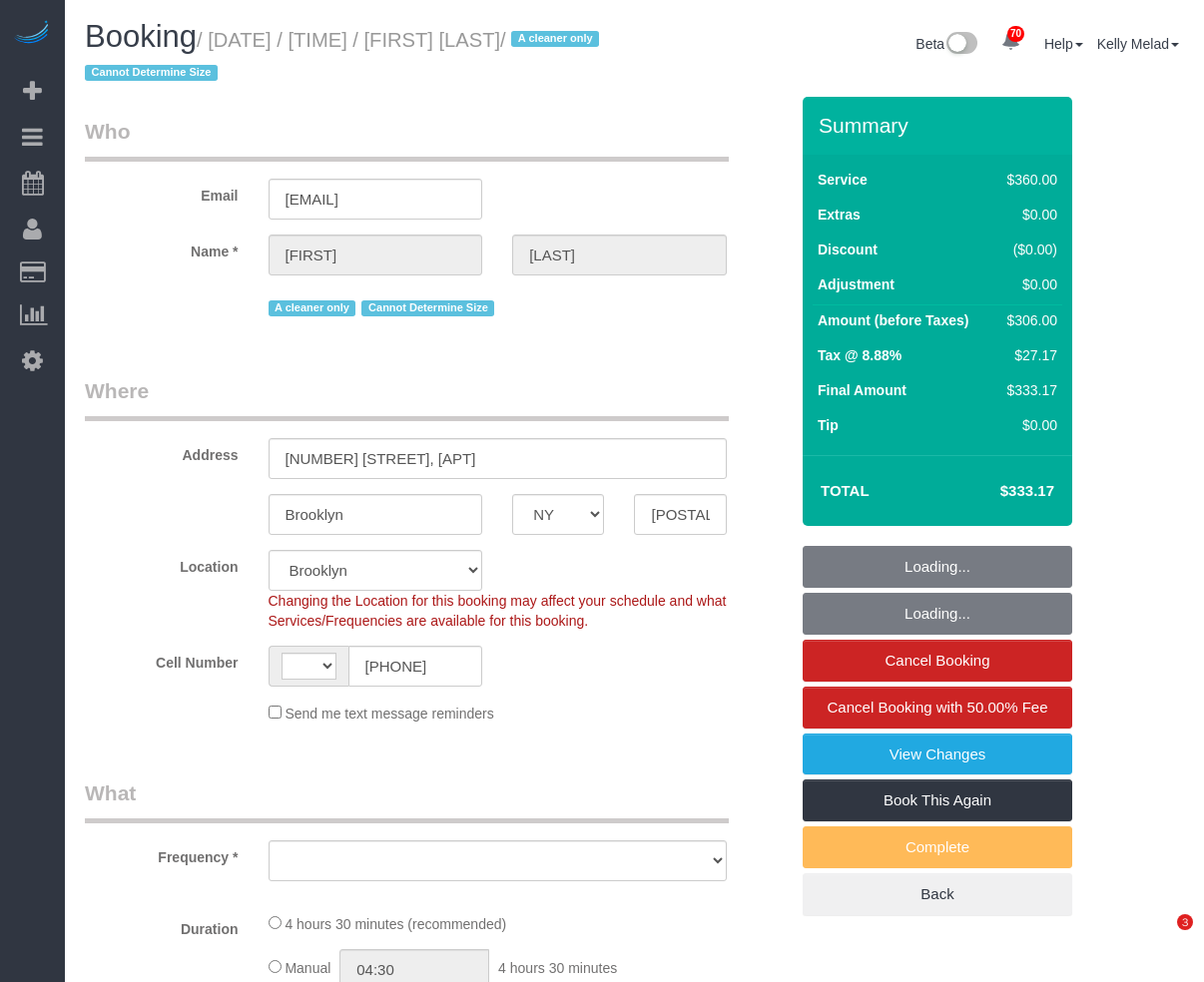 select on "NY" 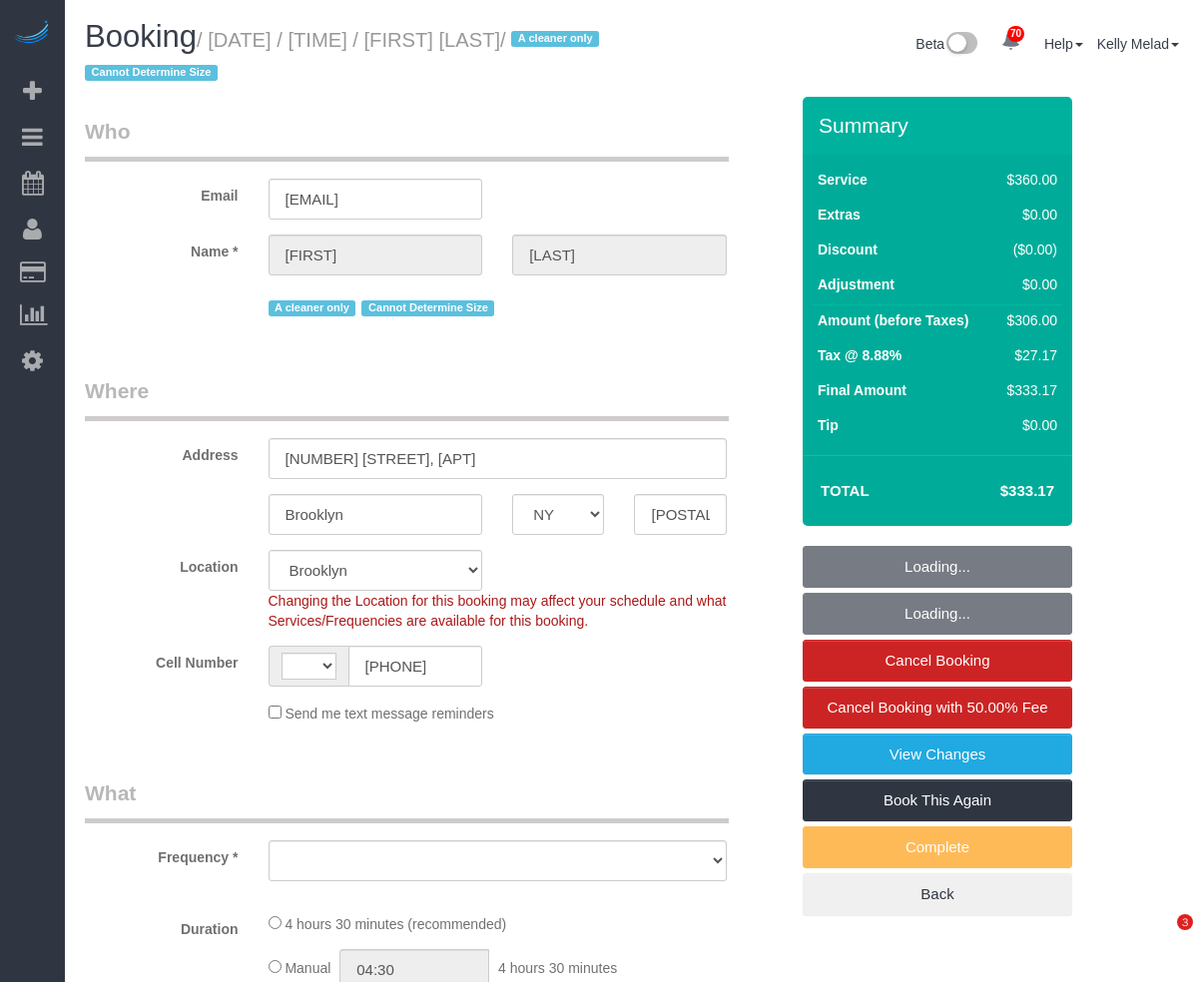 scroll, scrollTop: 0, scrollLeft: 0, axis: both 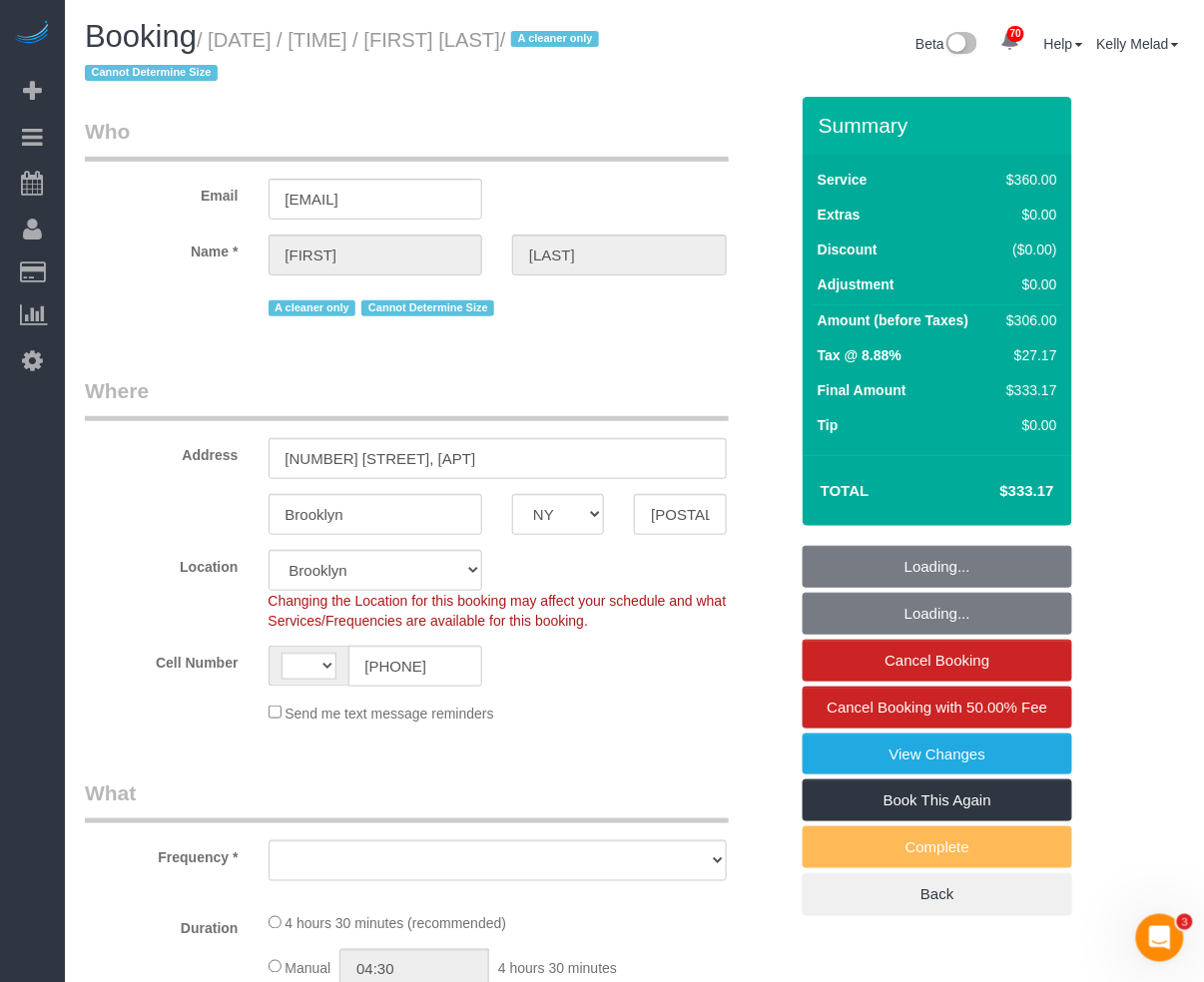 select on "string:US" 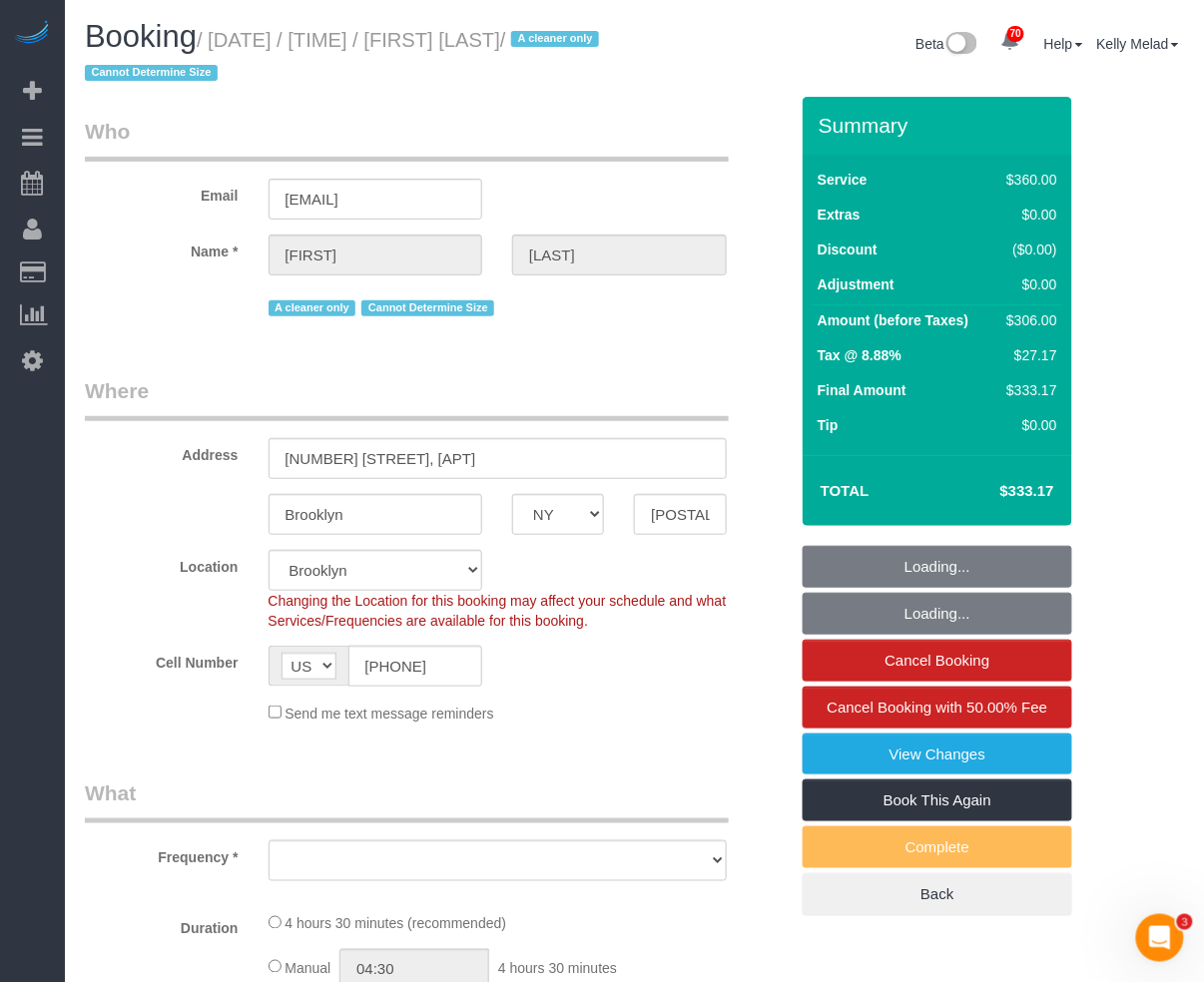 select on "object:970" 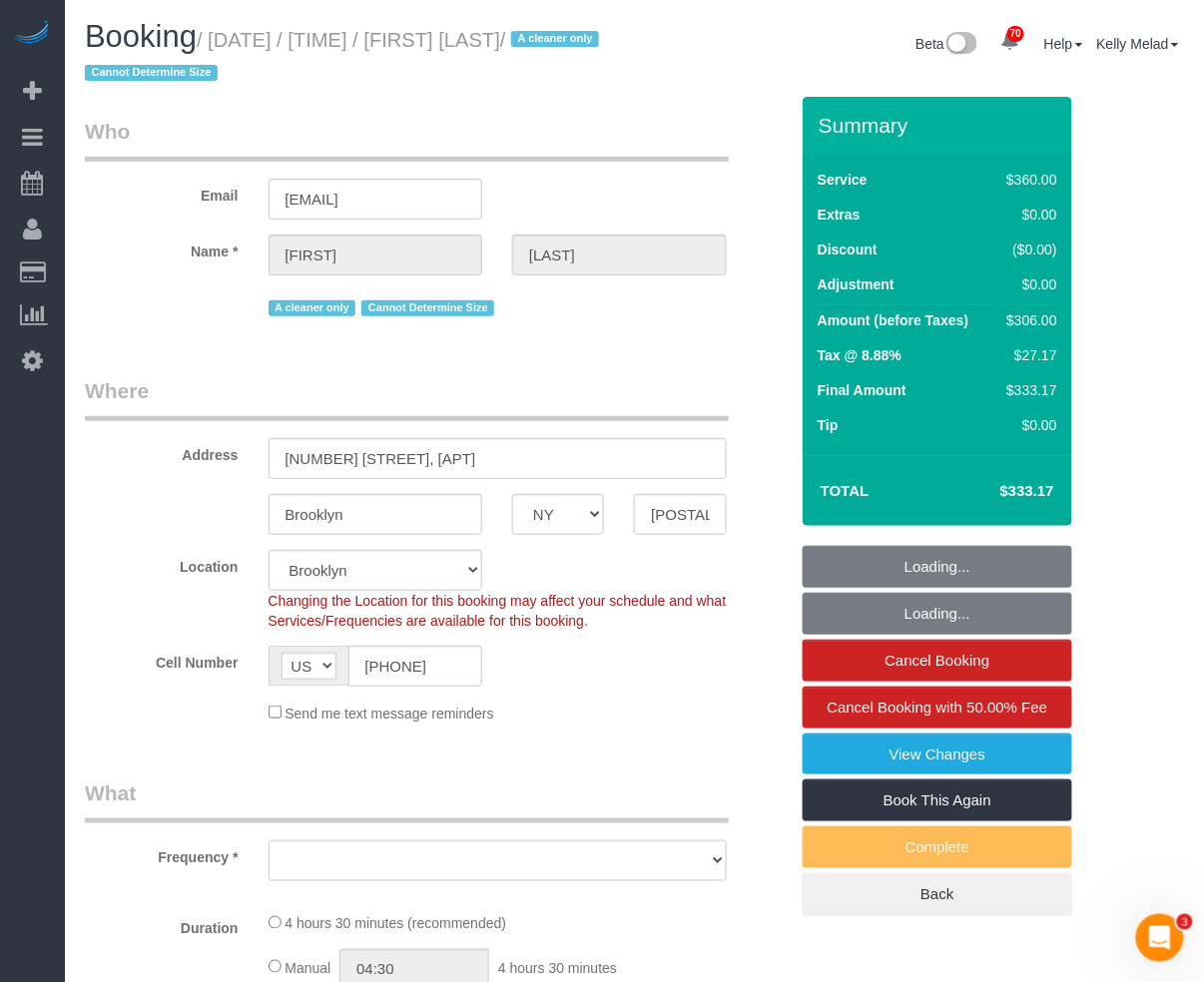 select on "spot1" 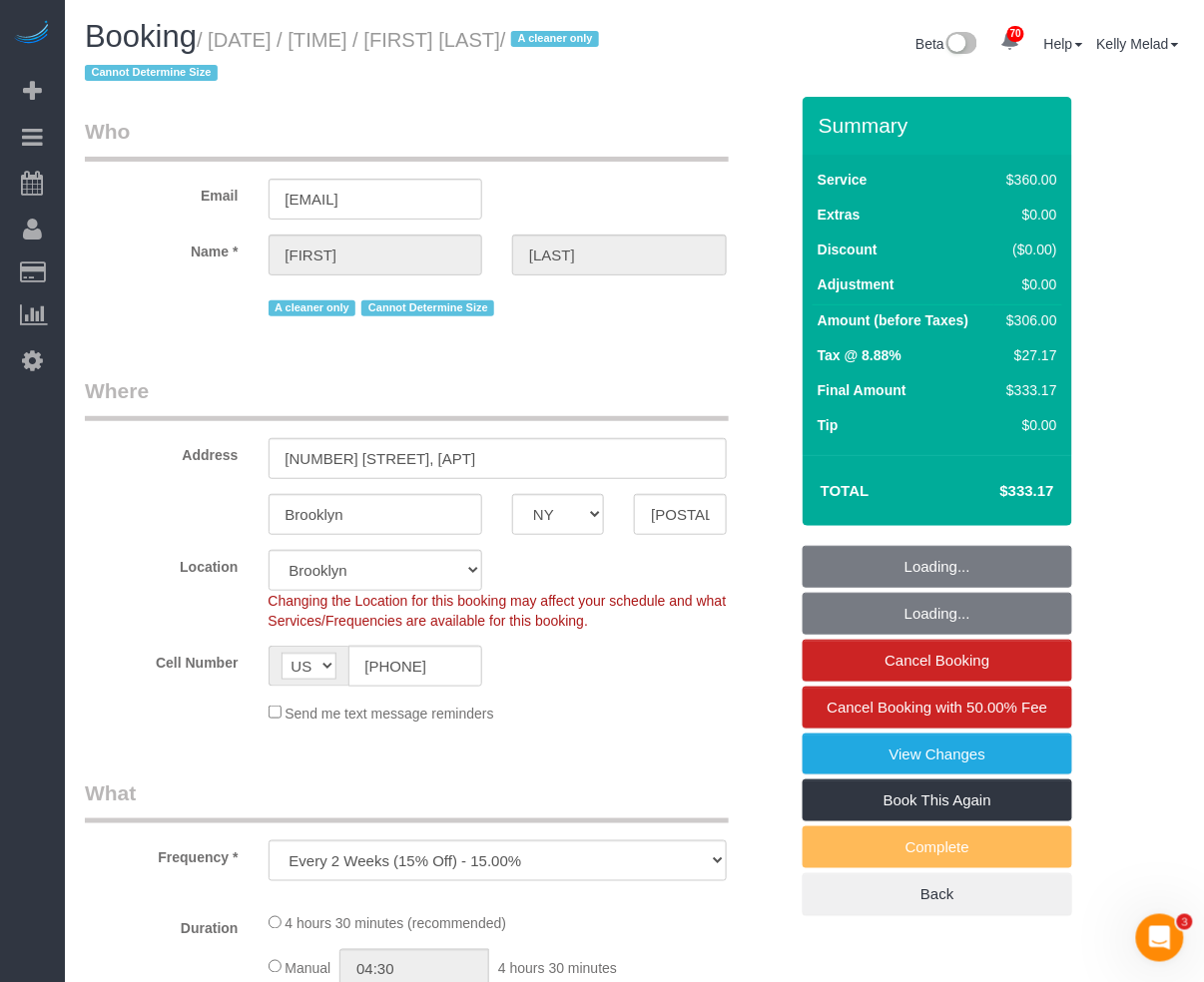 select on "object:1463" 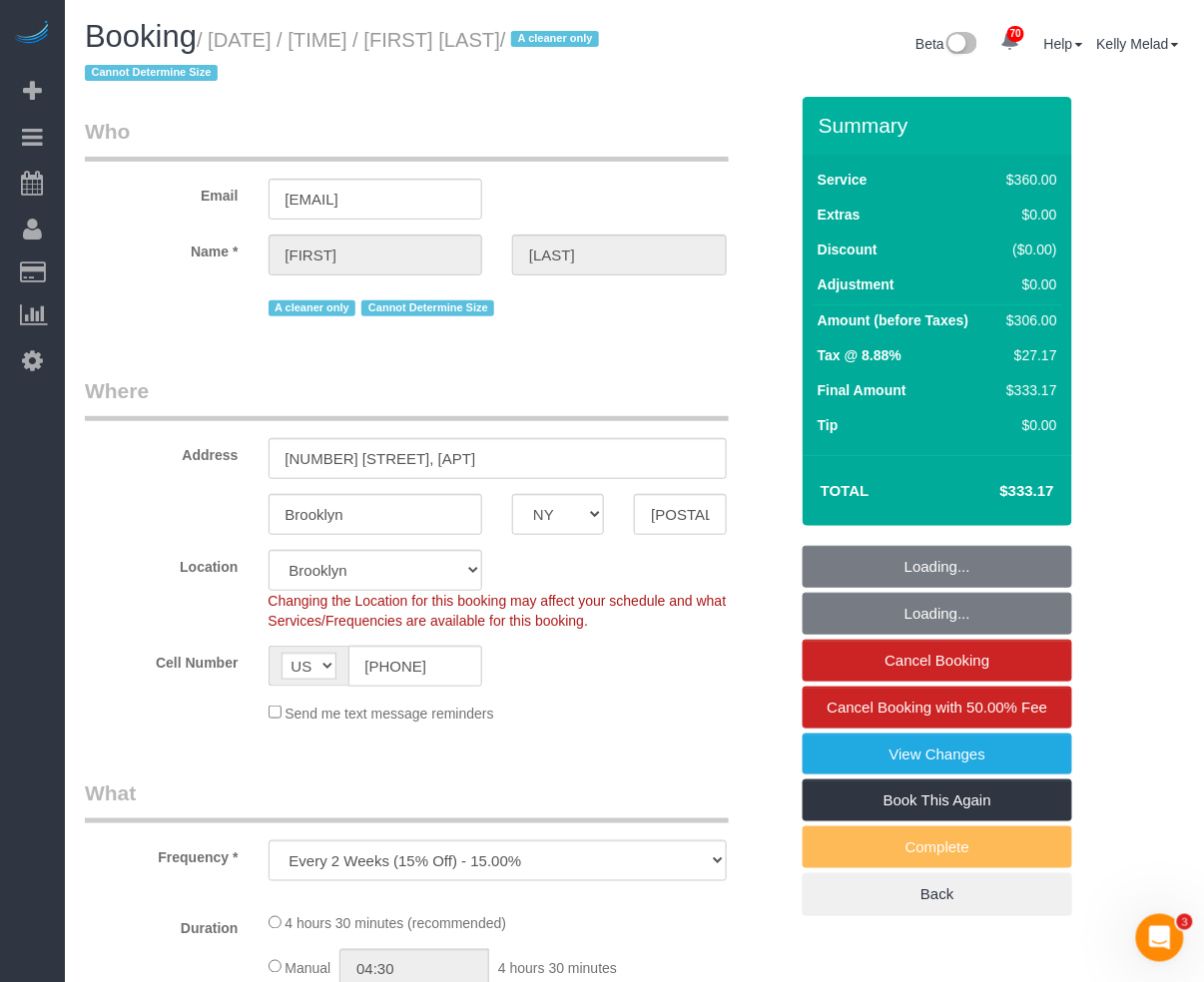 select on "270" 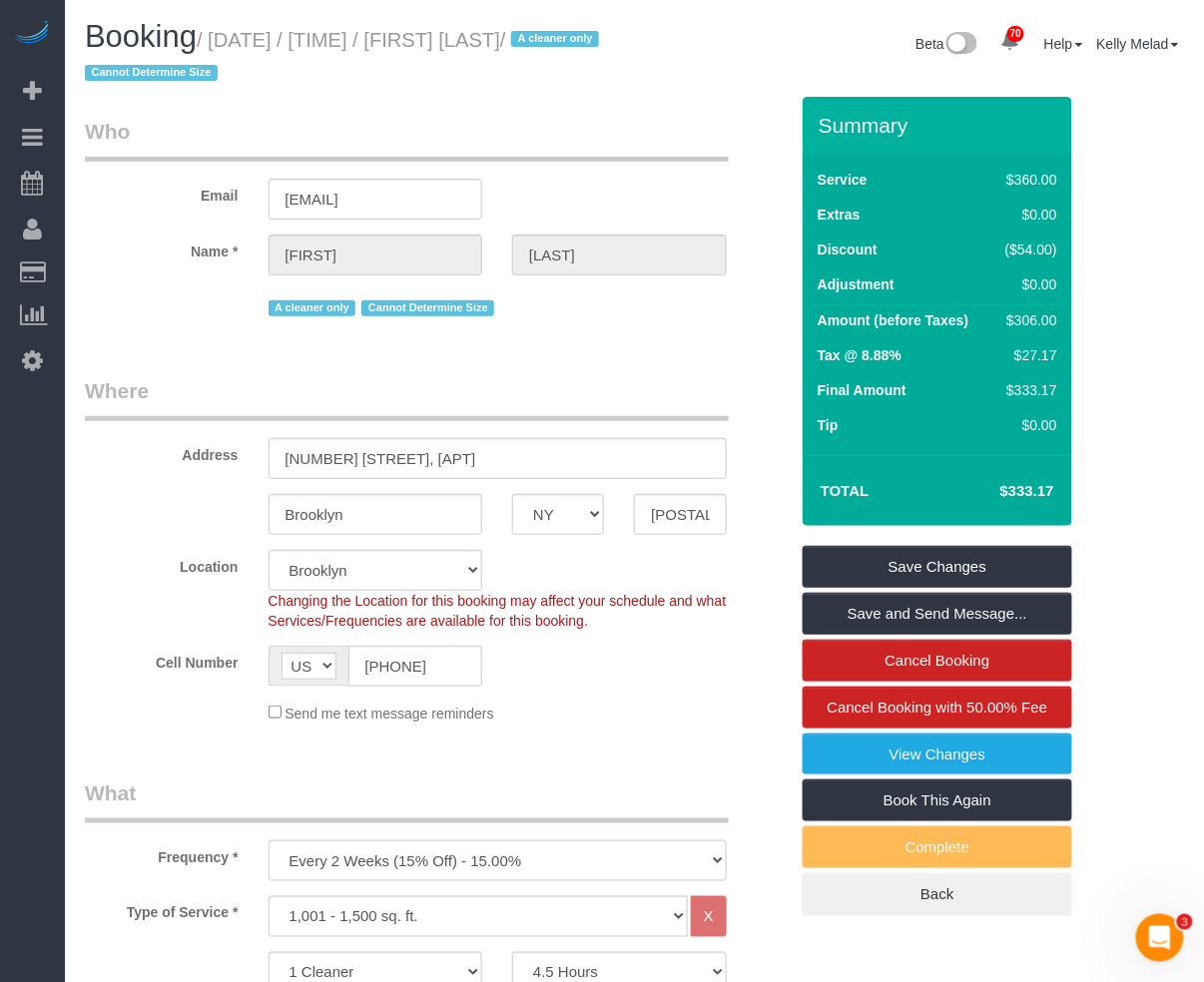 click on "What
Frequency *
One Time Weekly (20% Off) - 20.00% Every 2 Weeks (15% Off) - 15.00% Every 4 Weeks (10% Off) - 10.00%
Type of Service *
Under 1,000 sq. ft. 1,001 - 1,500 sq. ft. 1,500+ sq. ft. Custom Cleaning Office Cleaning Airbnb Cleaning Post Construction Cleaning RE-CLEAN Hourly Rate - 8.0 Hourly Rate - 7.5 Late Cancellation - Invoice Purposes Hourly Rate (30% OFF) Bungalow Living Hello Alfred - Standard Cleaning Hello Alfred - Hourly Rate TULU - Standard Cleaning TULU - Hourly Rate Hourly Rate (15% OFF) Hourly Rate (20% OFF) Hourly Rate (25% OFF) Hourly Rate (22.5% OFF) Charity Clean Outsite - Hourly Rate Floor Cleaning 100/hr 140/hr Upholstery Cleaning Hourly Rate (Comped Cleaning) Power Washing Carpet/Rug Cleaning Floor Cleaning - 25% OFF Couch Cleaning Partnership Flat Rate Pricing Partnership Hourly Rate Staff Office Hours" at bounding box center (436, 1193) 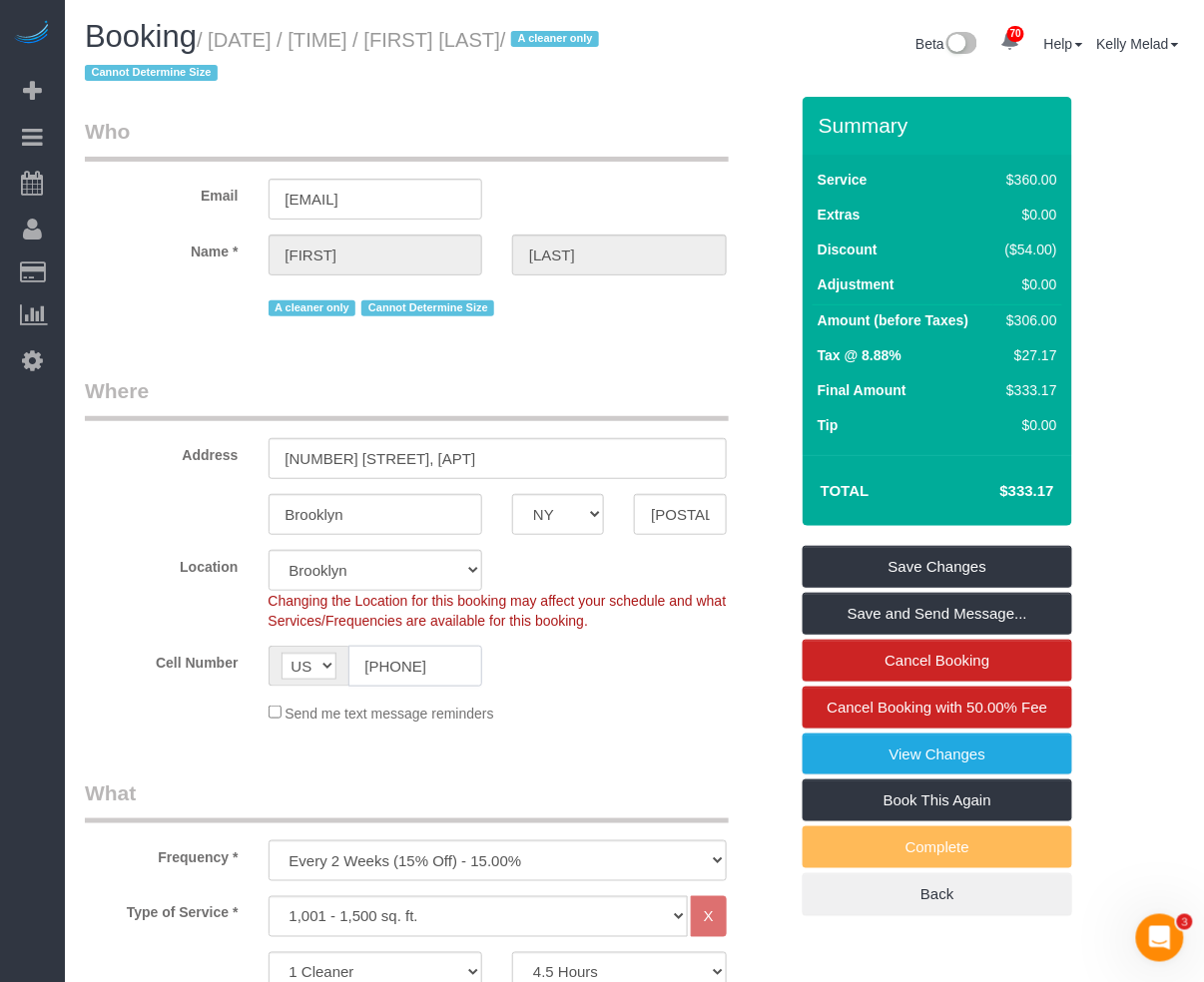 click on "(917) 544-9467" 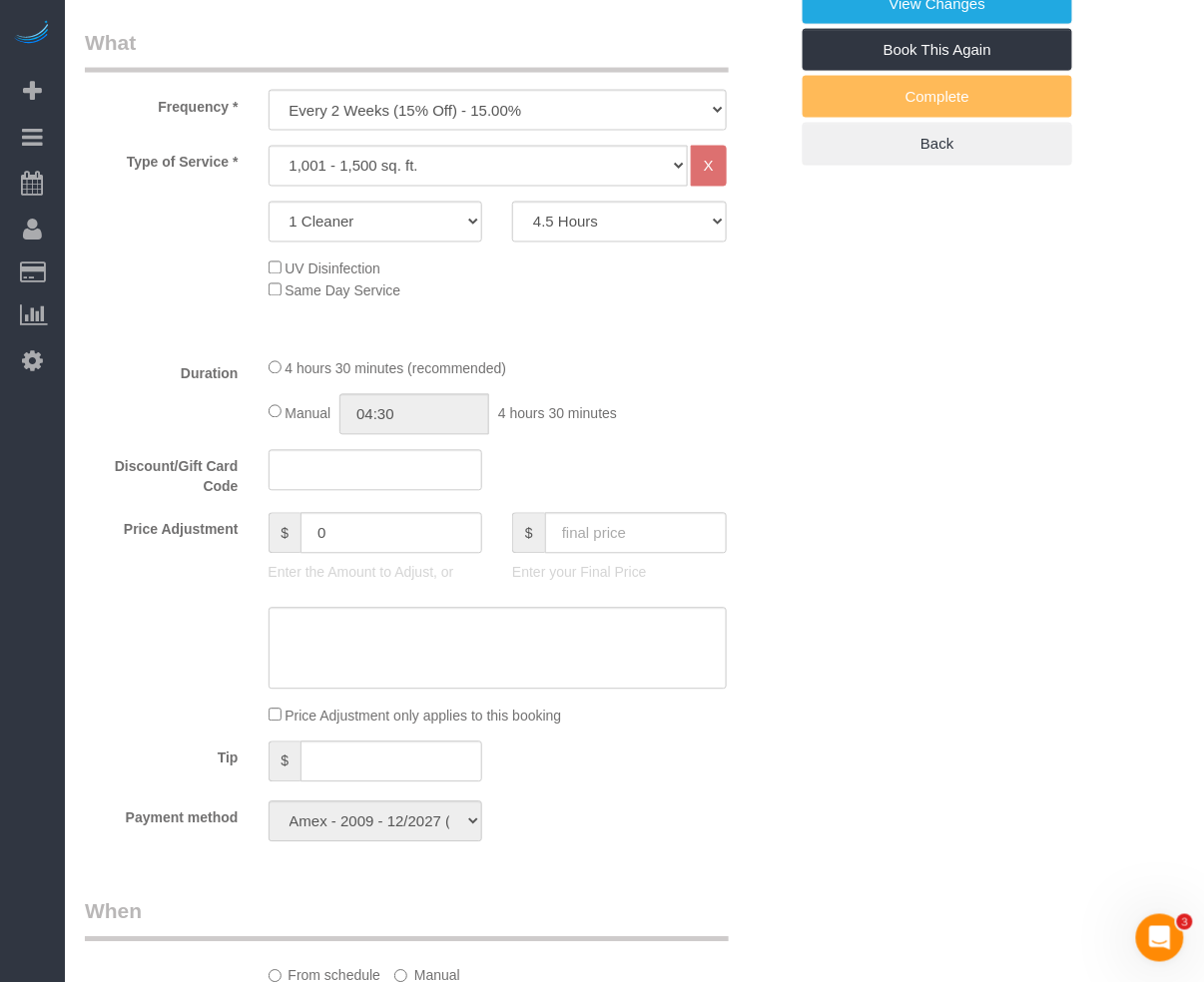 scroll, scrollTop: 798, scrollLeft: 0, axis: vertical 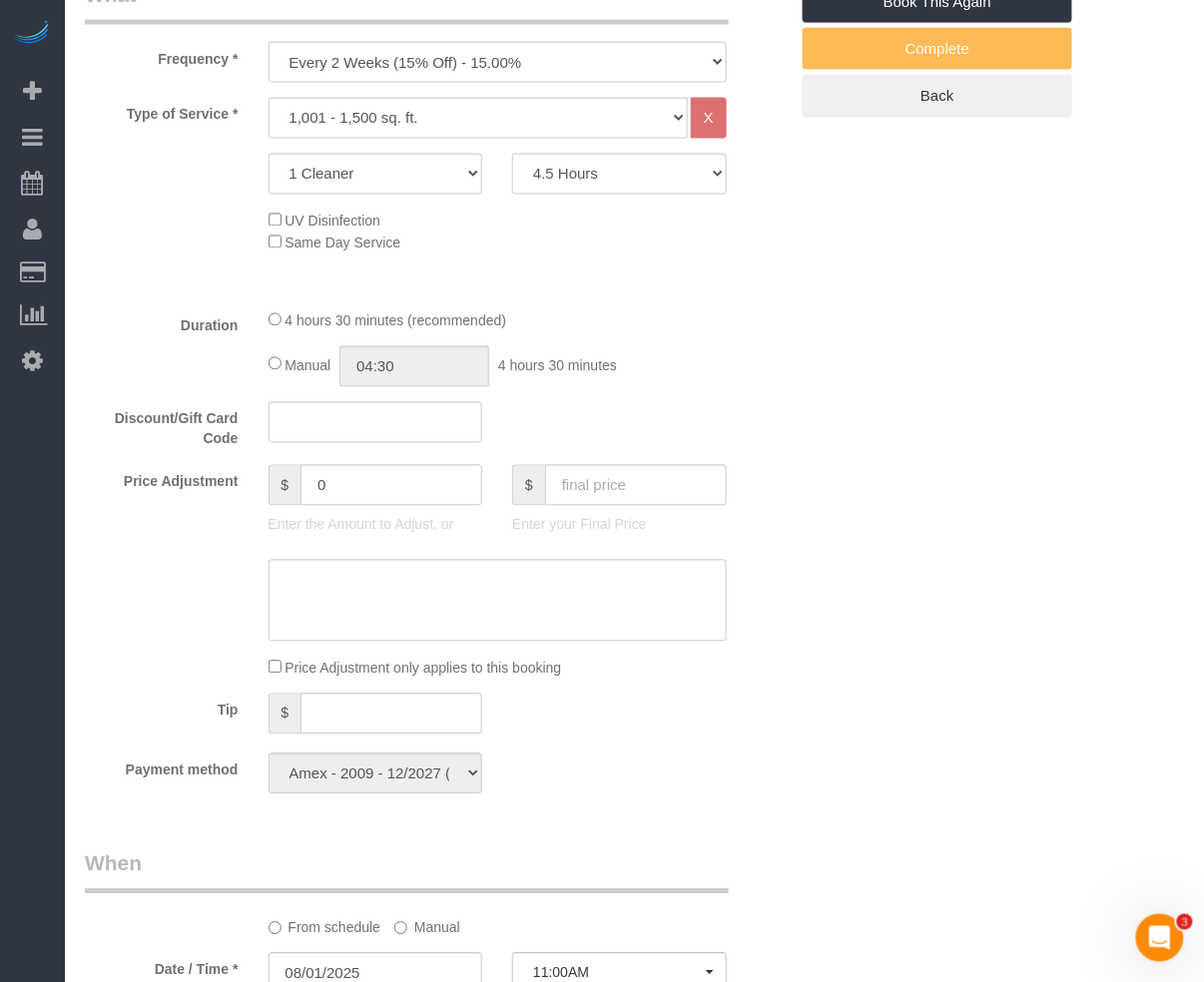 click on "Who
Email
ias1215@gmail.com
Name *
Isabelle
Simone
A cleaner only
Cannot Determine Size
Where
Address
334 Jefferson Avenue, Apt.1
Brooklyn
AK
AL
AR
AZ
CA
CO
CT
DC
DE
FL
GA
HI
IA
ID
IL
IN
KS
KY
LA
MA
MD
ME
MI
MN
MO
MS" at bounding box center [634, 779] 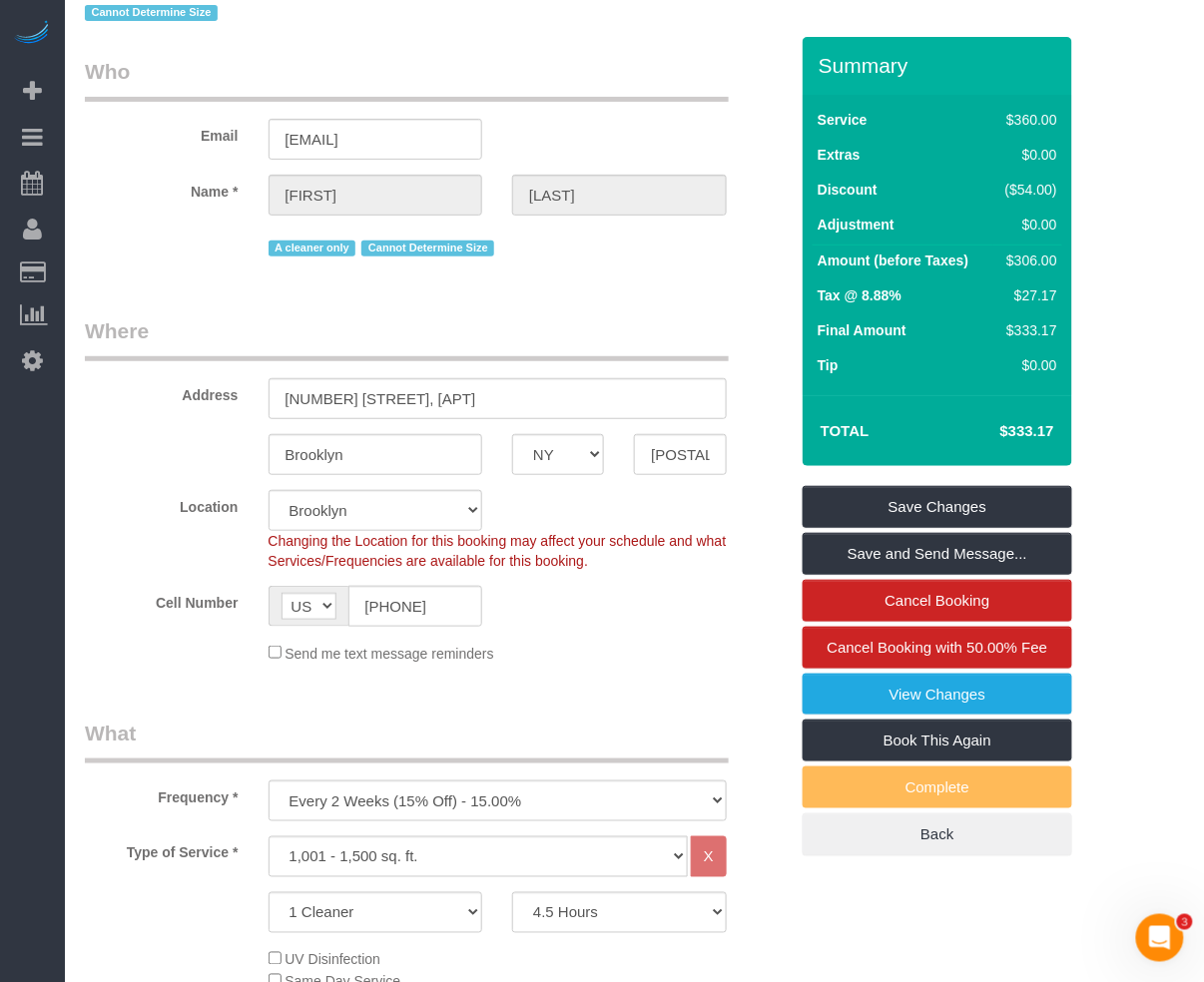 scroll, scrollTop: 0, scrollLeft: 0, axis: both 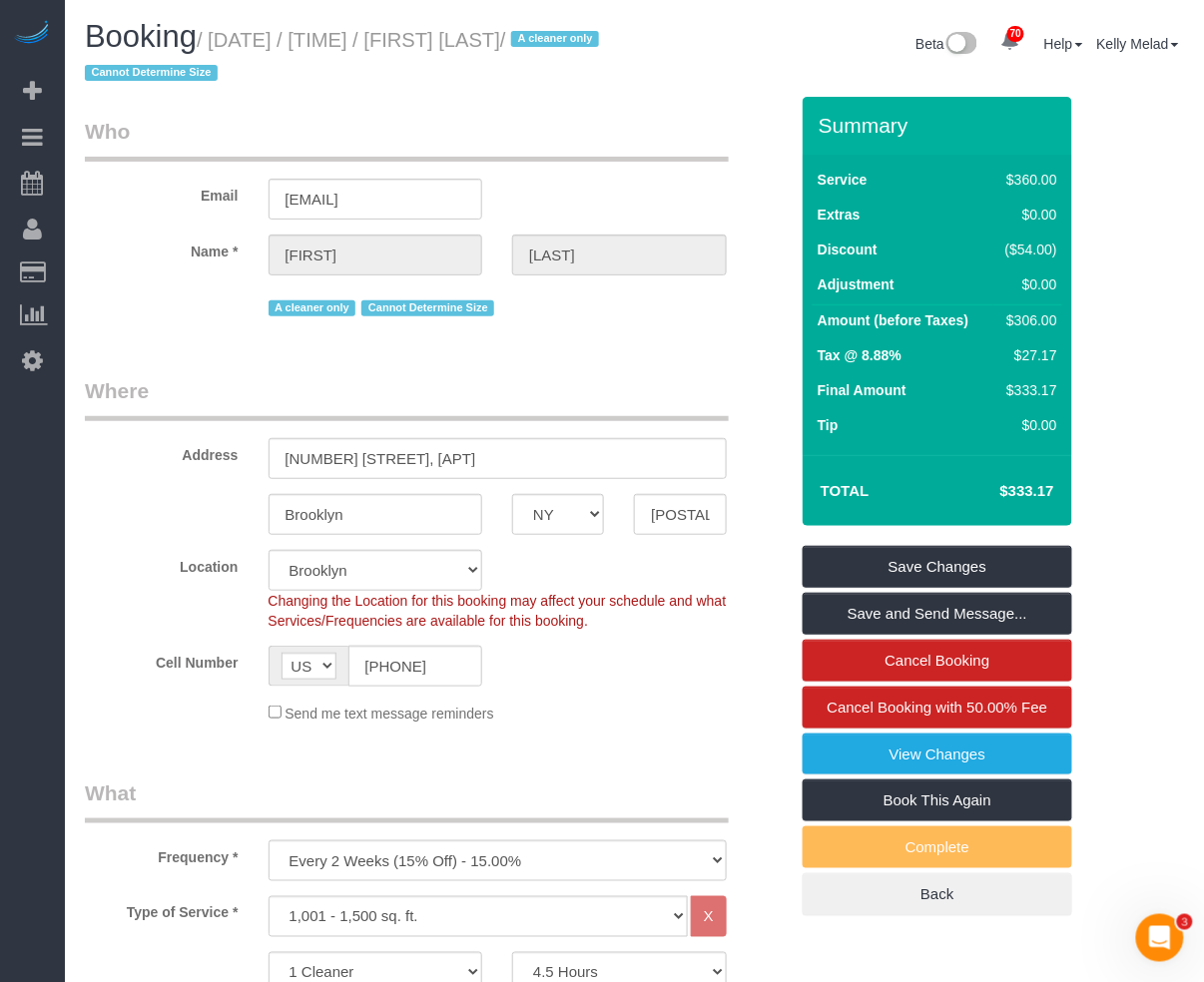 click on "Who
Email
ias1215@gmail.com
Name *
Isabelle
Simone
A cleaner only
Cannot Determine Size
Where
Address
334 Jefferson Avenue, Apt.1
Brooklyn
AK
AL
AR
AZ
CA
CO
CT
DC
DE
FL
GA
HI
IA
ID
IL
IN
KS
KY
LA
MA
MD
ME
MI" at bounding box center [634, 1578] 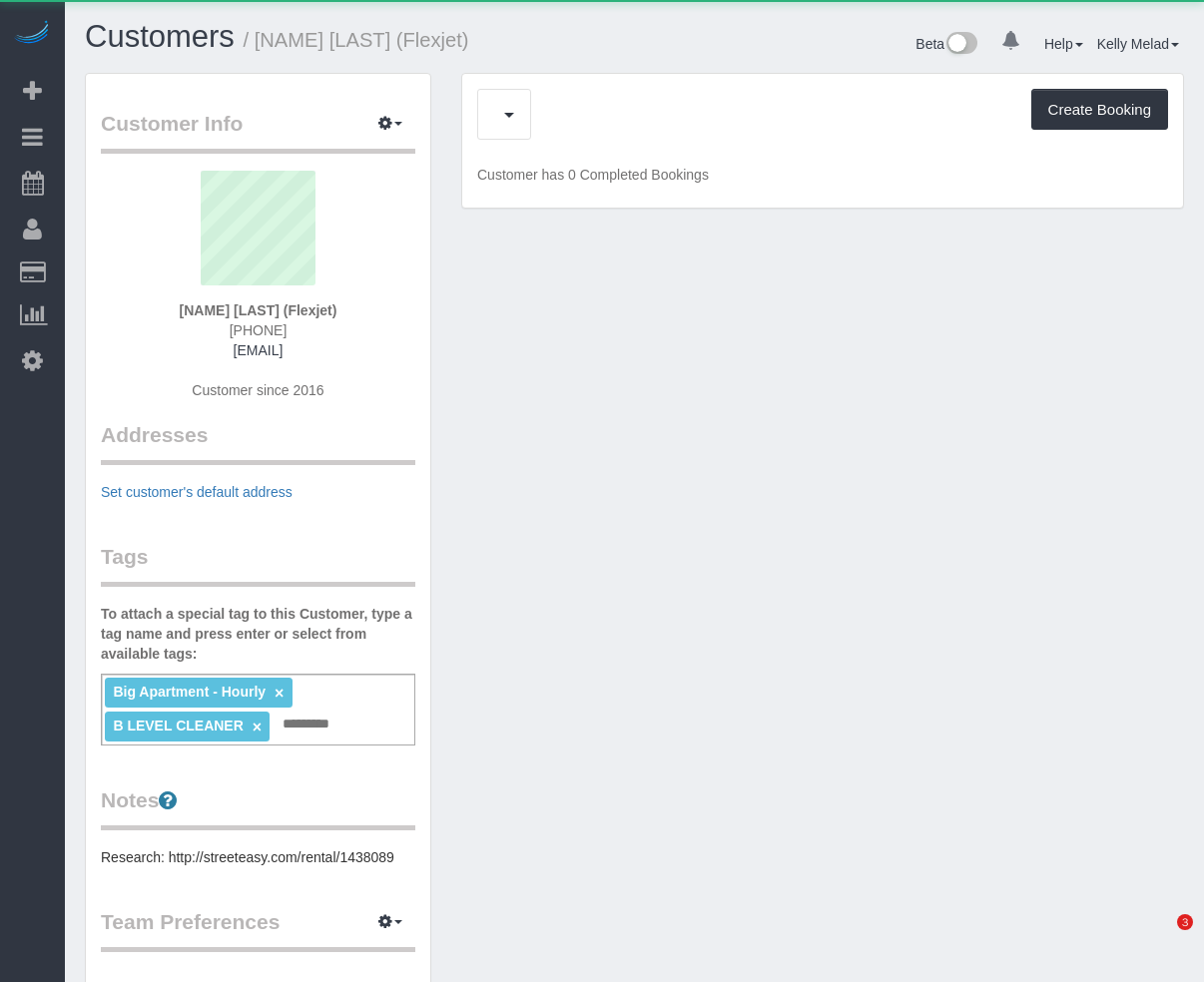 scroll, scrollTop: 0, scrollLeft: 0, axis: both 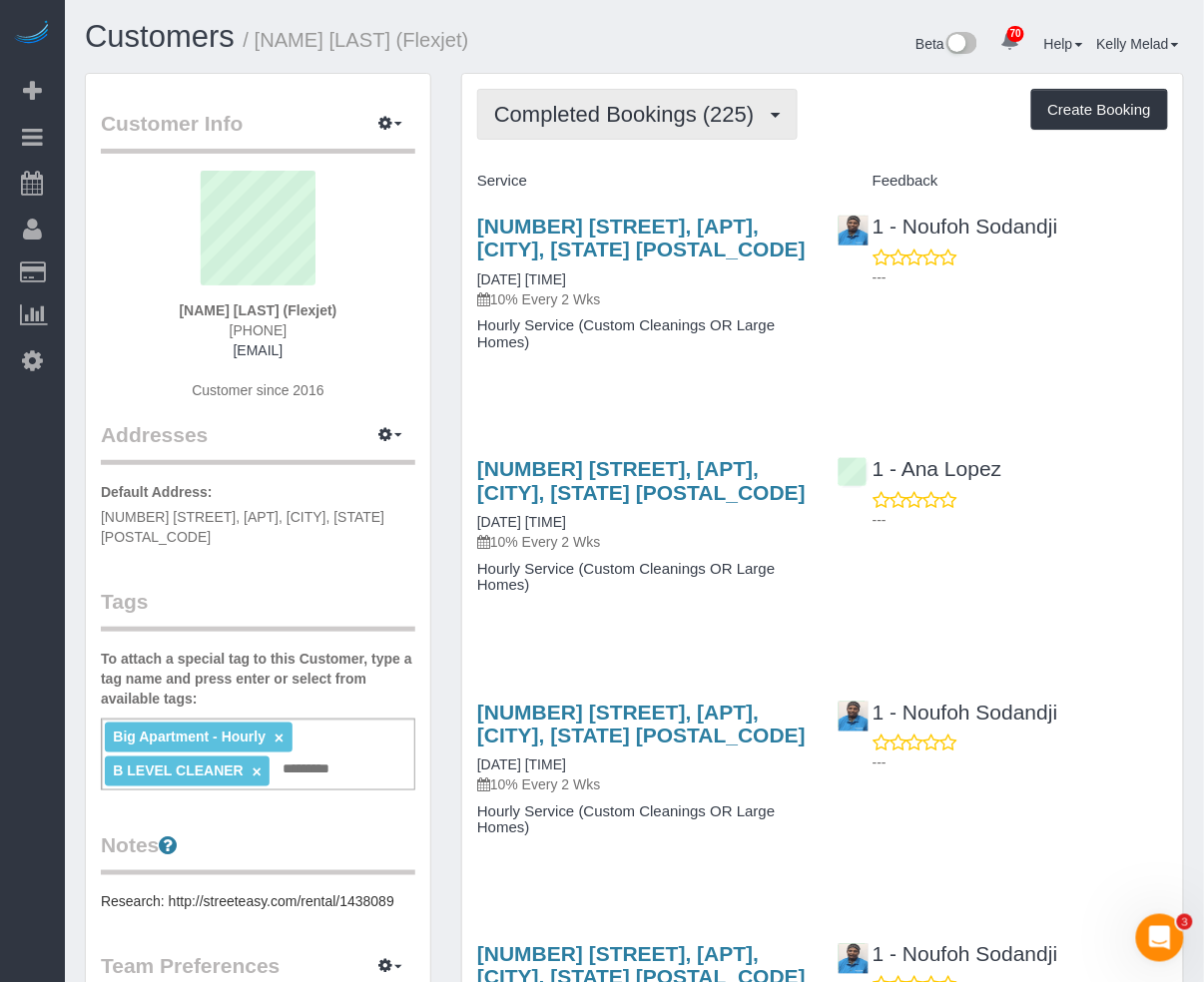 click on "Completed Bookings (225)" at bounding box center [637, 114] 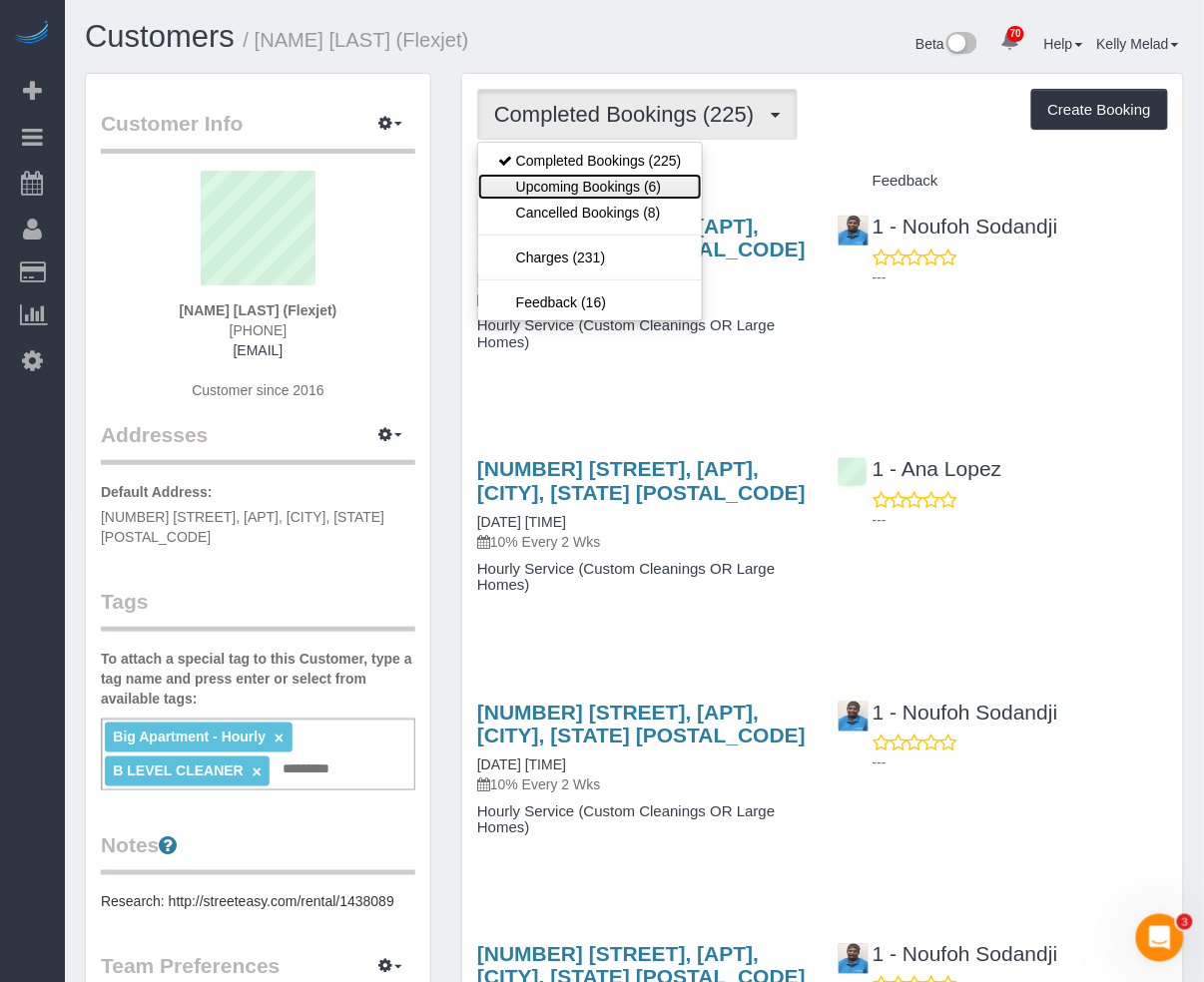 click on "Upcoming Bookings (6)" at bounding box center (590, 187) 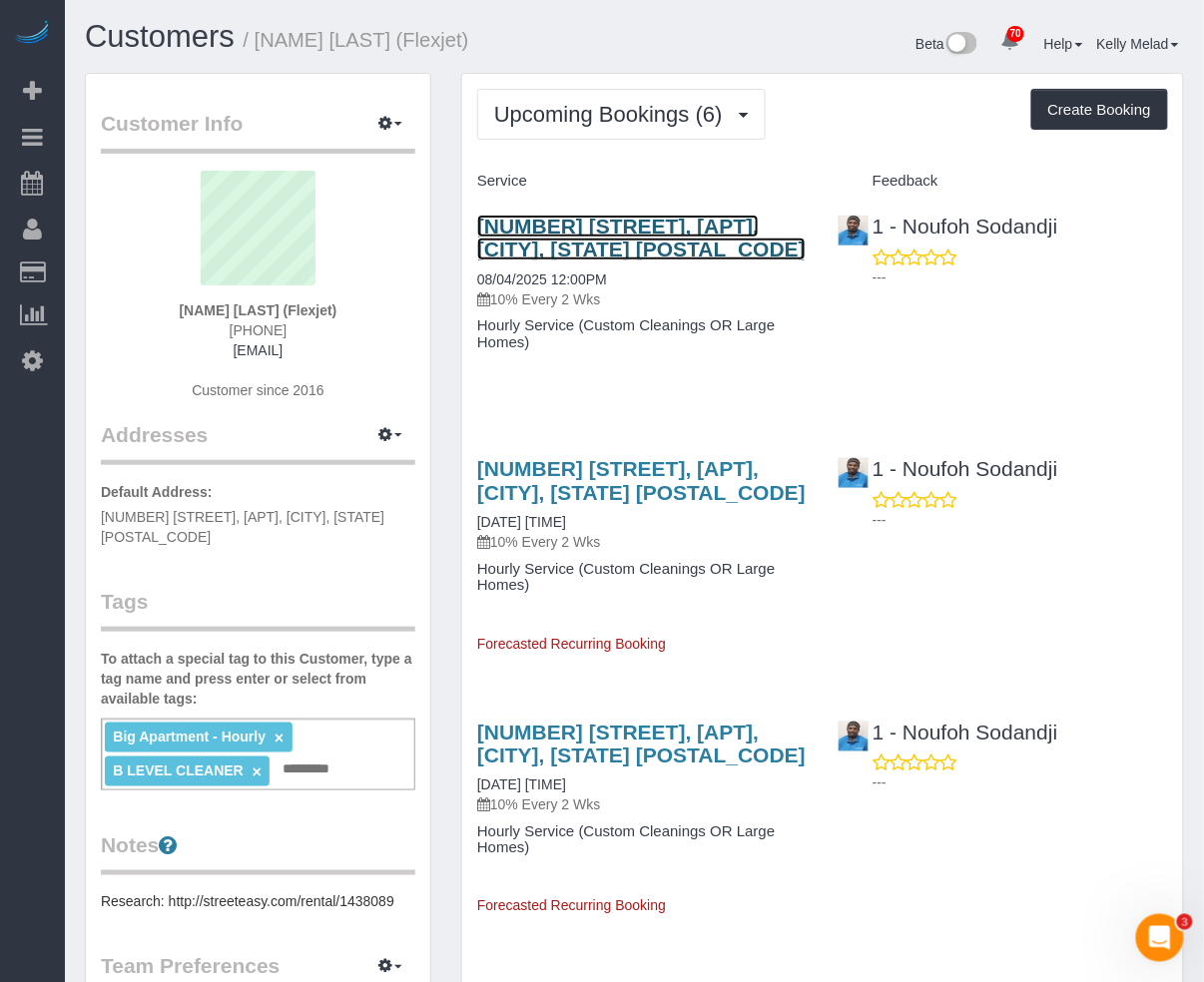 click on "205 East 59th Street, Apt. 16c, New York, NY 10022" at bounding box center (641, 238) 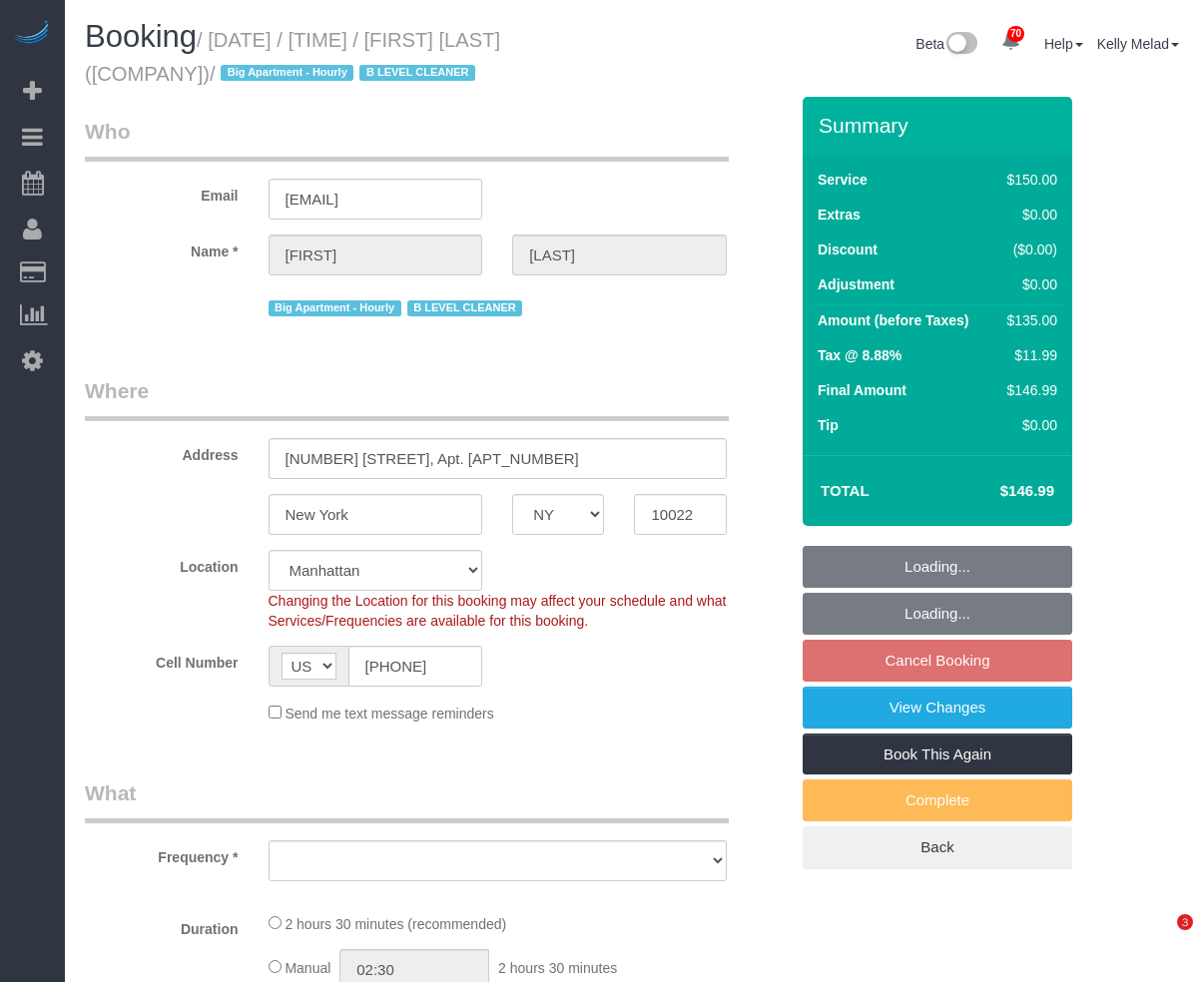 select on "NY" 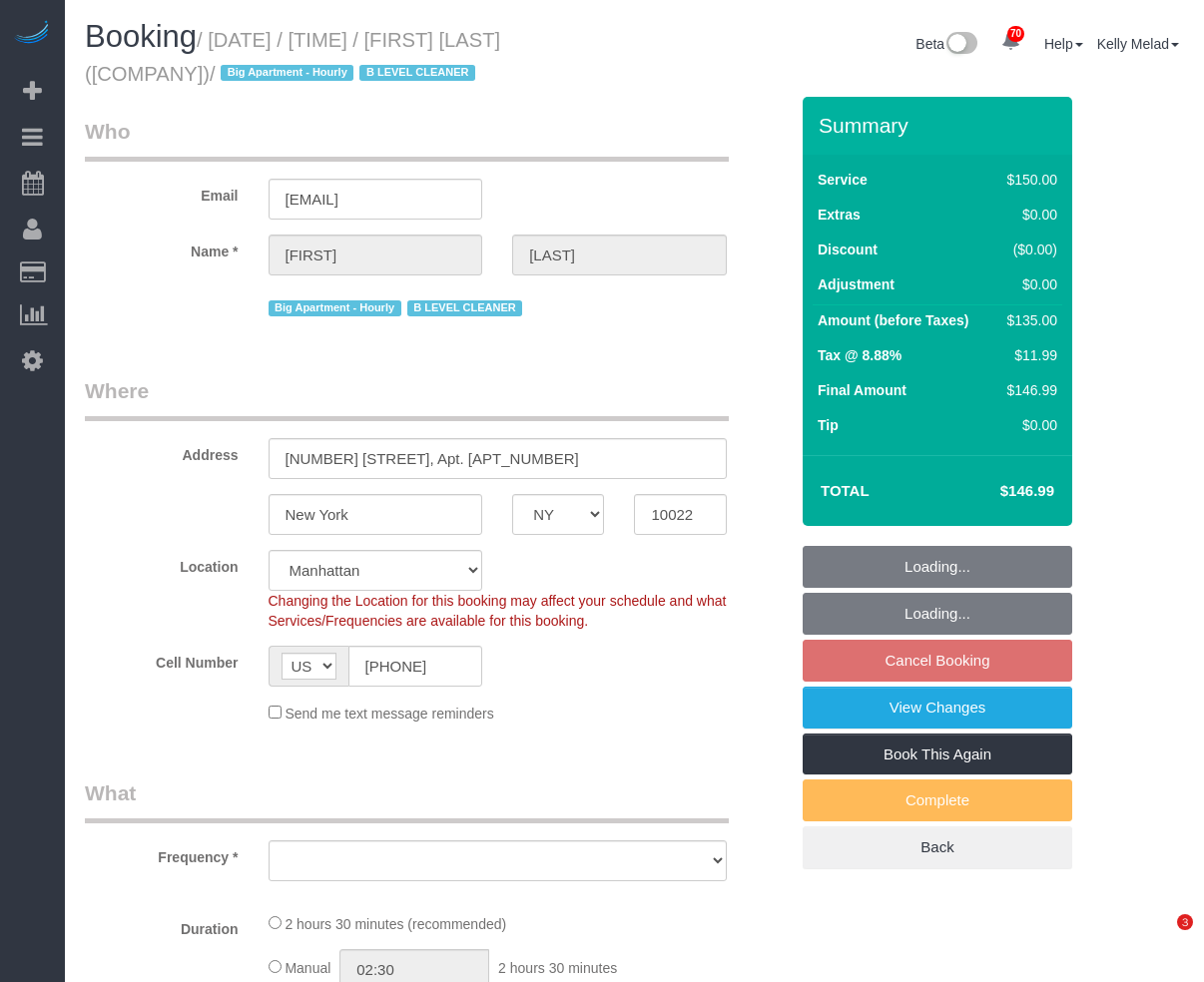 scroll, scrollTop: 0, scrollLeft: 0, axis: both 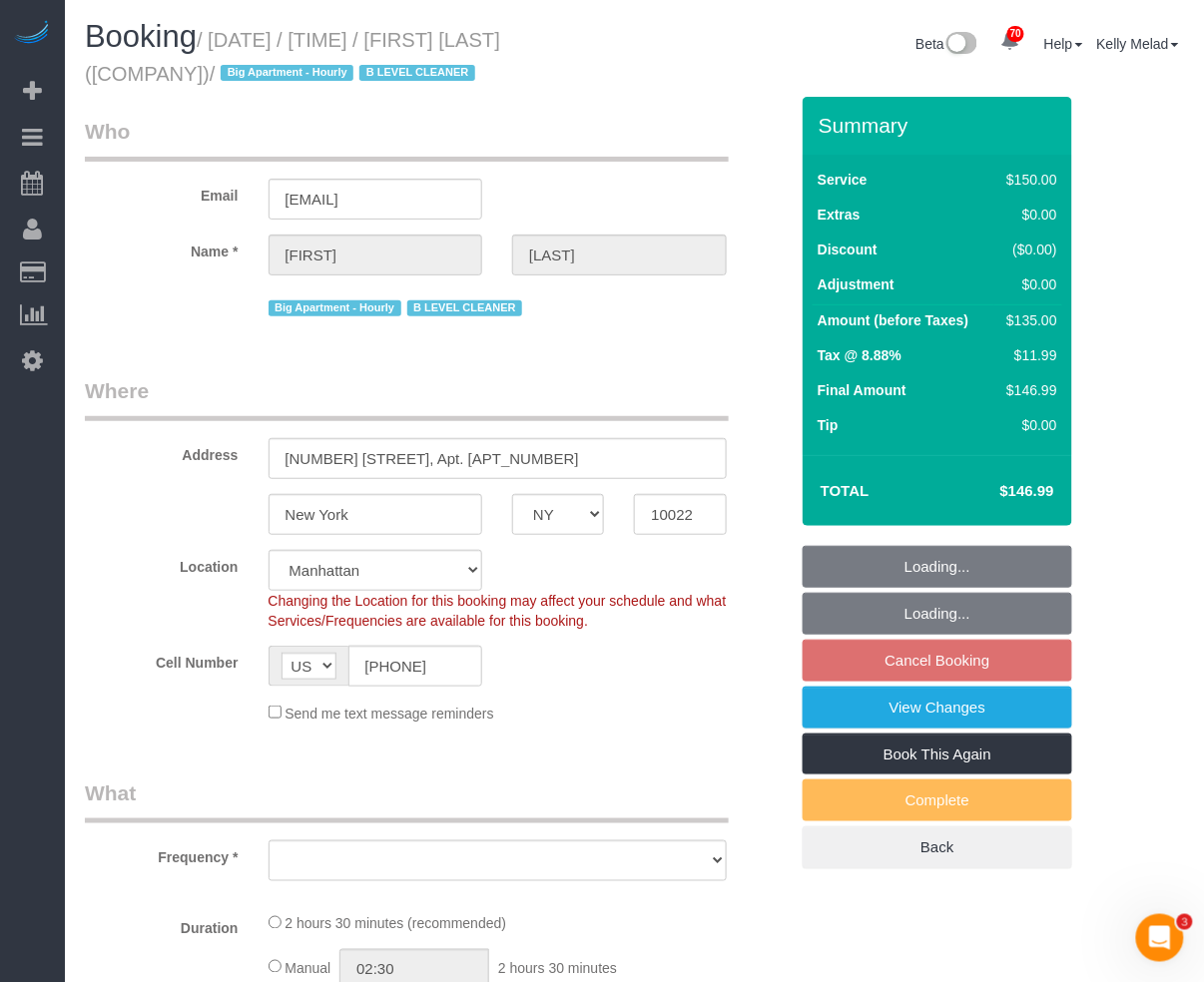 select on "object:826" 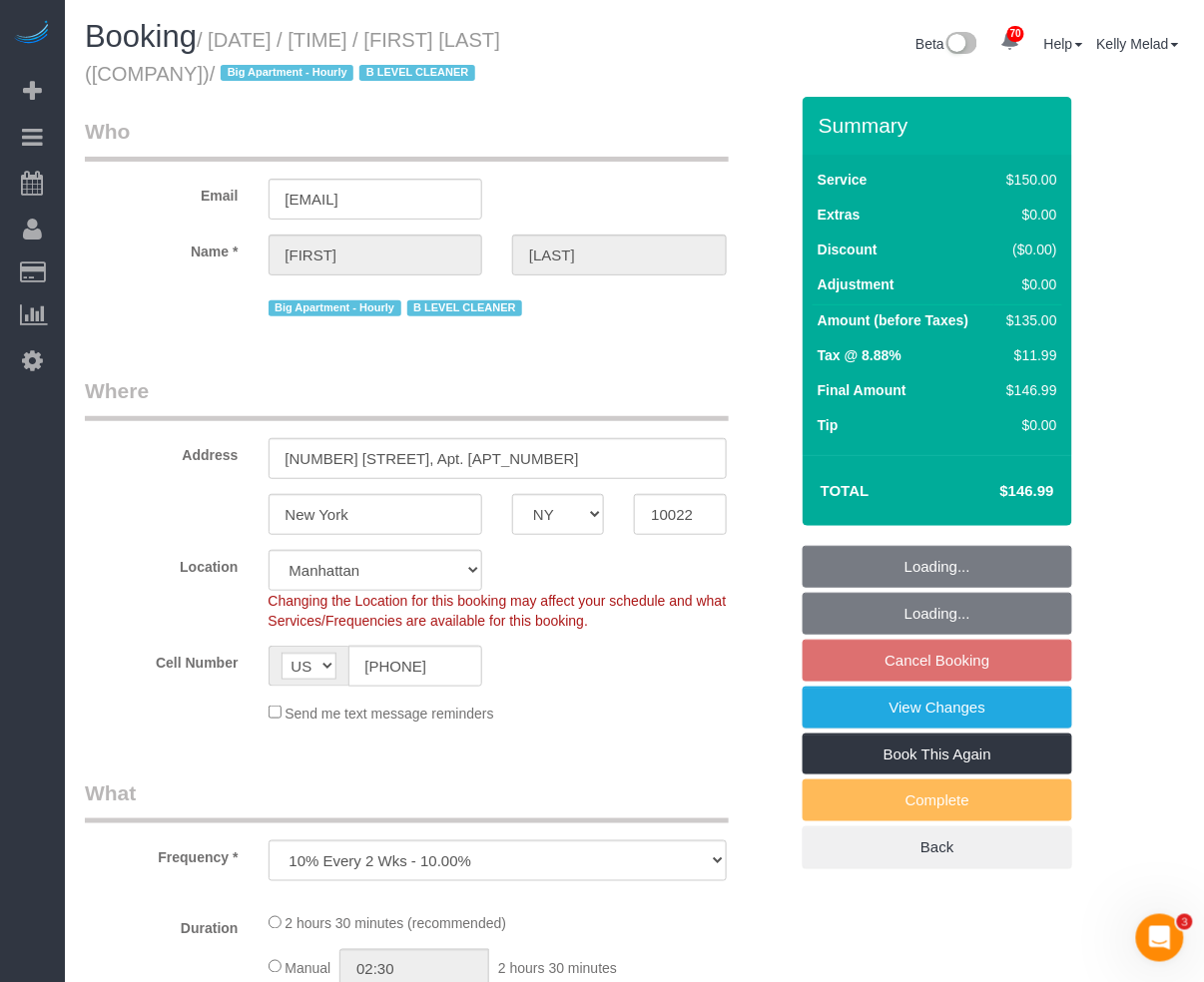 select on "string:stripe-card_1CBPrI4VGloSiKo7EMslfoyc" 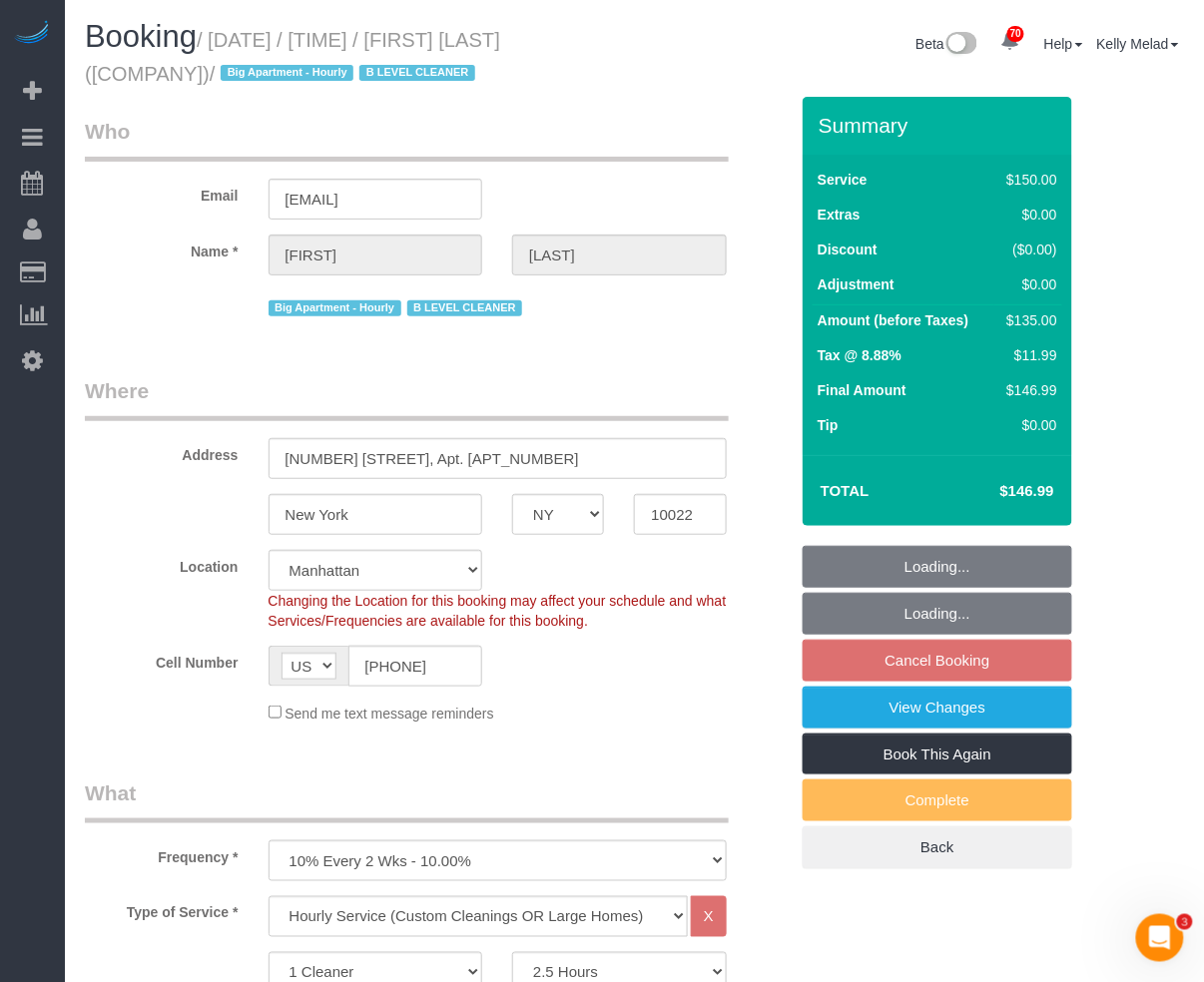select on "object:1575" 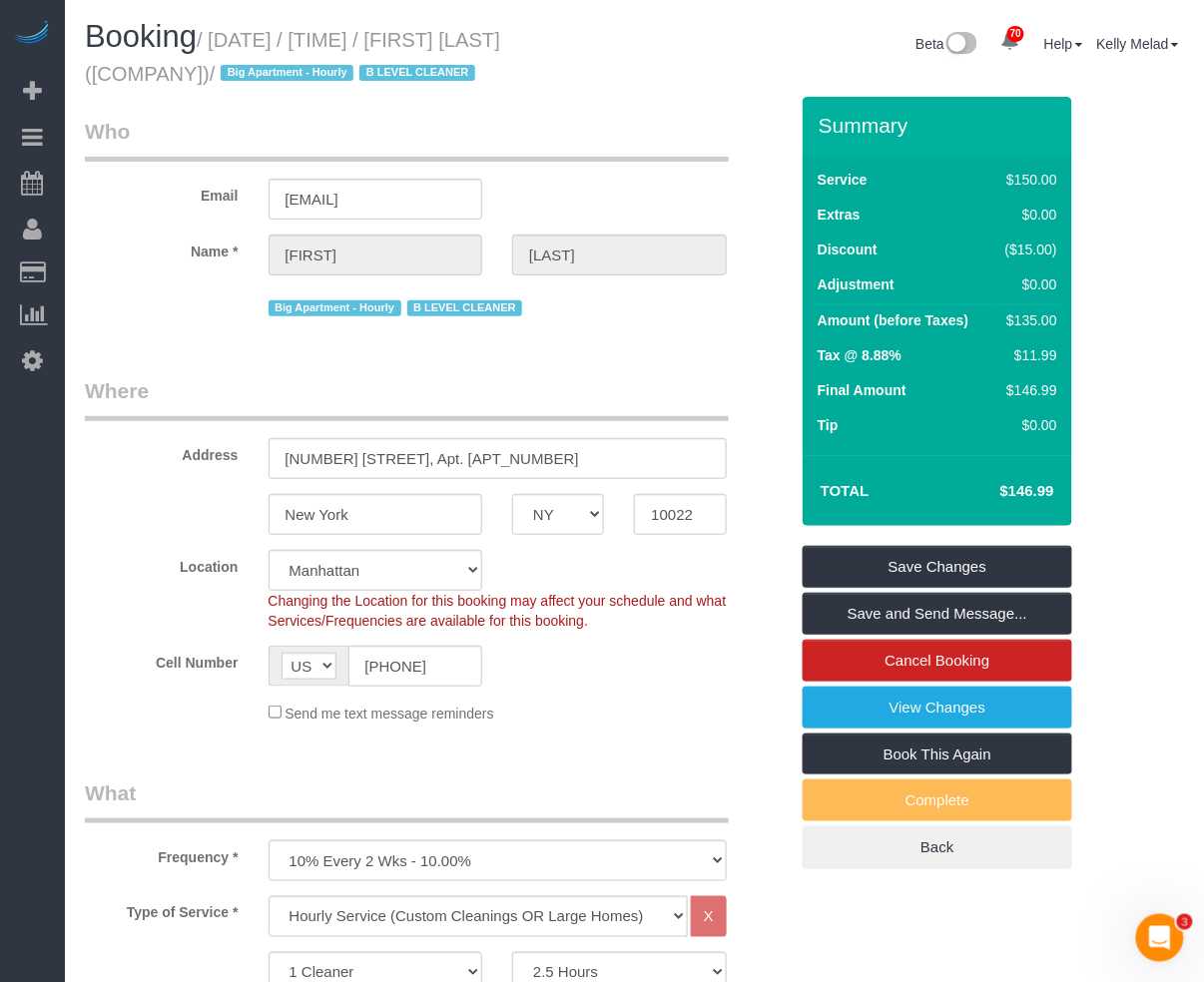 click on "Who
Email
[EMAIL]
Name *
[FIRST]
[LAST]
Big Apartment - Hourly
B LEVEL CLEANER
Where
Address
[NUMBER] [STREET], Apt. [APT_NUMBER]
[CITY]
AK
AL
AR
AZ
CA
CO
CT
DC
DE
FL
GA
HI
IA
ID
IL
IN
KS
KY
LA
MA
MD
ME
MI
MN
MO
MS" at bounding box center (634, 1655) 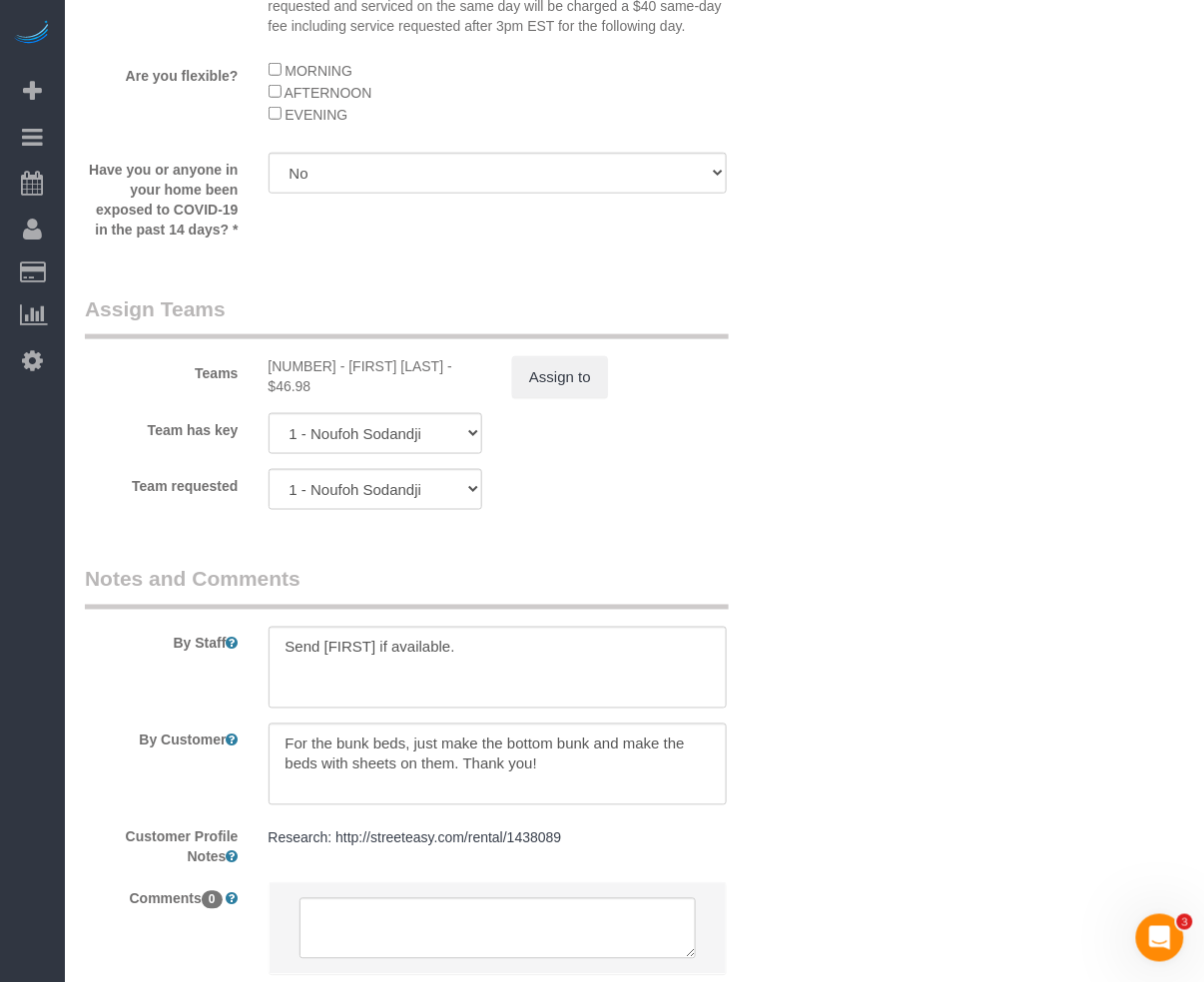 scroll, scrollTop: 2261, scrollLeft: 0, axis: vertical 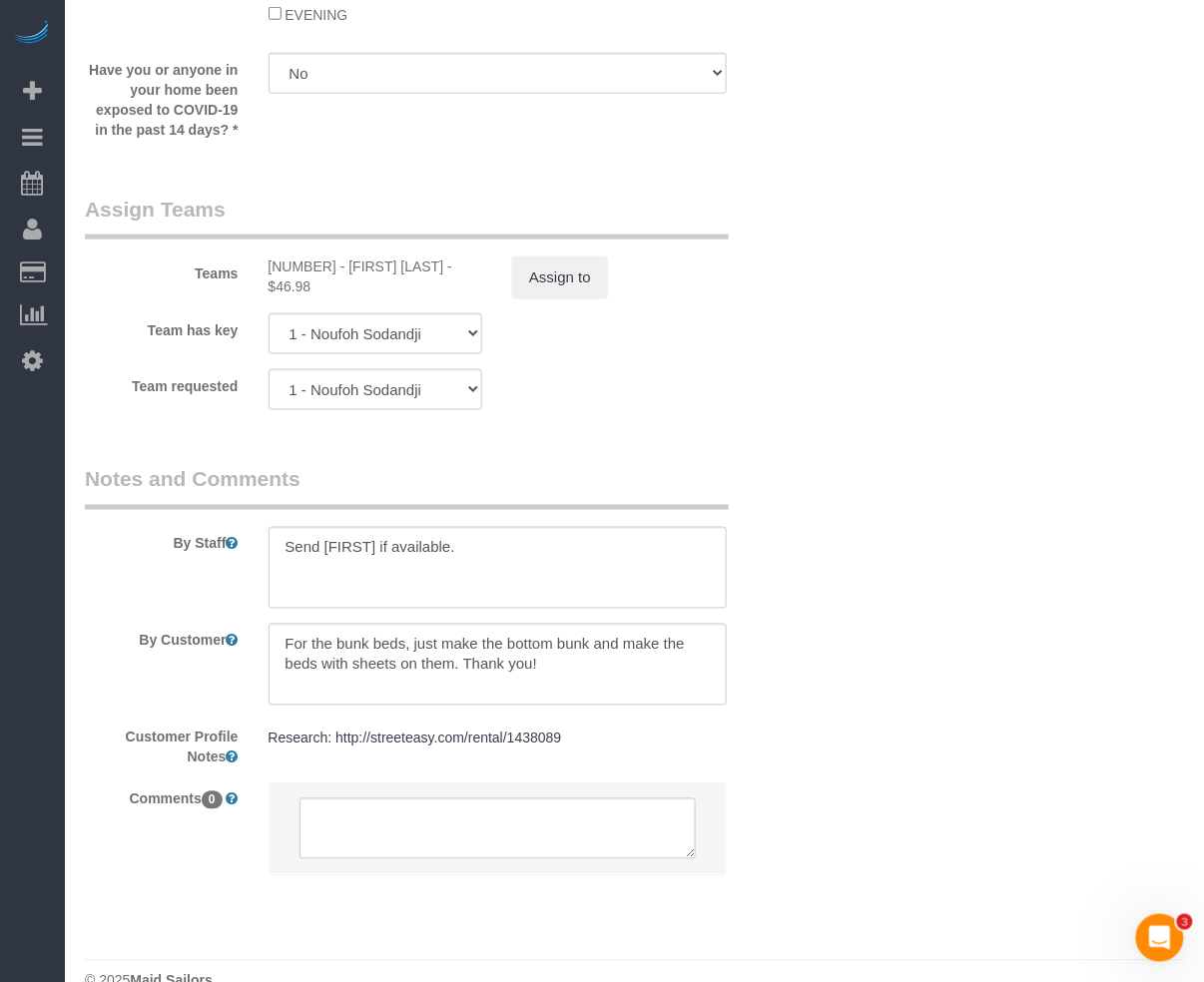 click at bounding box center [497, 839] 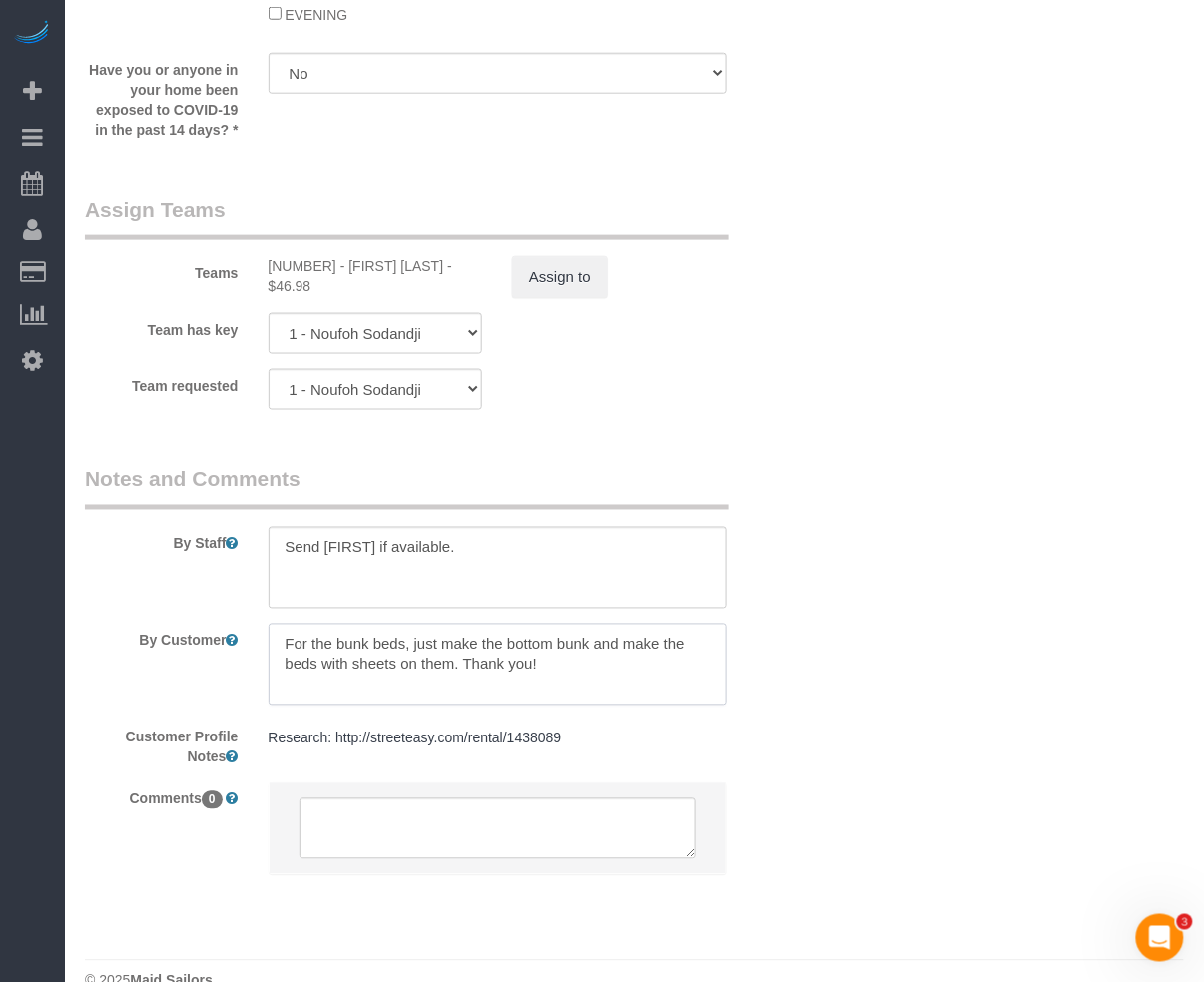 drag, startPoint x: 559, startPoint y: 665, endPoint x: 379, endPoint y: 651, distance: 180.54362 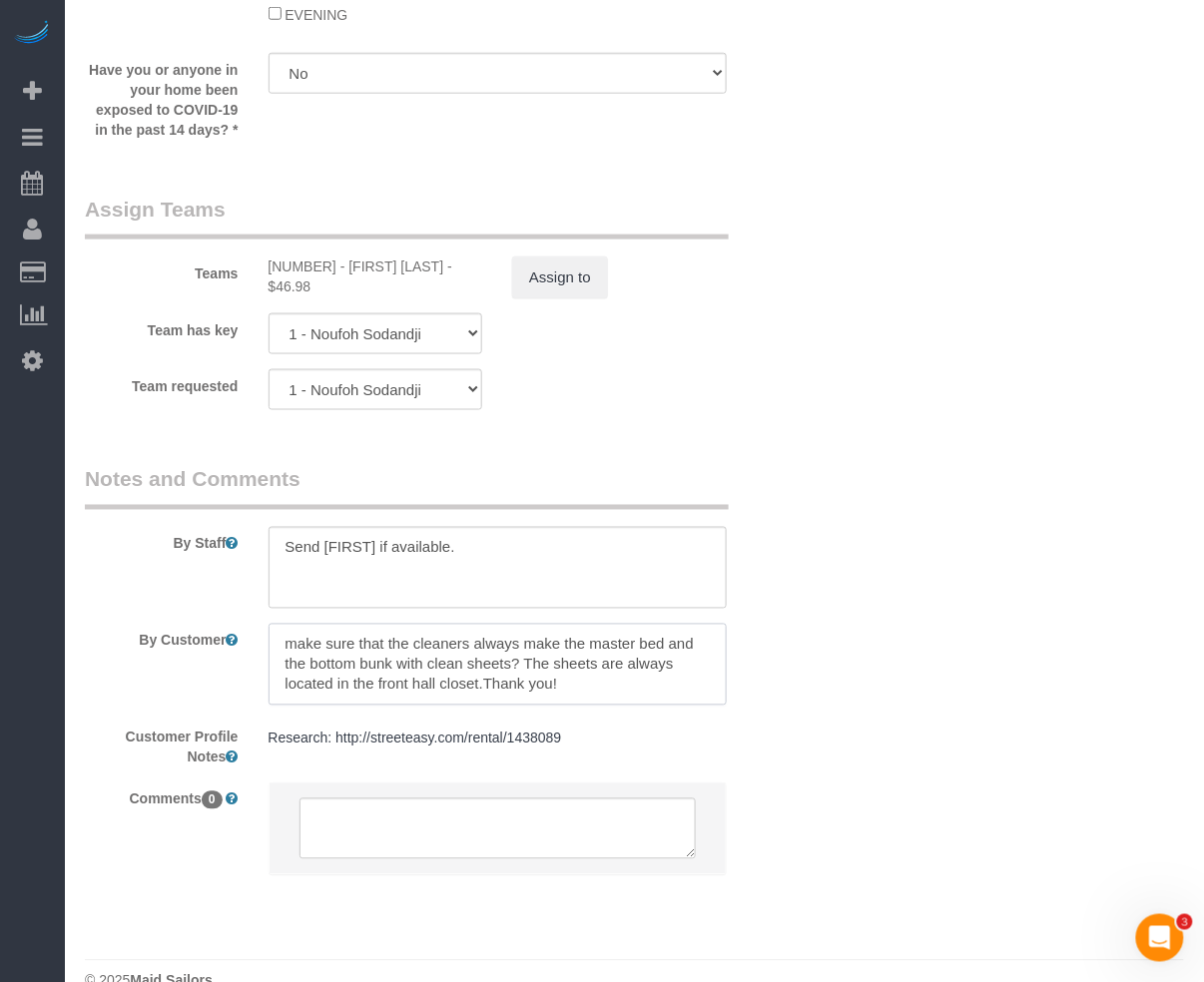 click at bounding box center (497, 665) 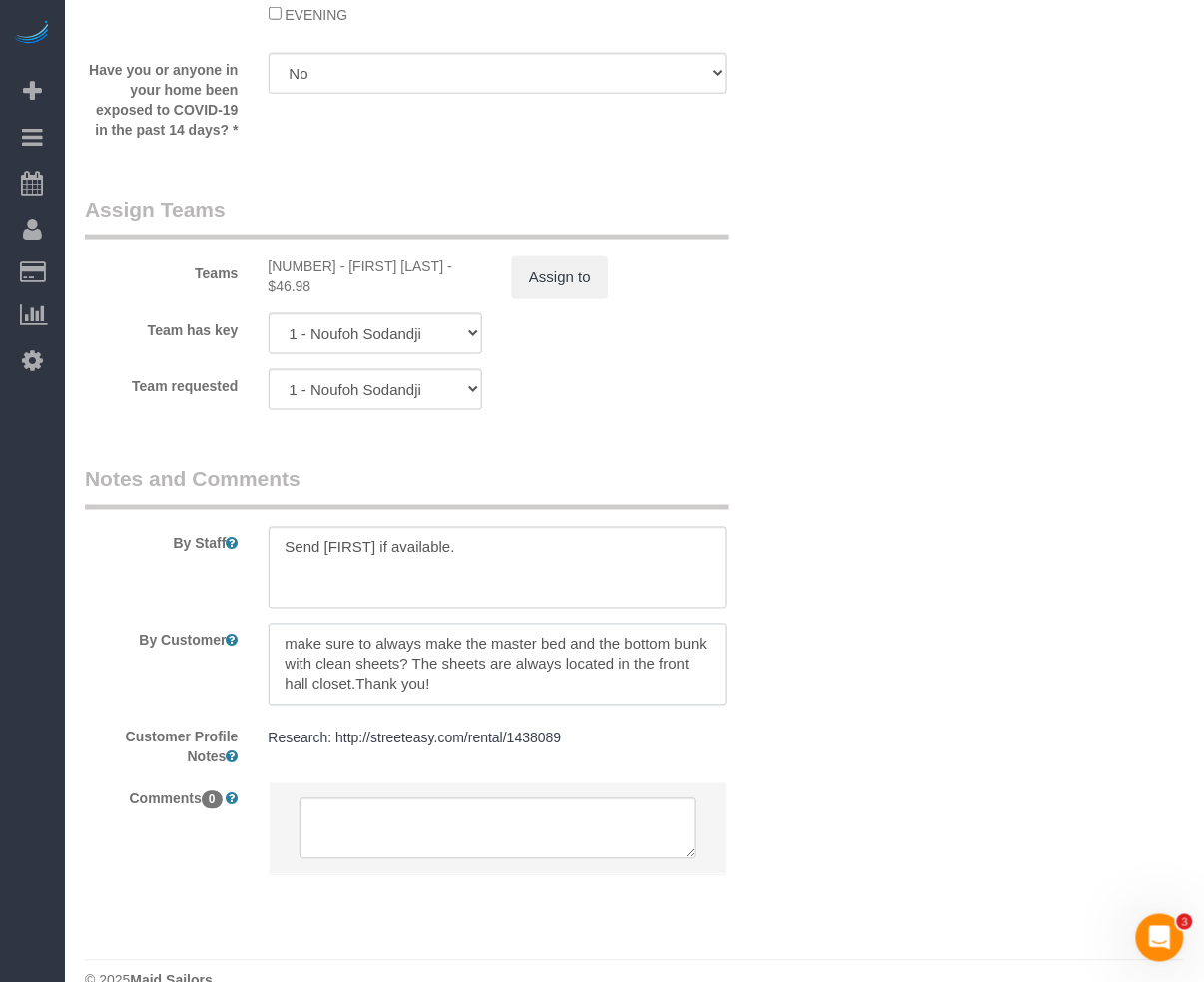 click at bounding box center (497, 665) 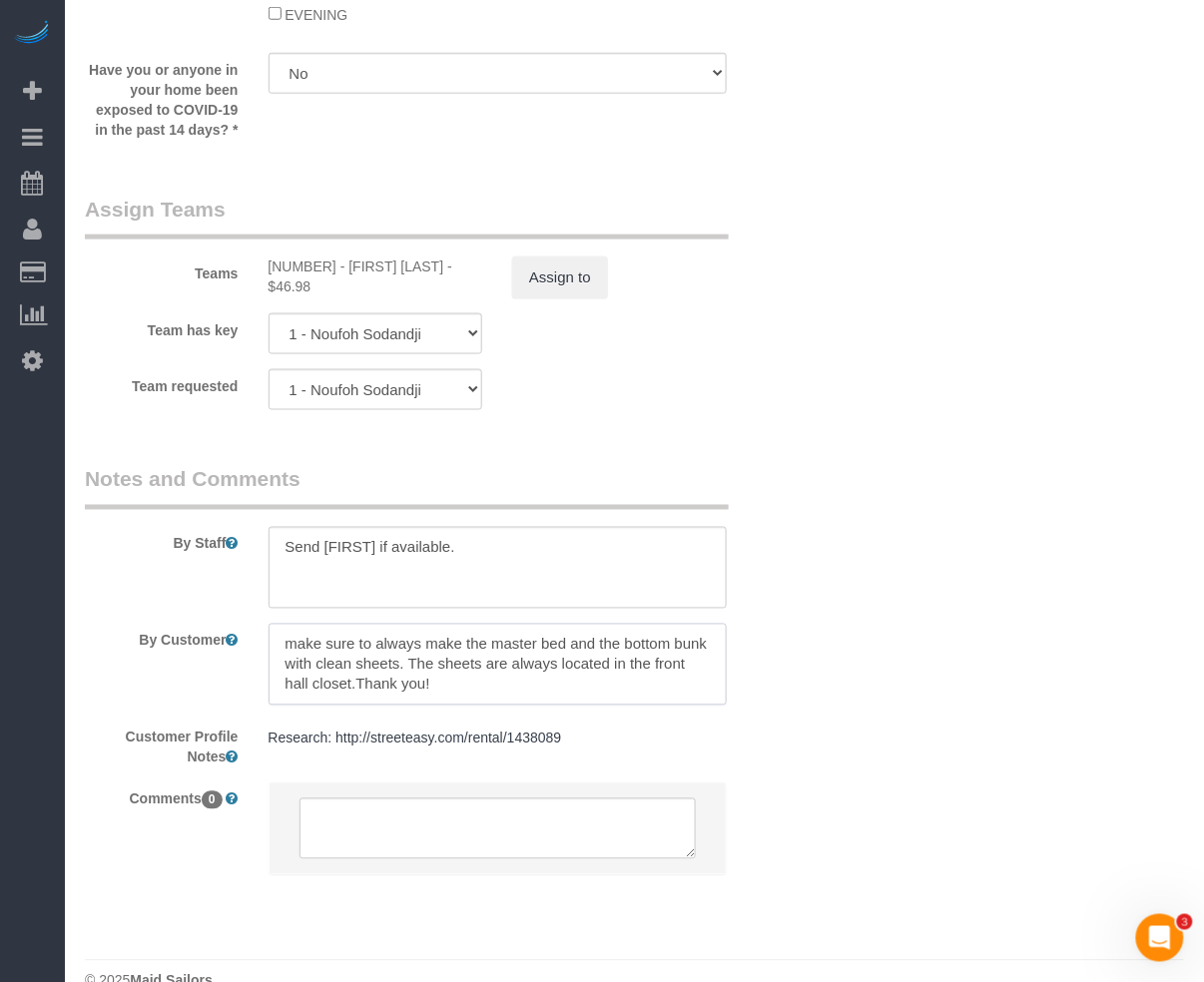 click at bounding box center [497, 665] 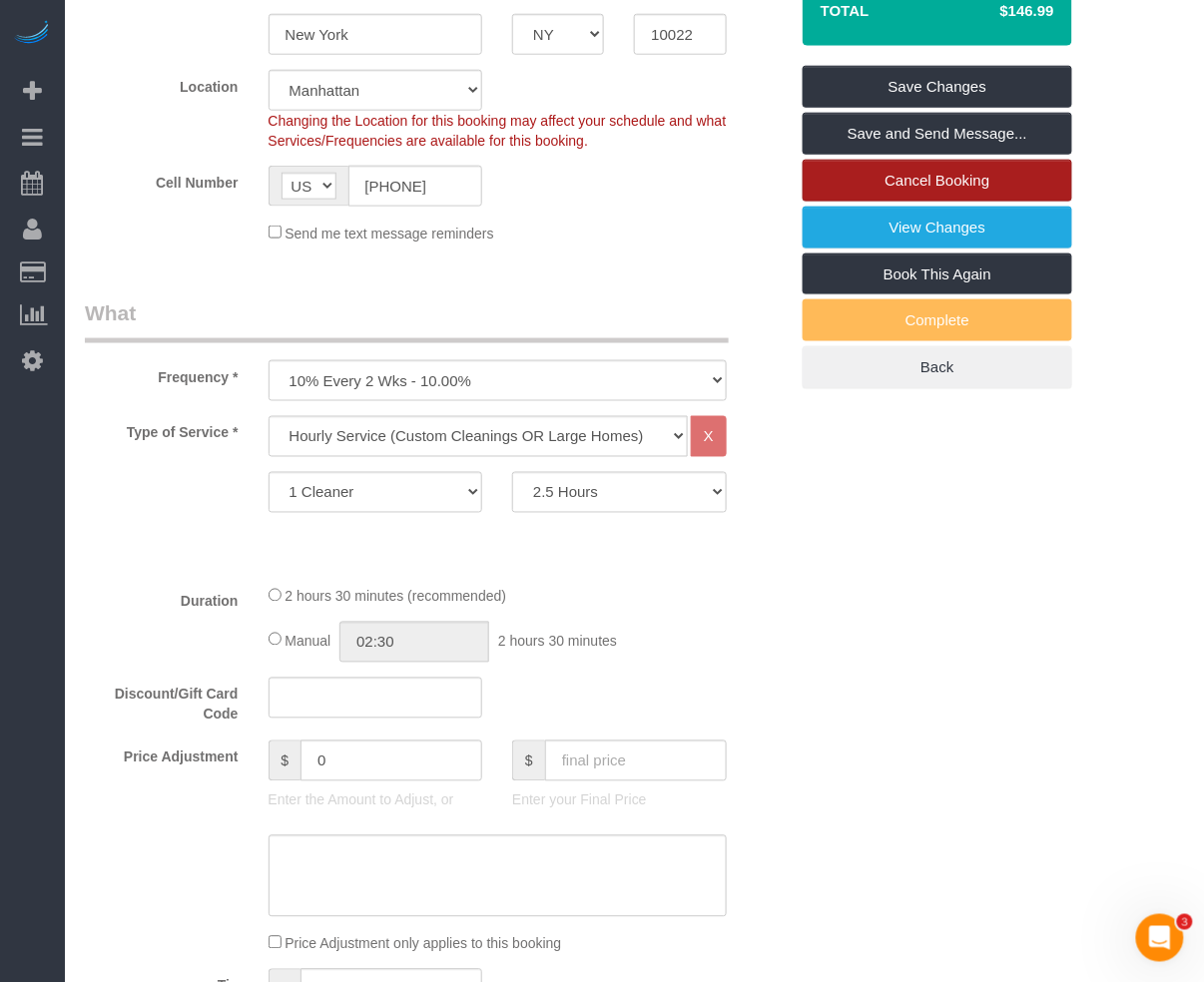 scroll, scrollTop: 133, scrollLeft: 0, axis: vertical 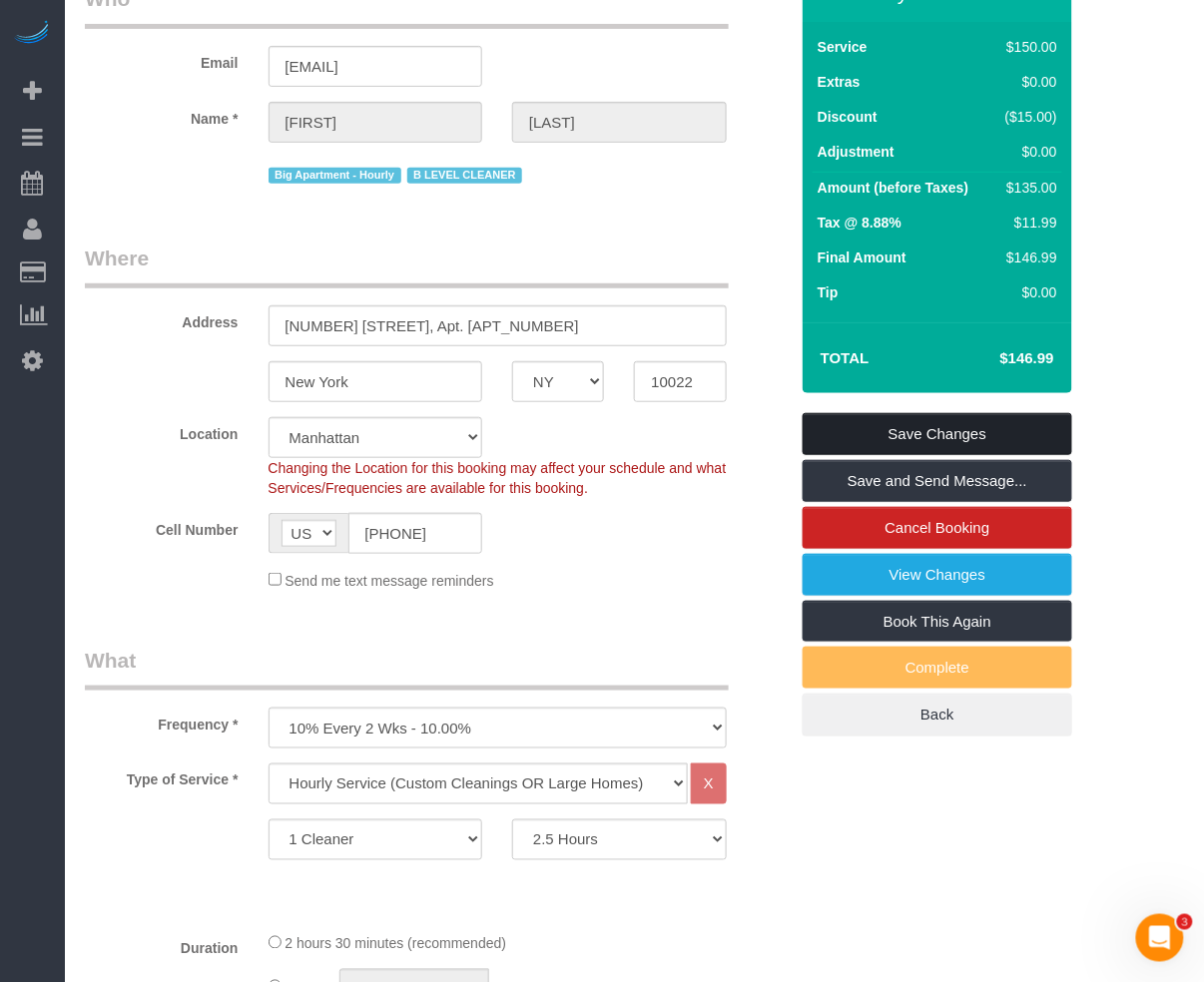 type on "Make sure to always make the master bed and the bottom bunk with clean sheets. The sheets are always located in the front hall closet.Thank you!" 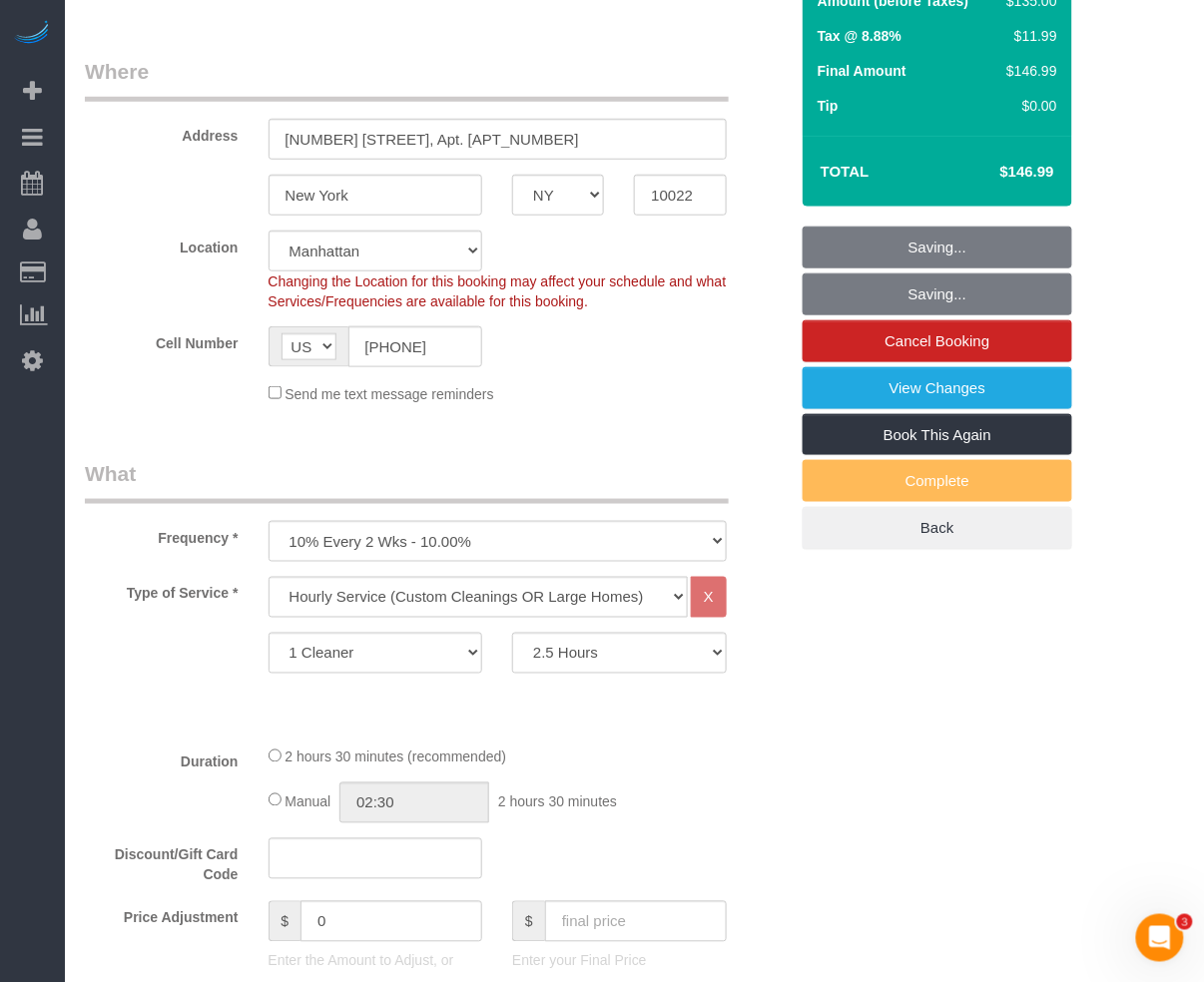 scroll, scrollTop: 399, scrollLeft: 0, axis: vertical 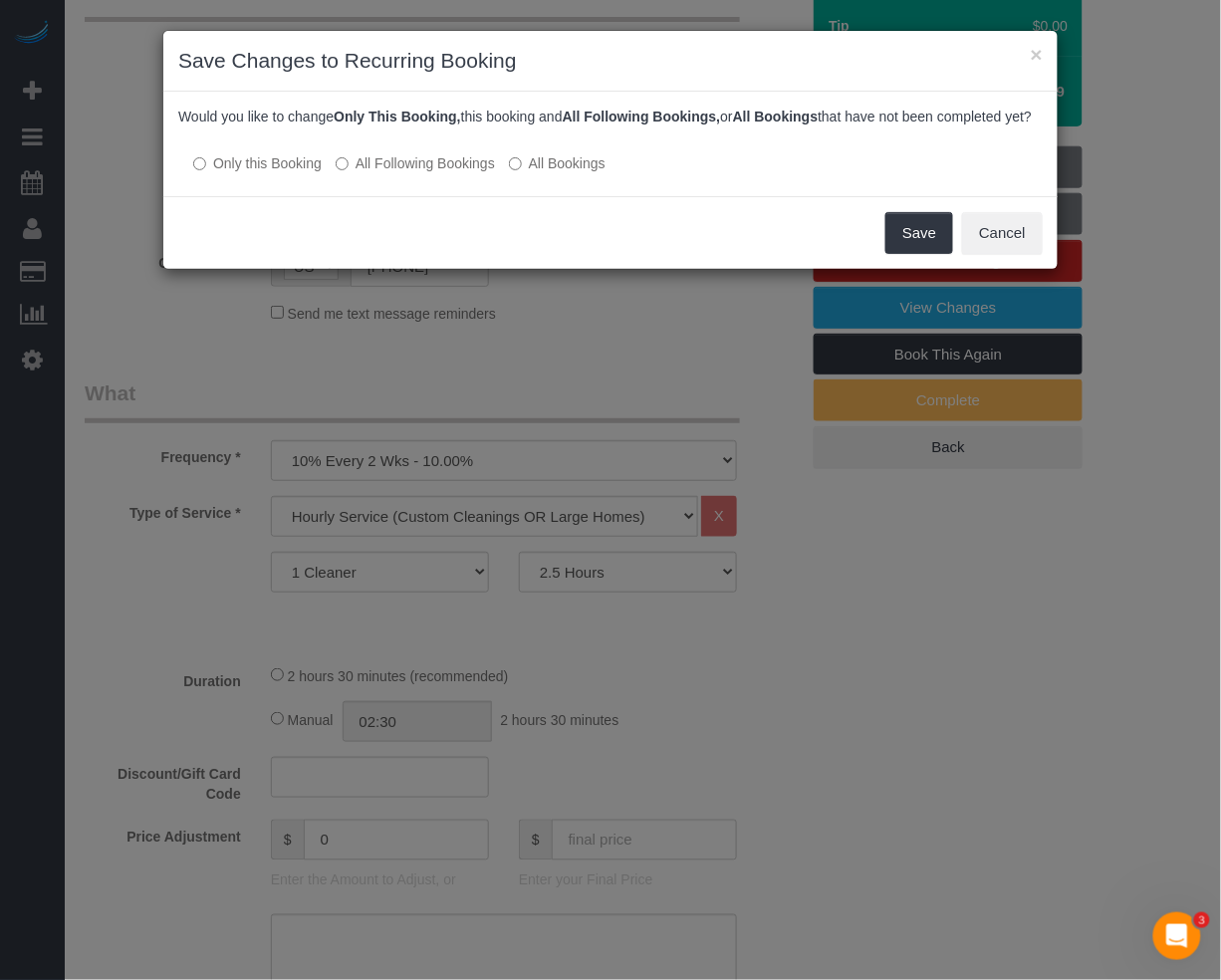 click on "All Following Bookings" at bounding box center [415, 163] 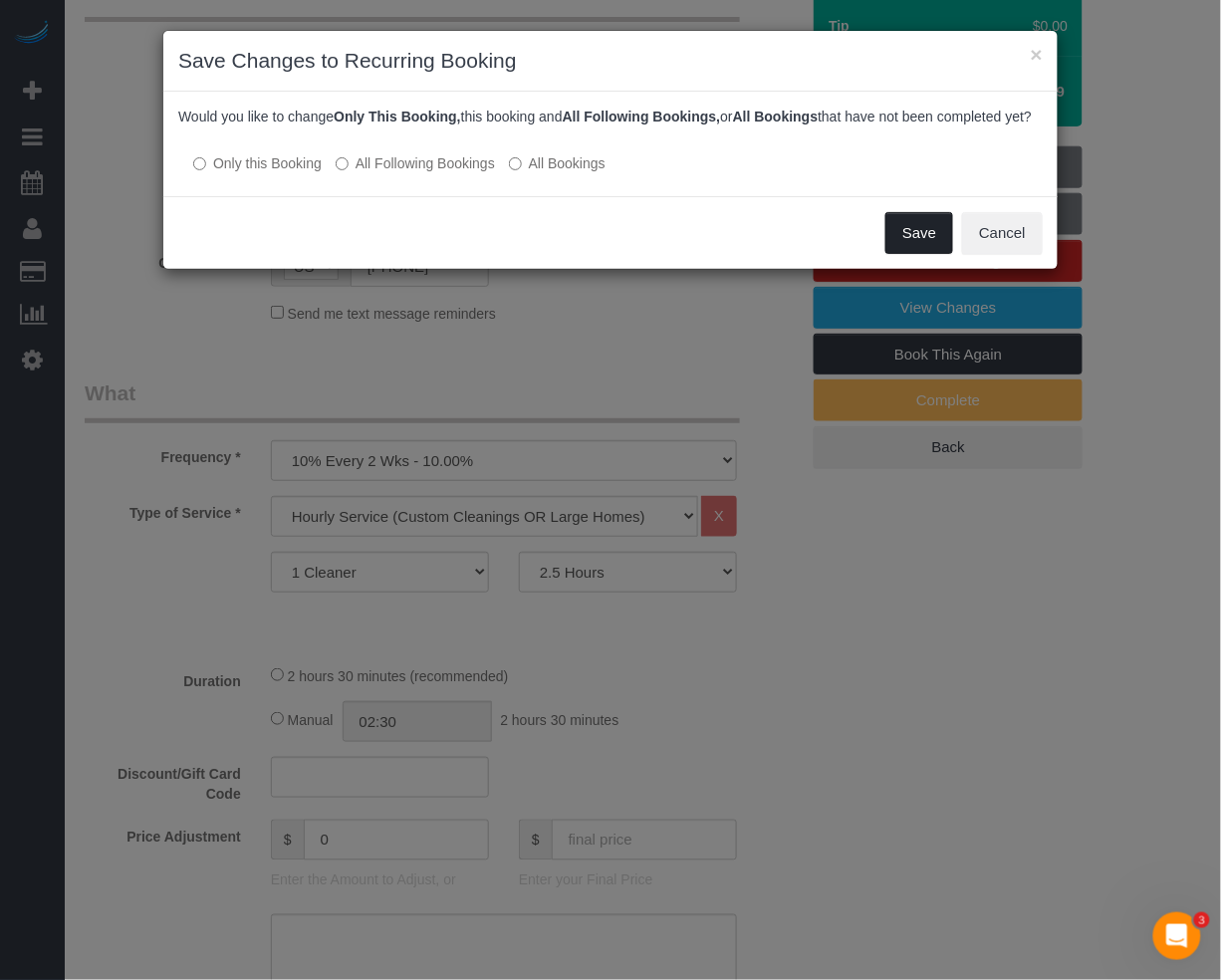 click on "Save" at bounding box center [919, 233] 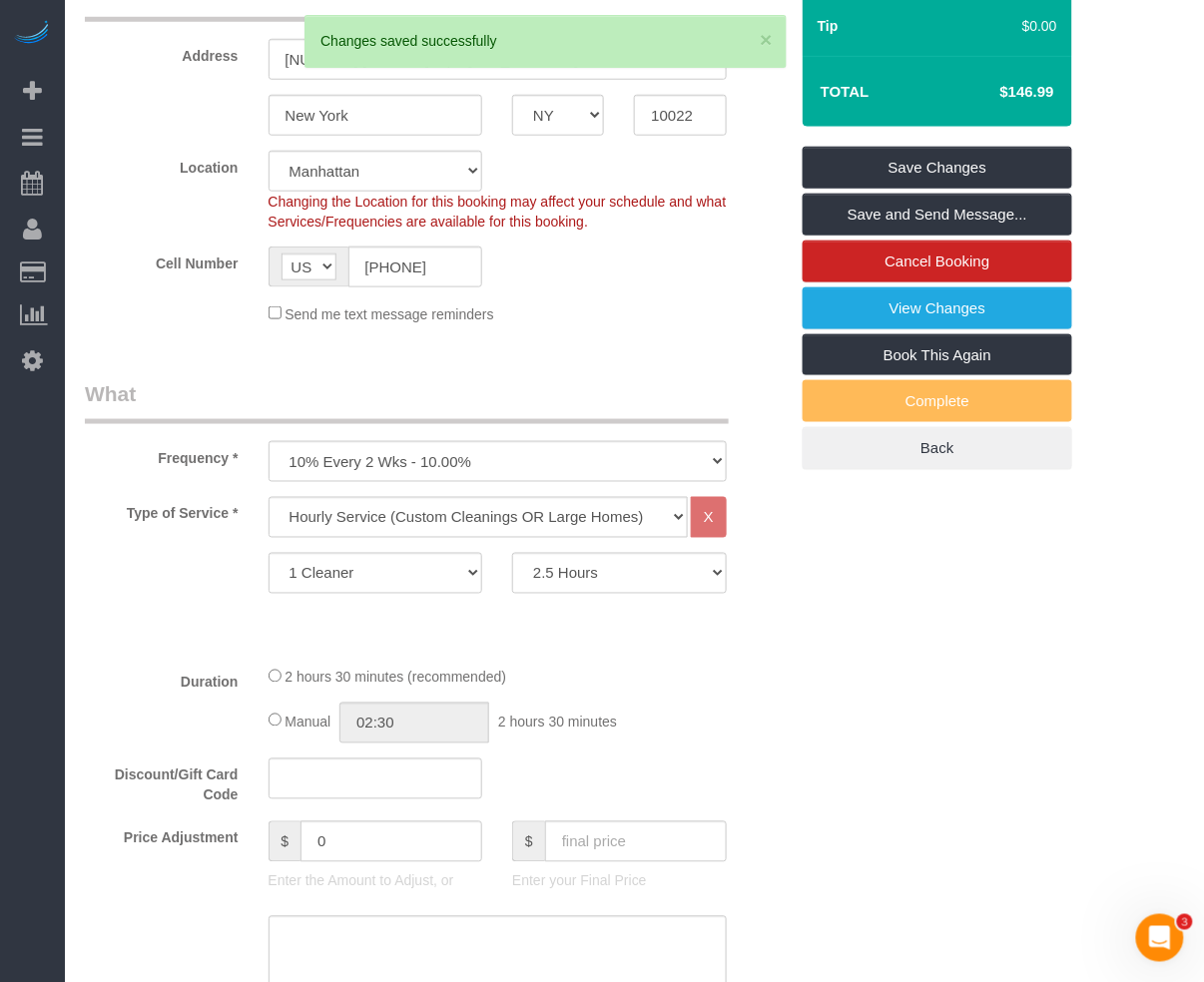 click on "Who
Email
brendan.nolan@flexjet.com
Name *
Brendan
Nolan
Big Apartment - Hourly
B LEVEL CLEANER
Where
Address
205 East 59th Street, Apt. 16C
New York
AK
AL
AR
AZ
CA
CO
CT
DC
DE
FL
GA
HI
IA
ID
IL
IN
KS
KY
LA
MA
MD
ME
MI
MN
MO
MS" at bounding box center [634, 1255] 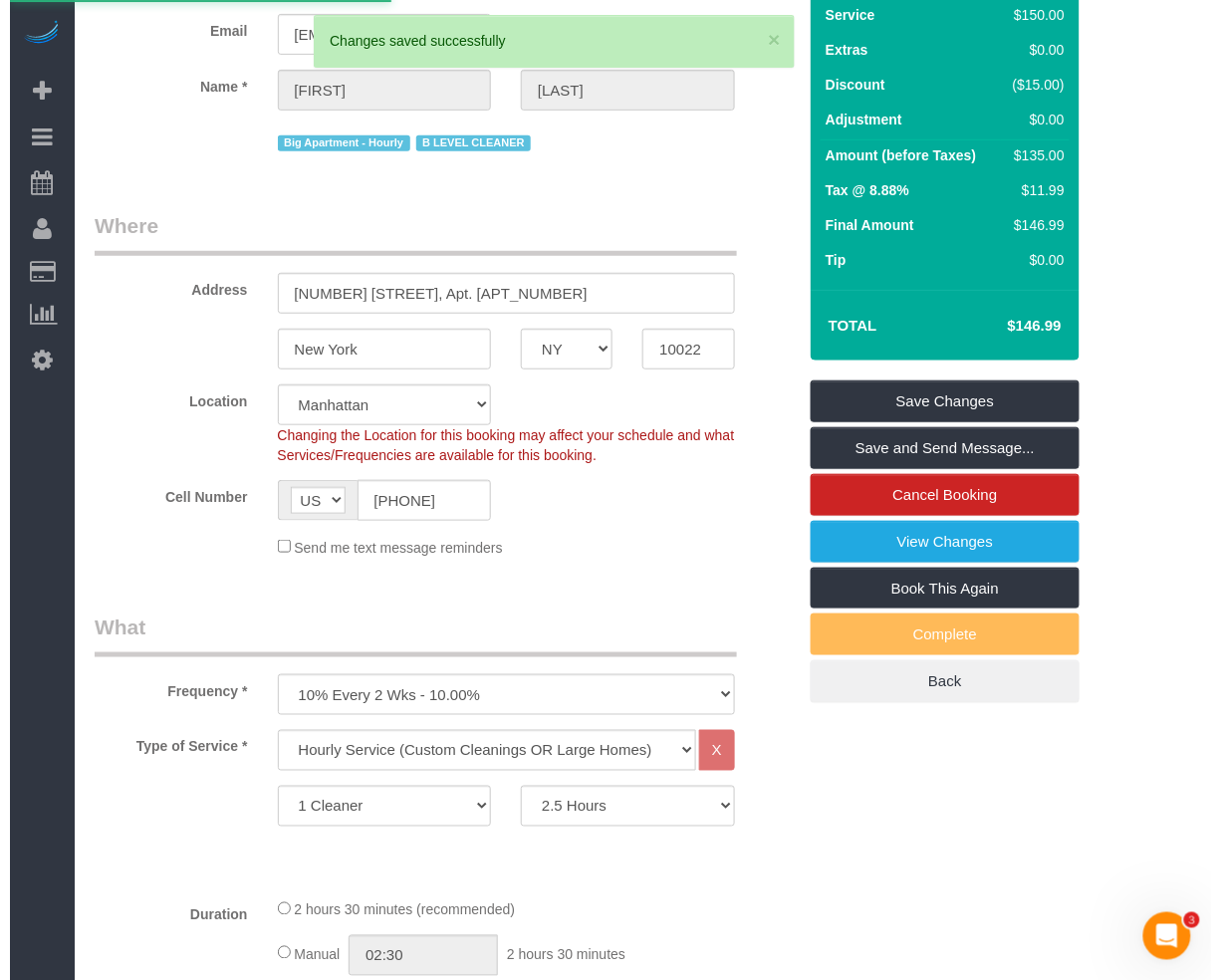scroll, scrollTop: 0, scrollLeft: 0, axis: both 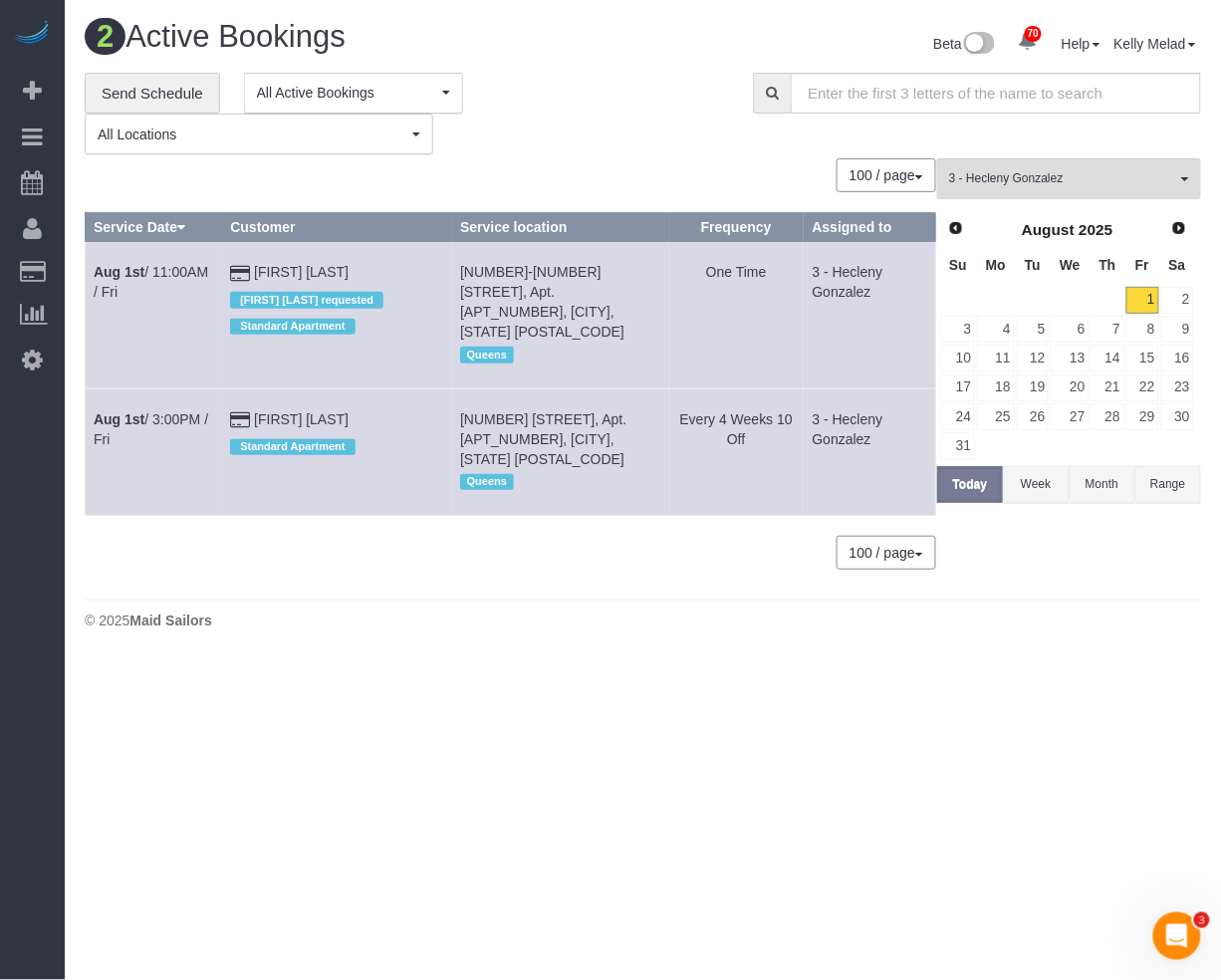 click on "© 2025
Maid Sailors" at bounding box center [642, 620] 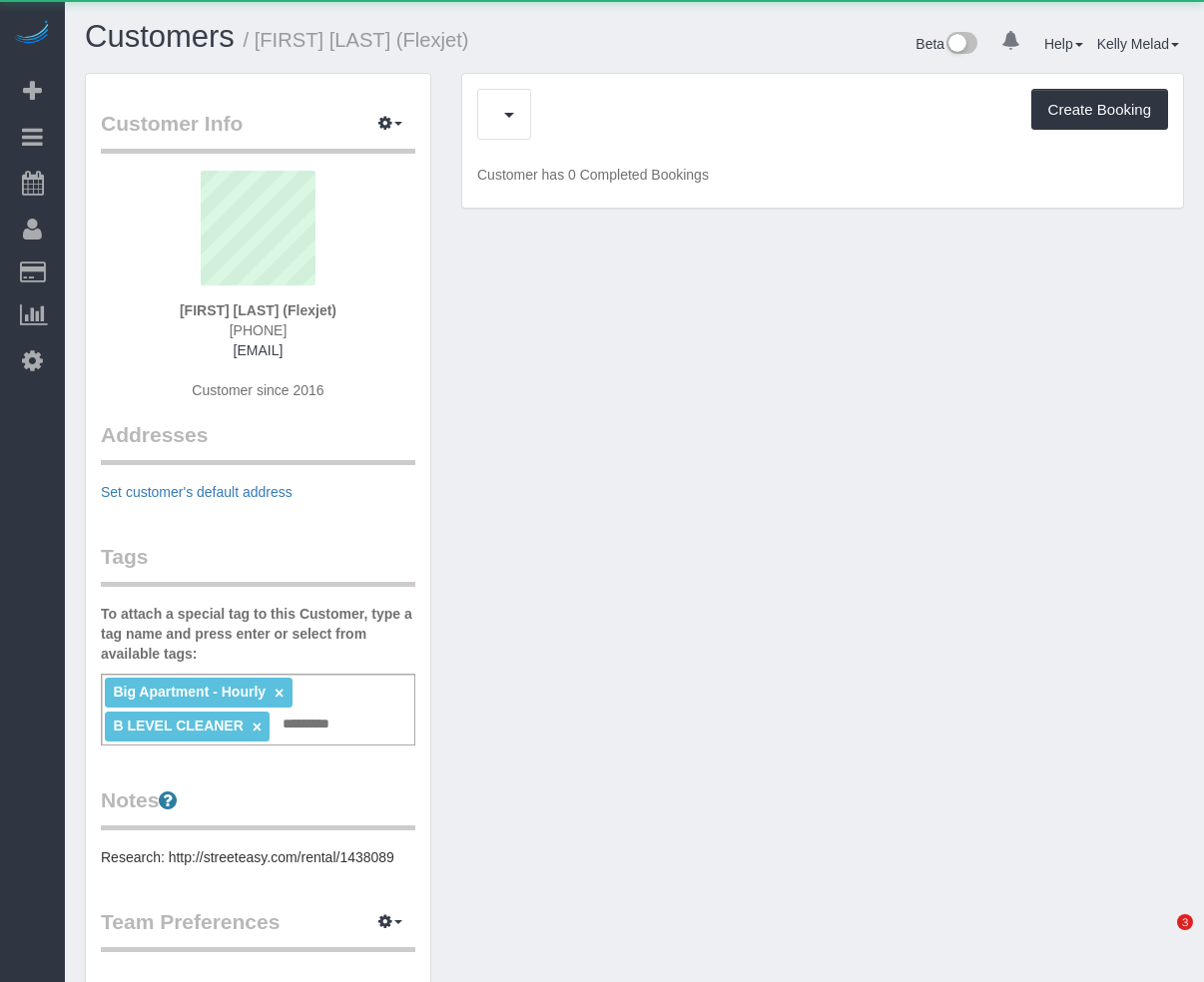 scroll, scrollTop: 0, scrollLeft: 0, axis: both 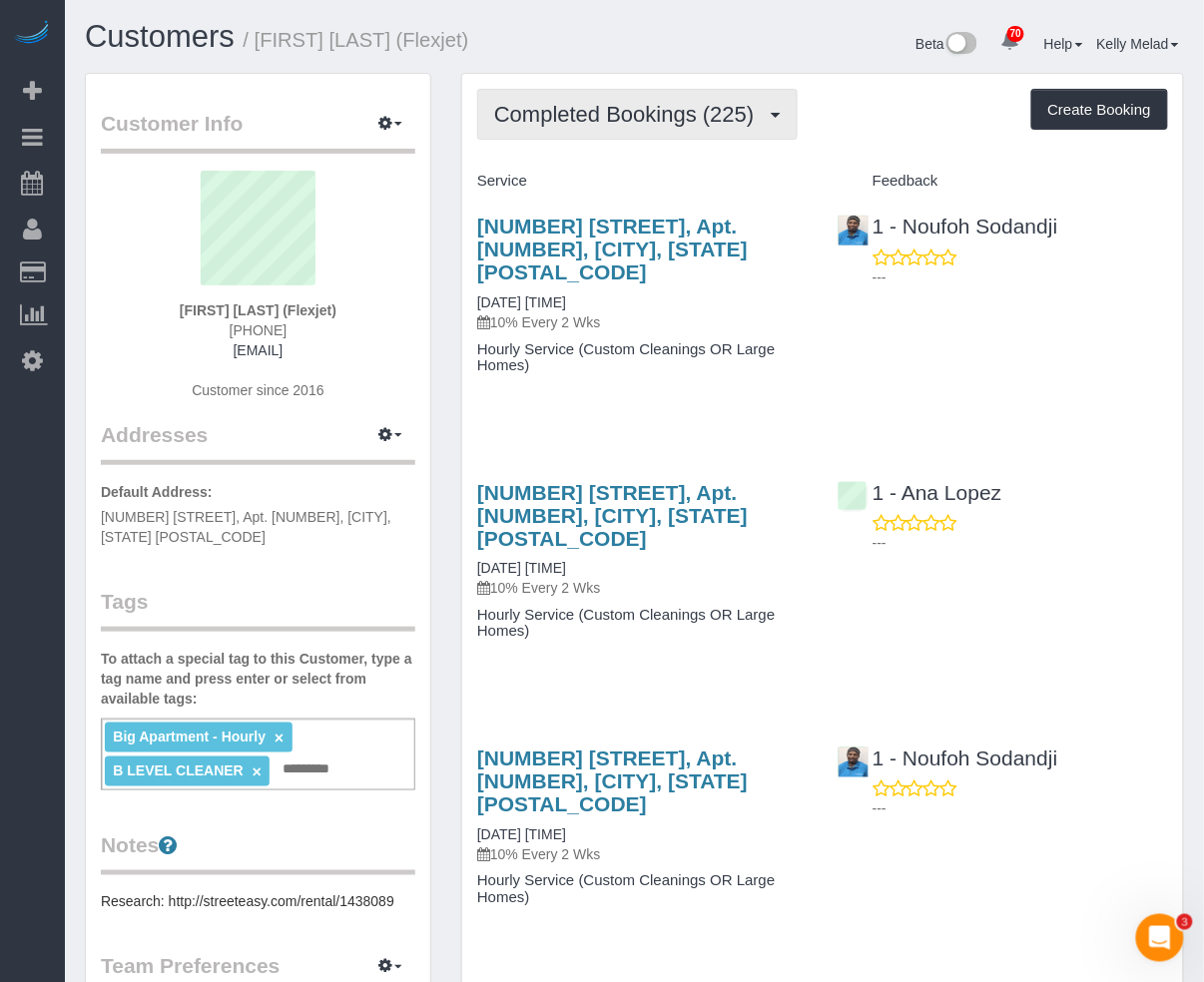 drag, startPoint x: 660, startPoint y: 94, endPoint x: 672, endPoint y: 116, distance: 25.059928 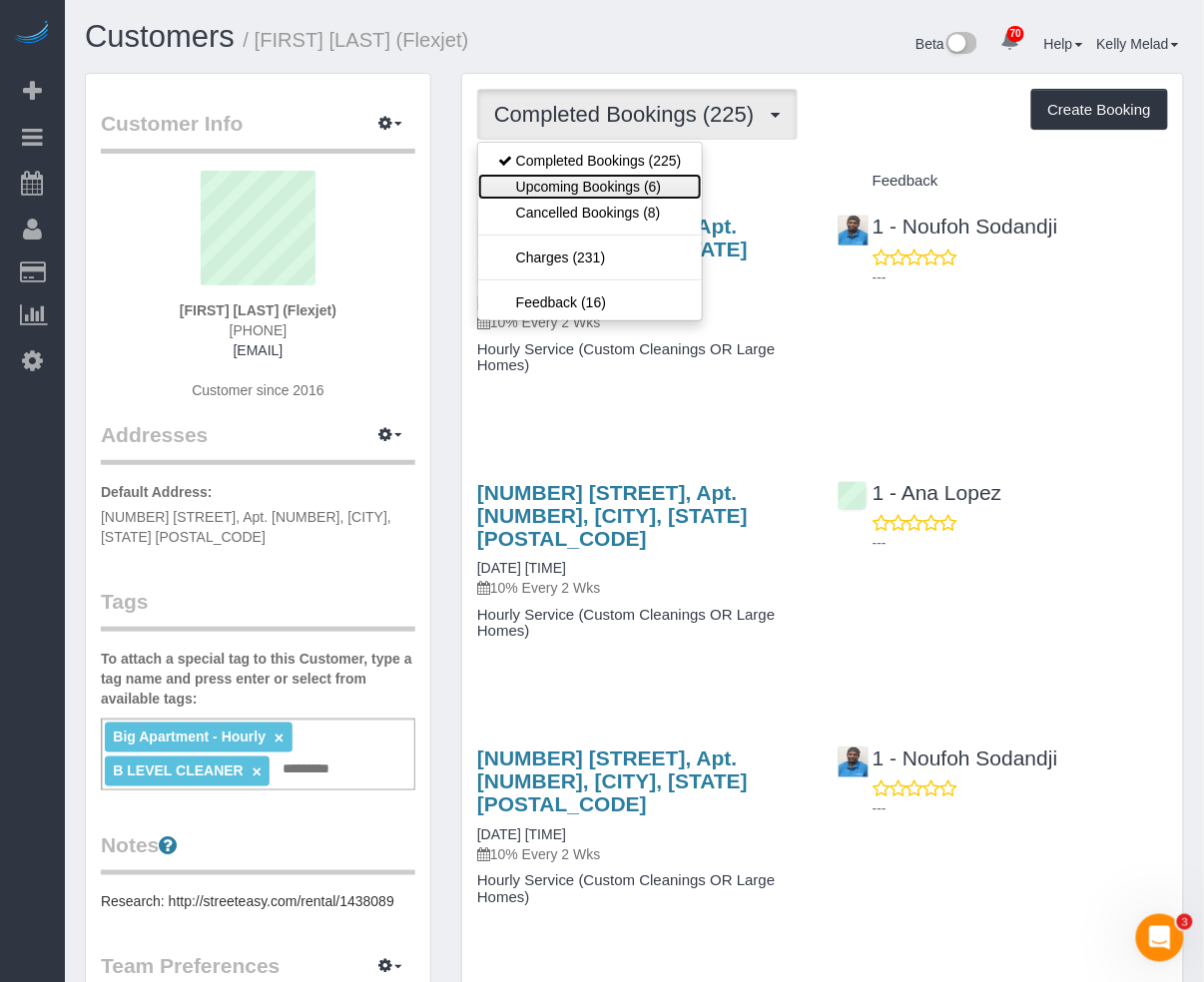 click on "Upcoming Bookings (6)" at bounding box center [590, 187] 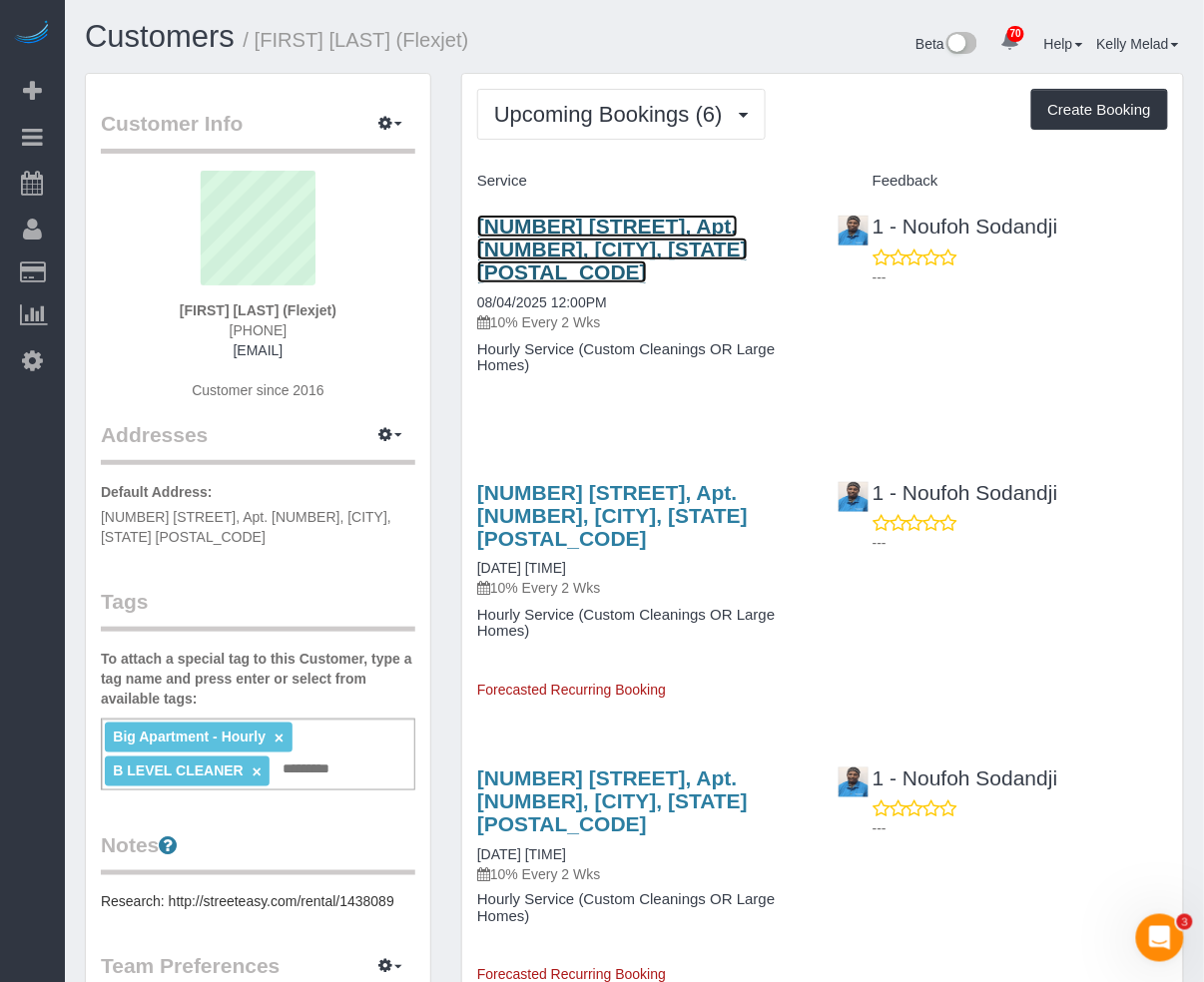 click on "205 East 59th Street, Apt. 16c, New York, NY 10022" at bounding box center (612, 248) 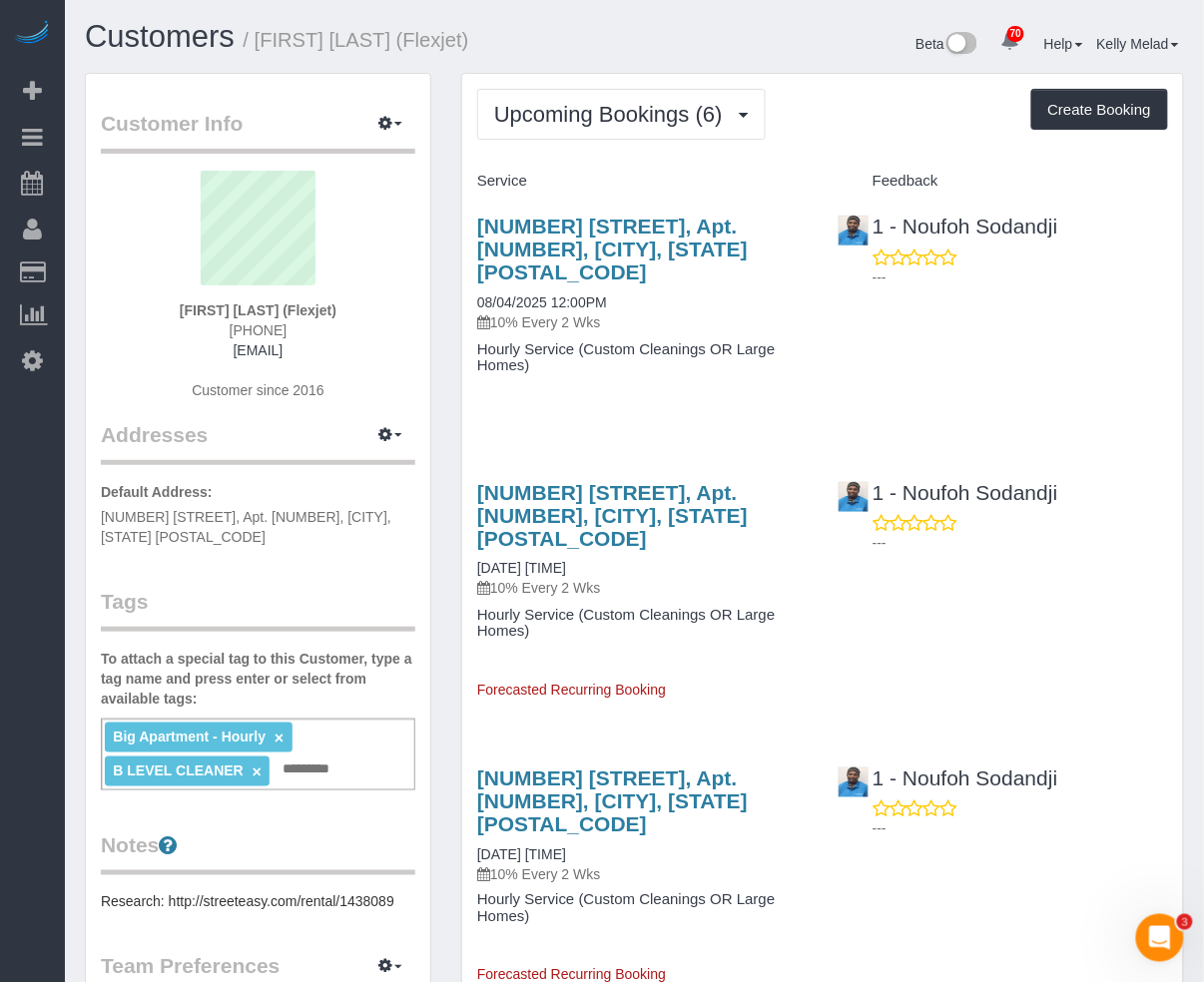 click on "1 - Noufoh Sodandji
---" at bounding box center [1002, 513] 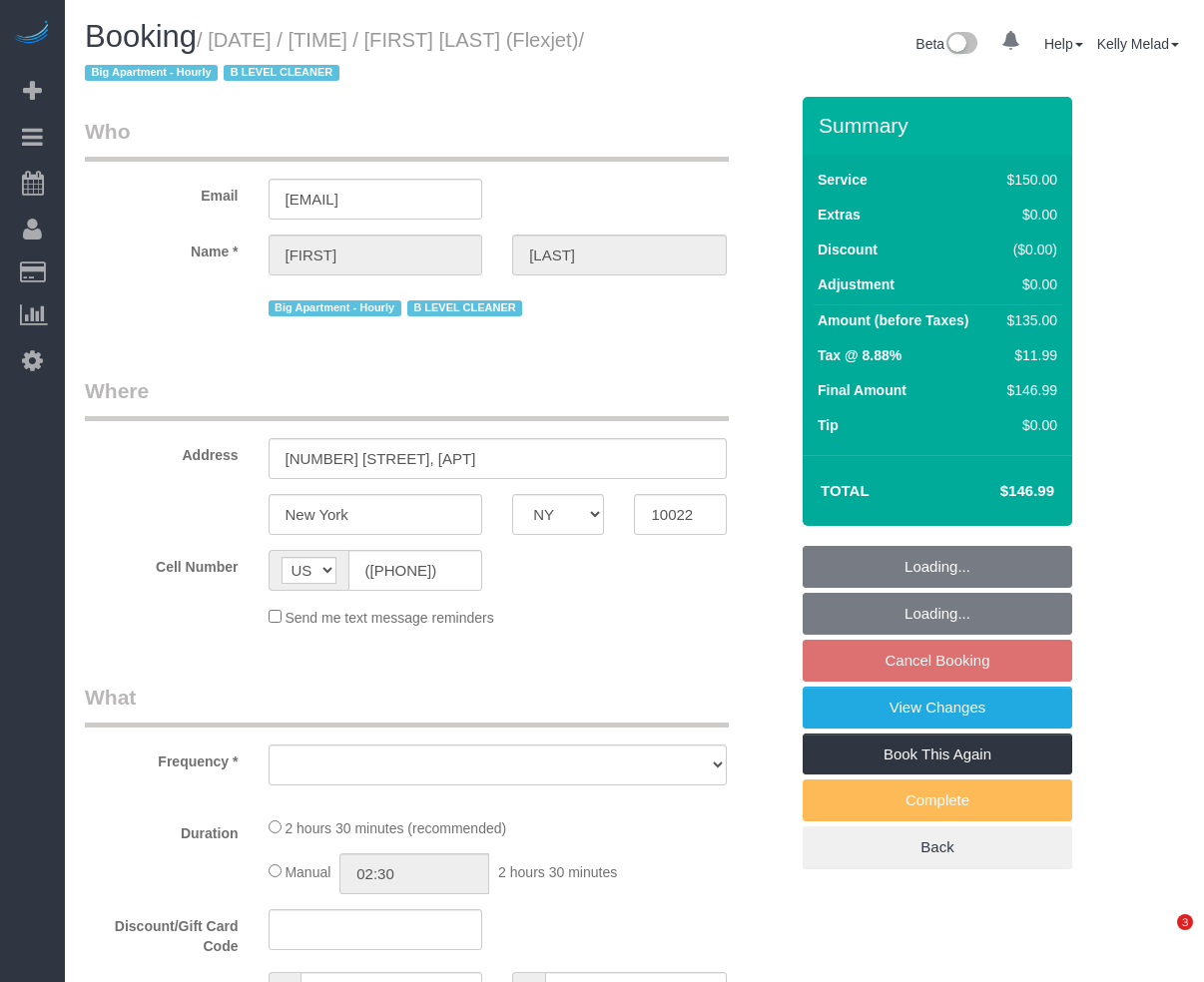 select on "NY" 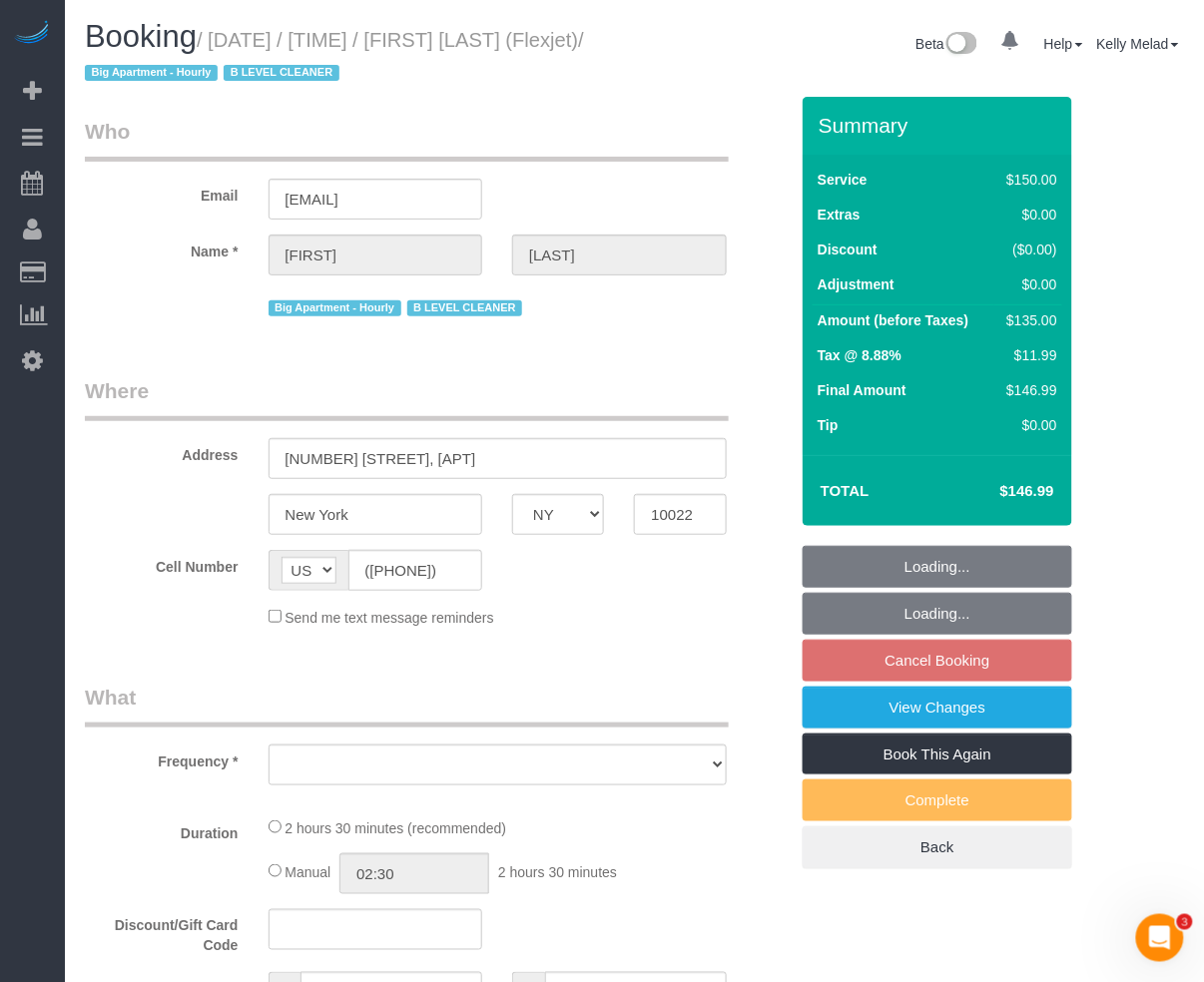 scroll, scrollTop: 0, scrollLeft: 0, axis: both 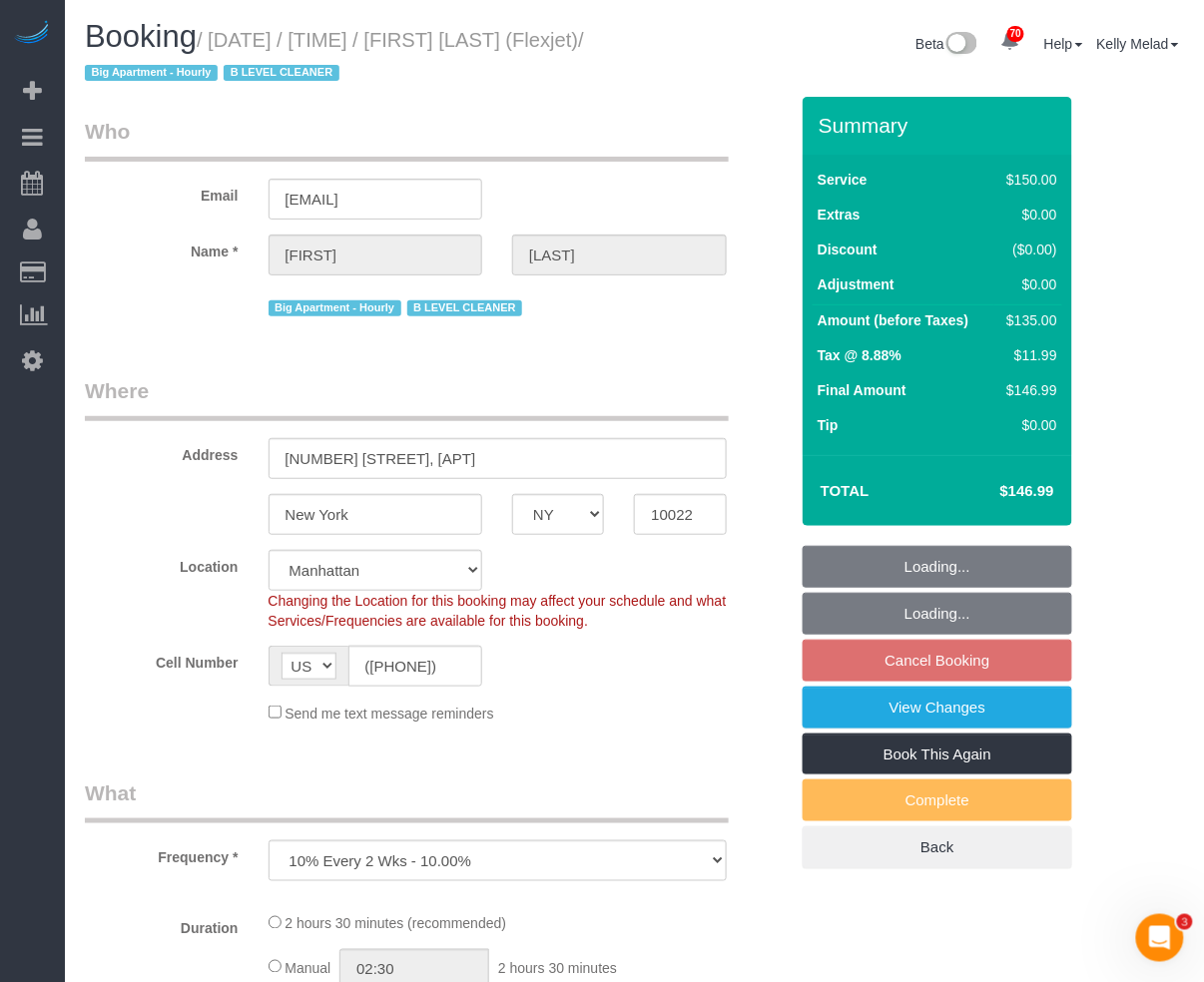 select on "150" 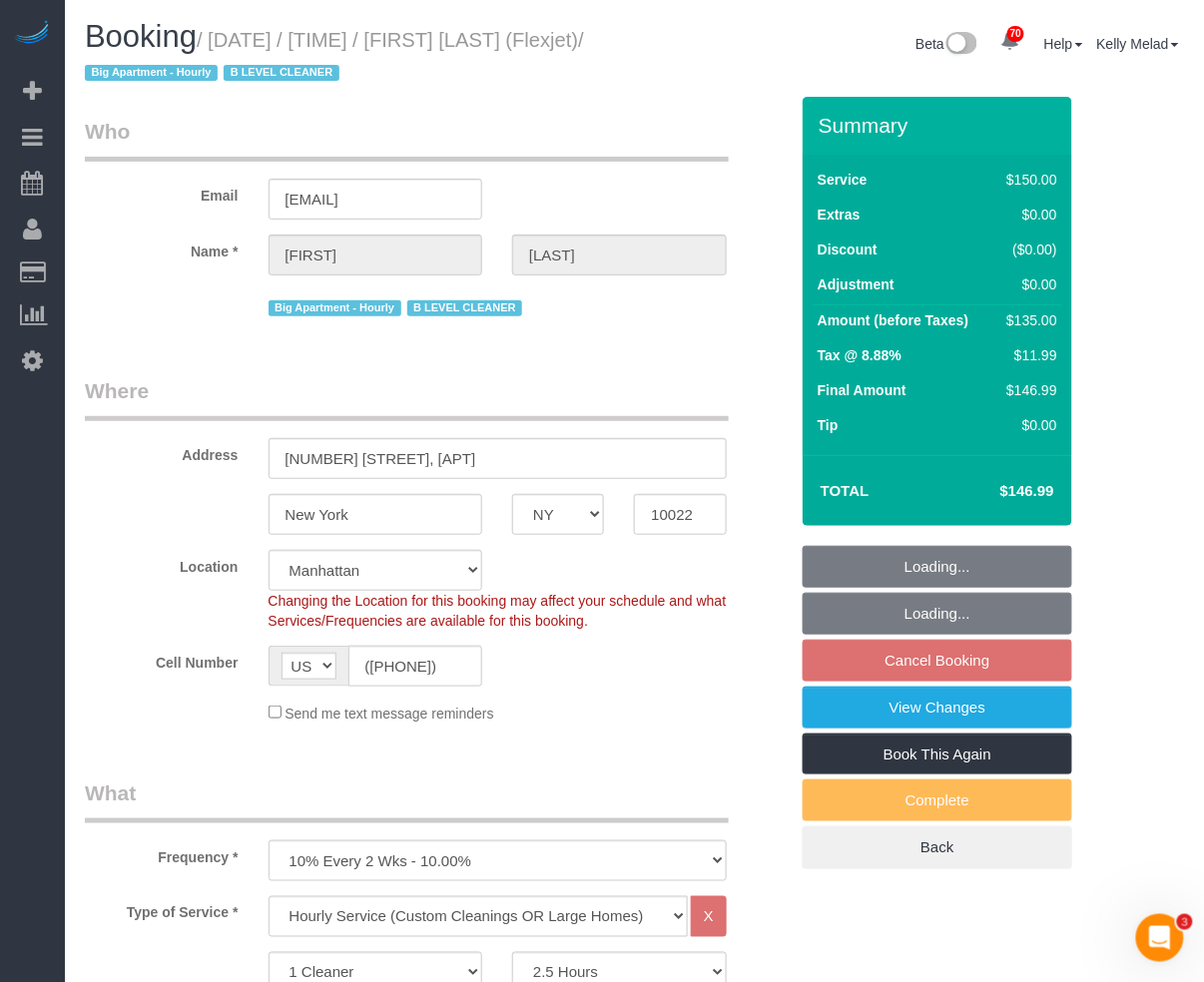 select on "object:1150" 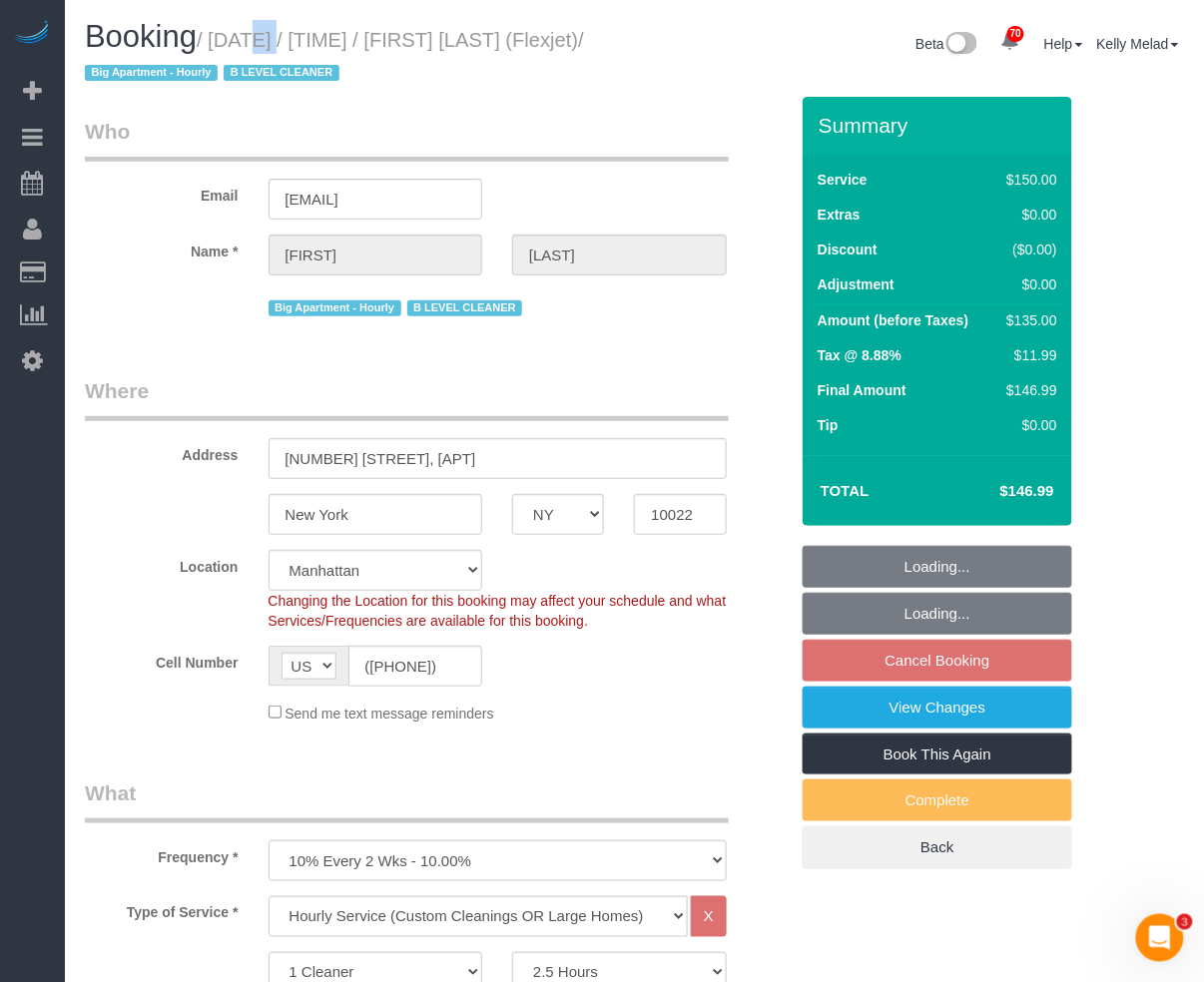 select on "spot5" 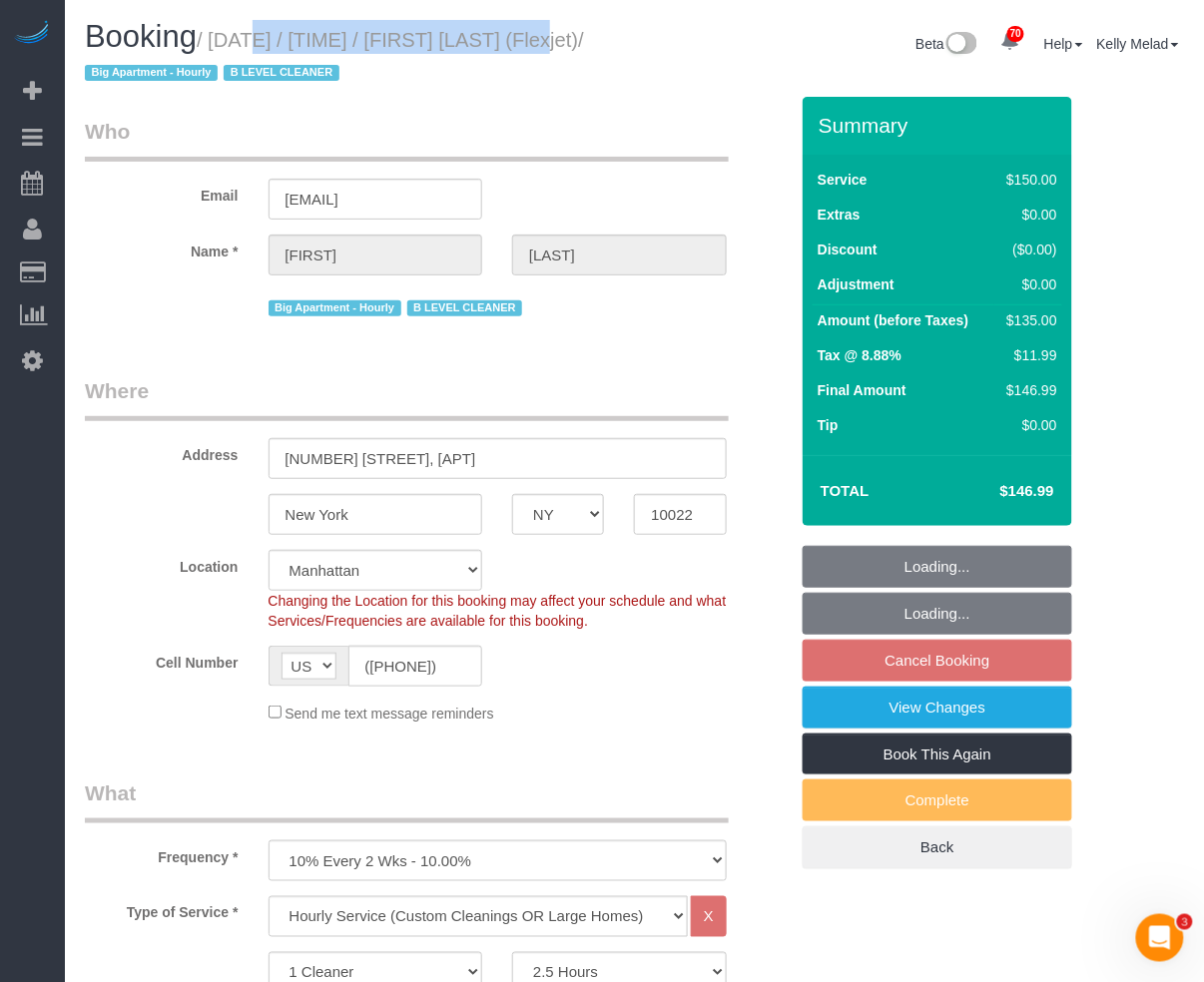 select on "22223" 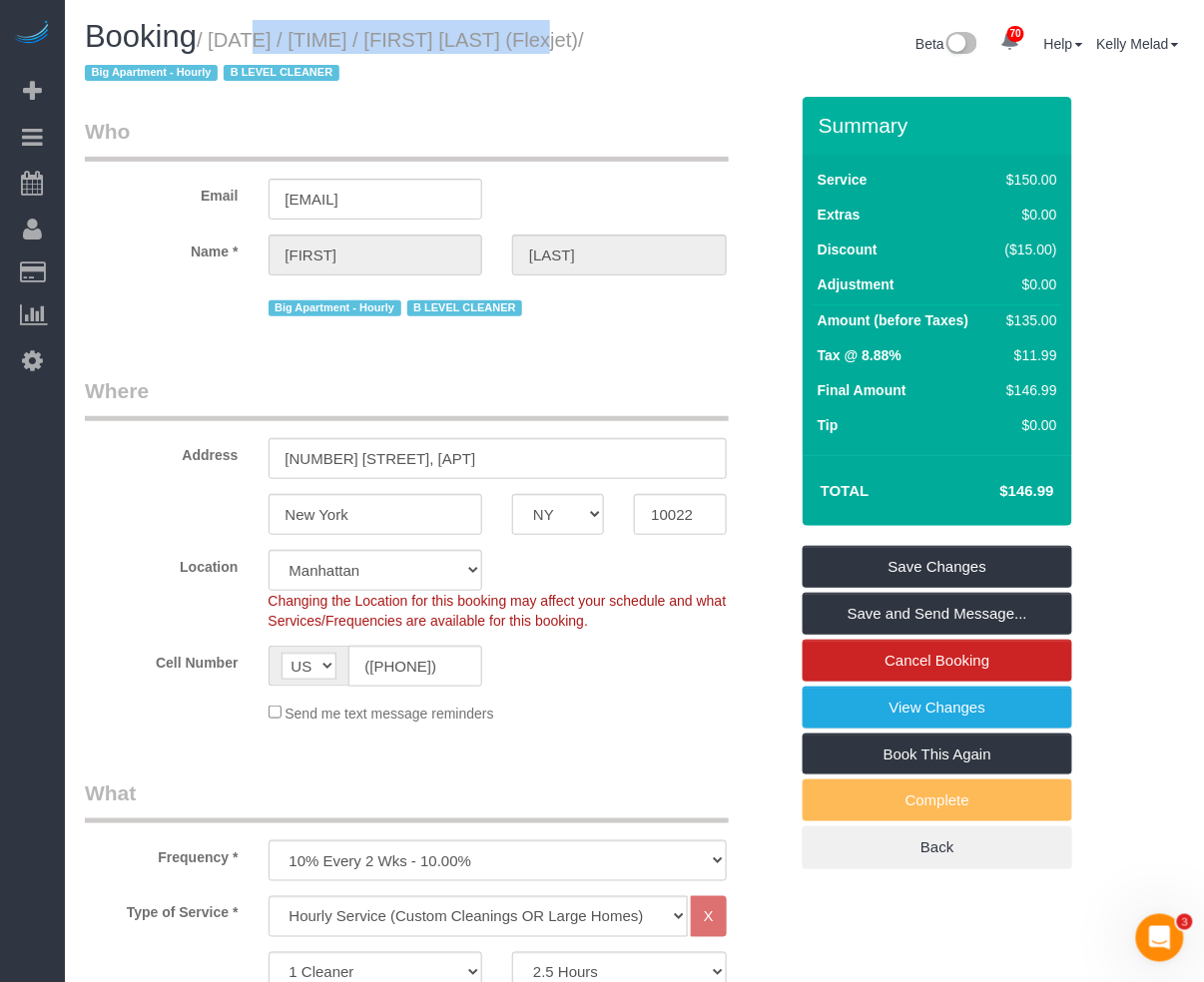 copy on "August 04, 2025 / 12:00PM / Brendan Nolan" 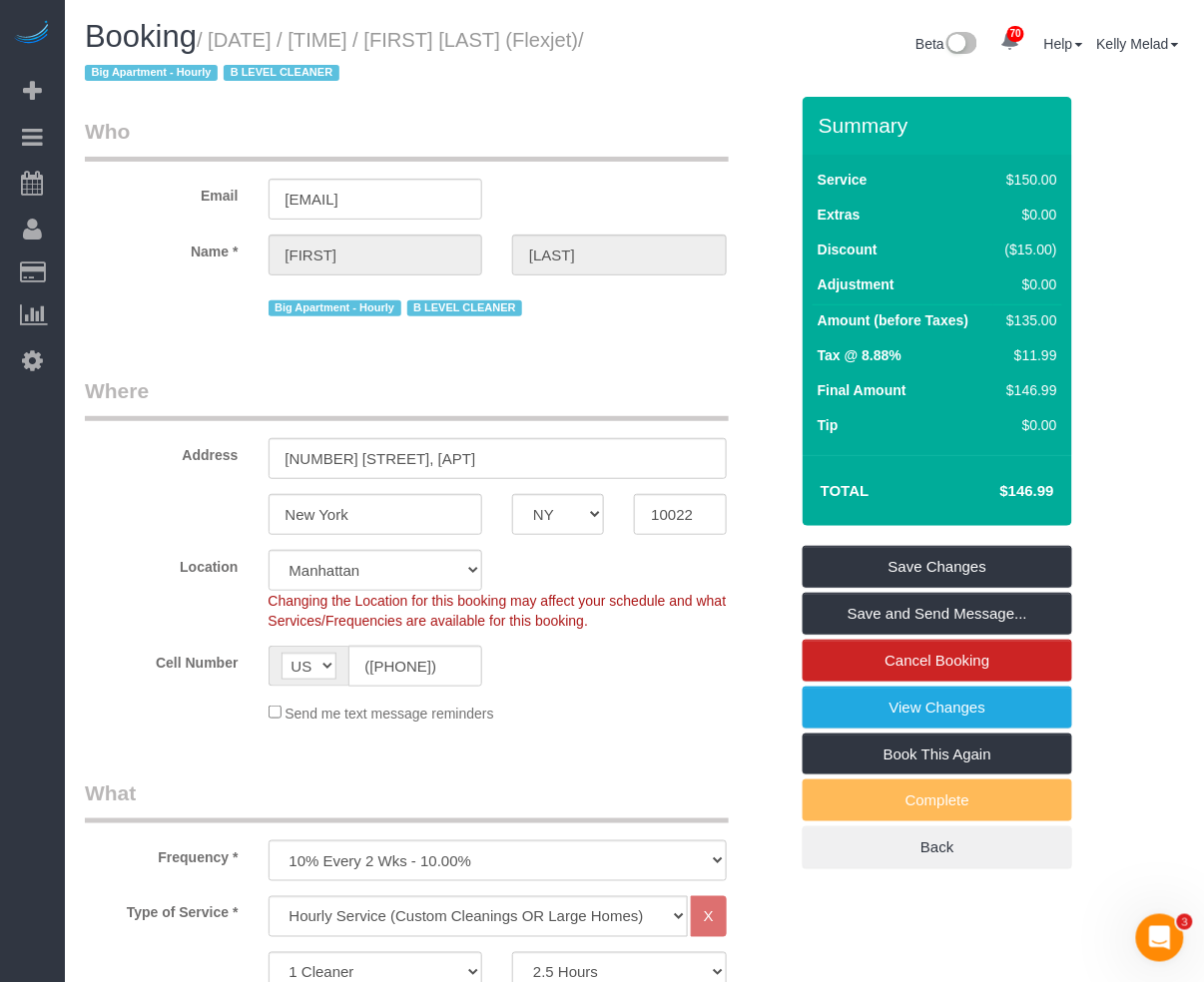 click on "Who
Email
brendan.nolan@flexjet.com
Name *
Brendan
Nolan
Big Apartment - Hourly
B LEVEL CLEANER
Where
Address
205 East 59th Street, Apt. 16C
New York
AK
AL
AR
AZ
CA
CO
CT
DC
DE
FL
GA
HI
IA
ID
IL
IN
KS
KY
LA
MA
MD
ME
MI
MN
MO
MS" at bounding box center (634, 1655) 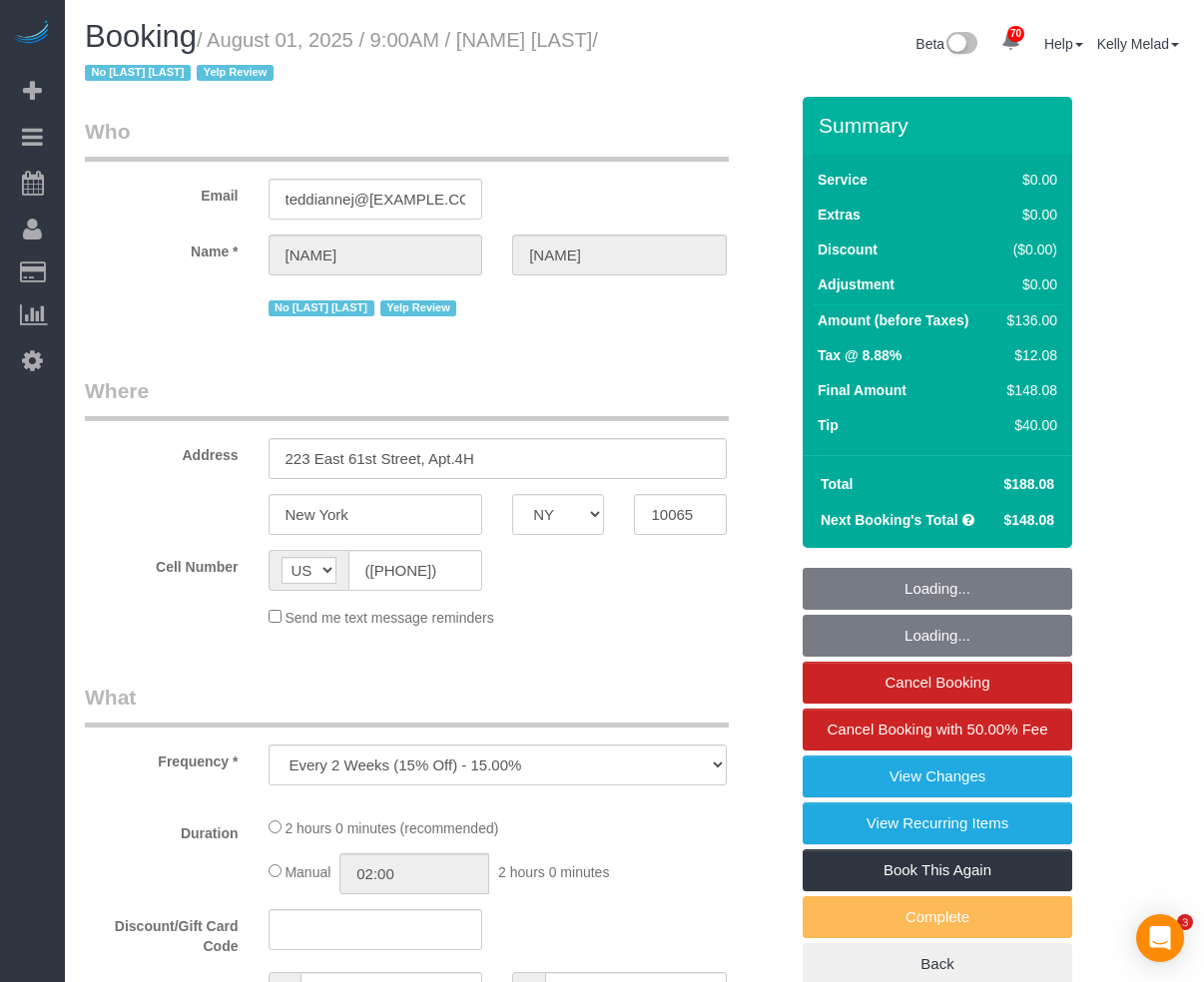 select on "NY" 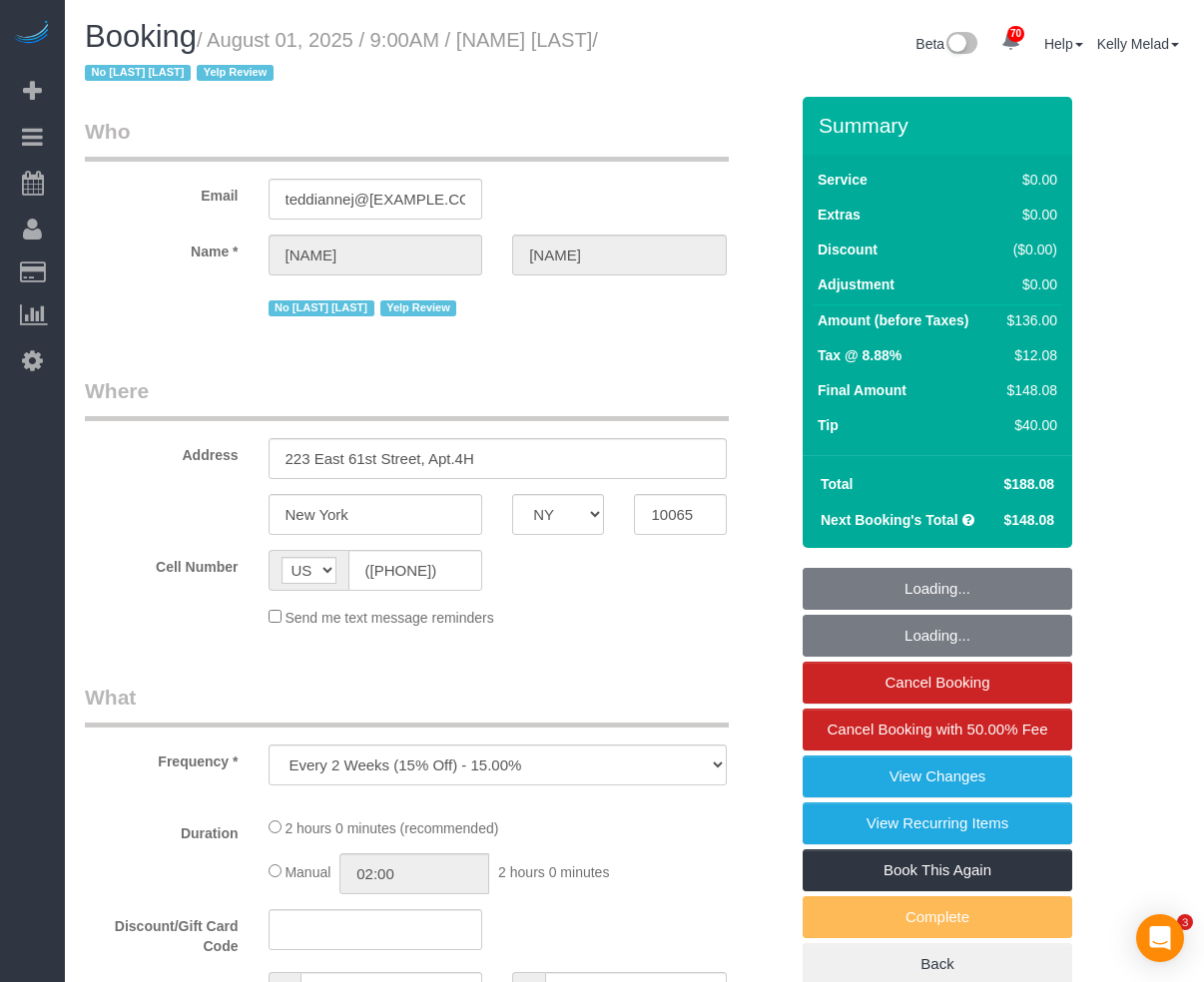 select on "number:90" 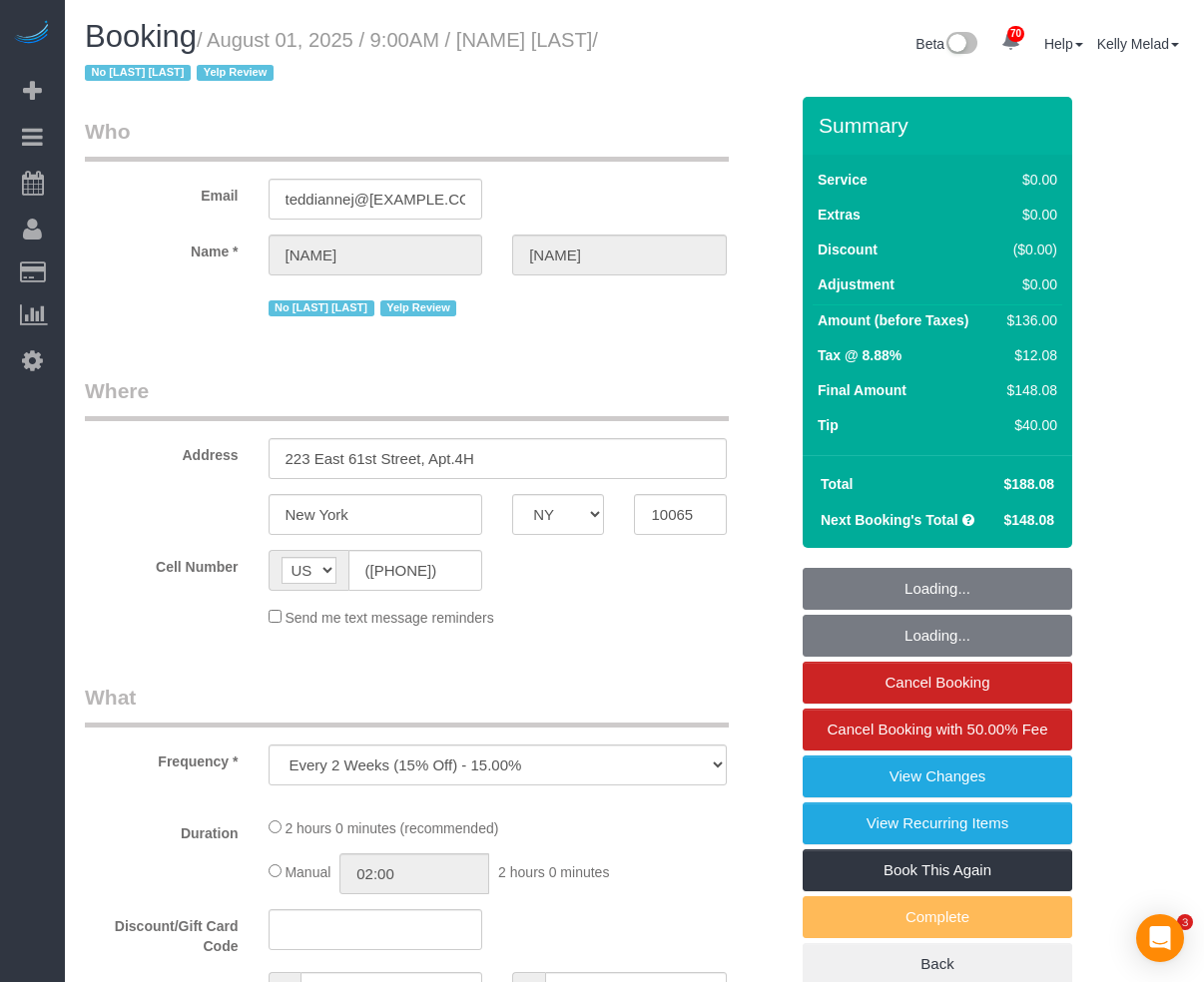 select on "number:15" 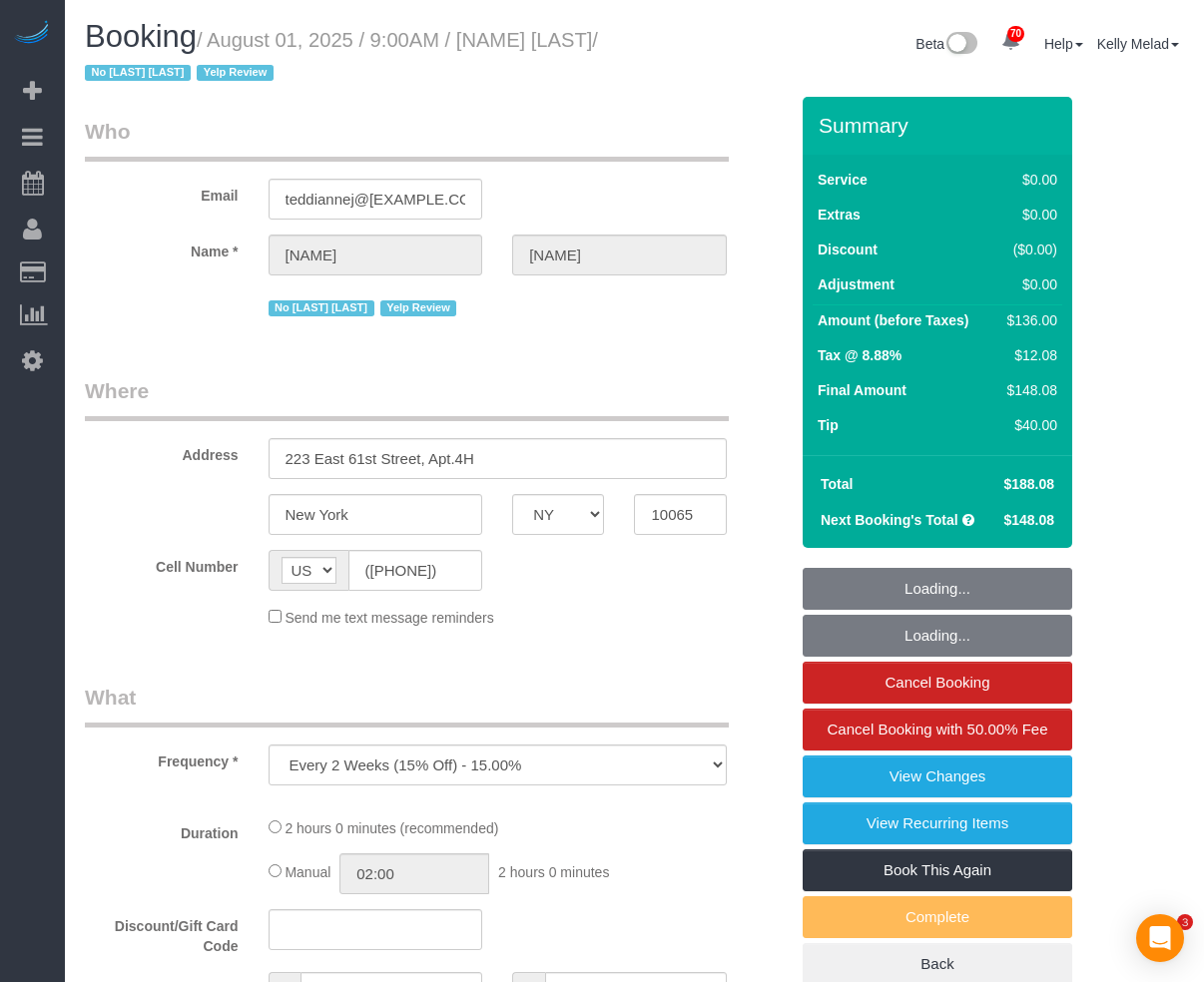 scroll, scrollTop: 0, scrollLeft: 0, axis: both 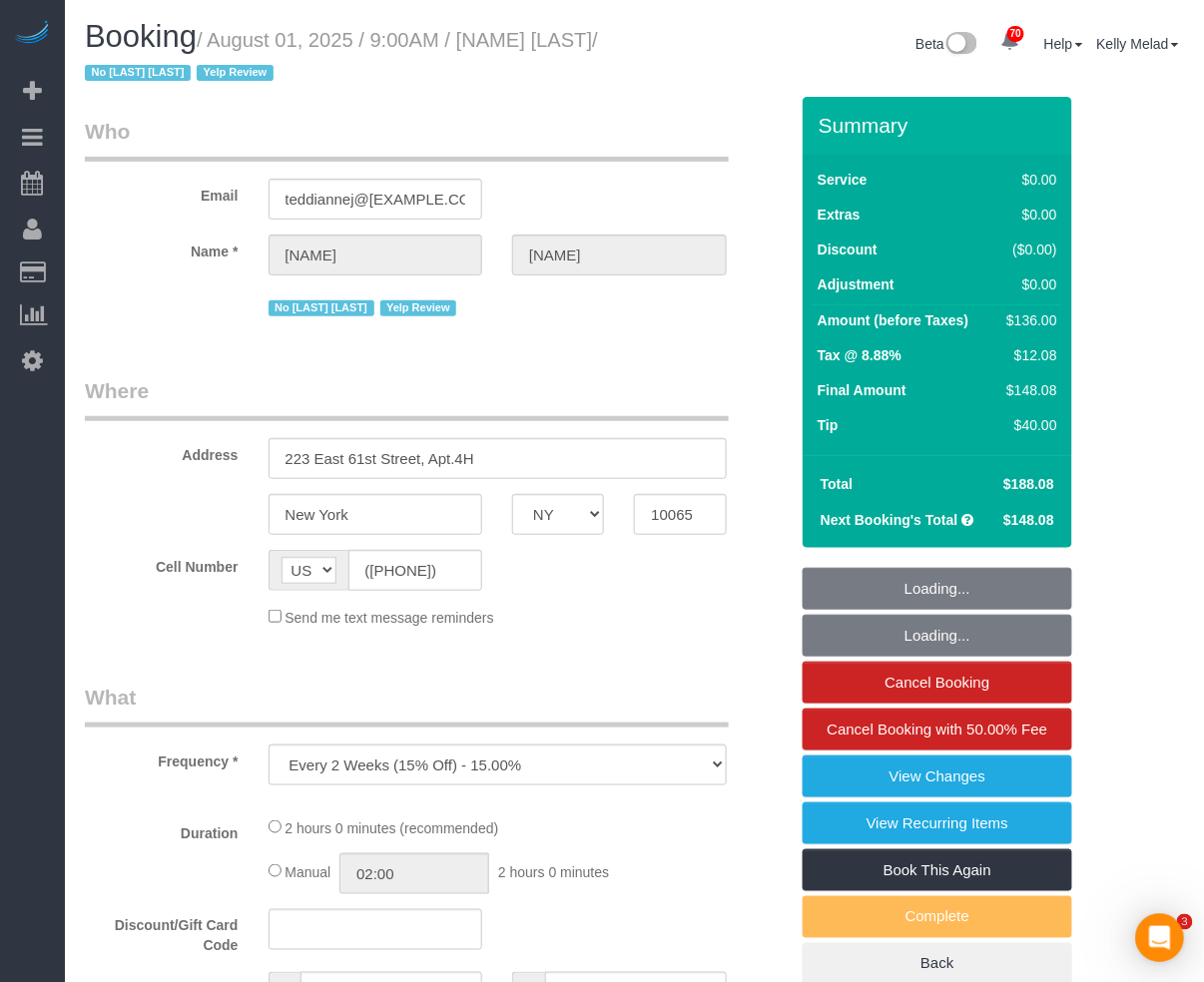 select on "string:stripe-pm_1IilJ74VGloSiKo7yjH4kSKu" 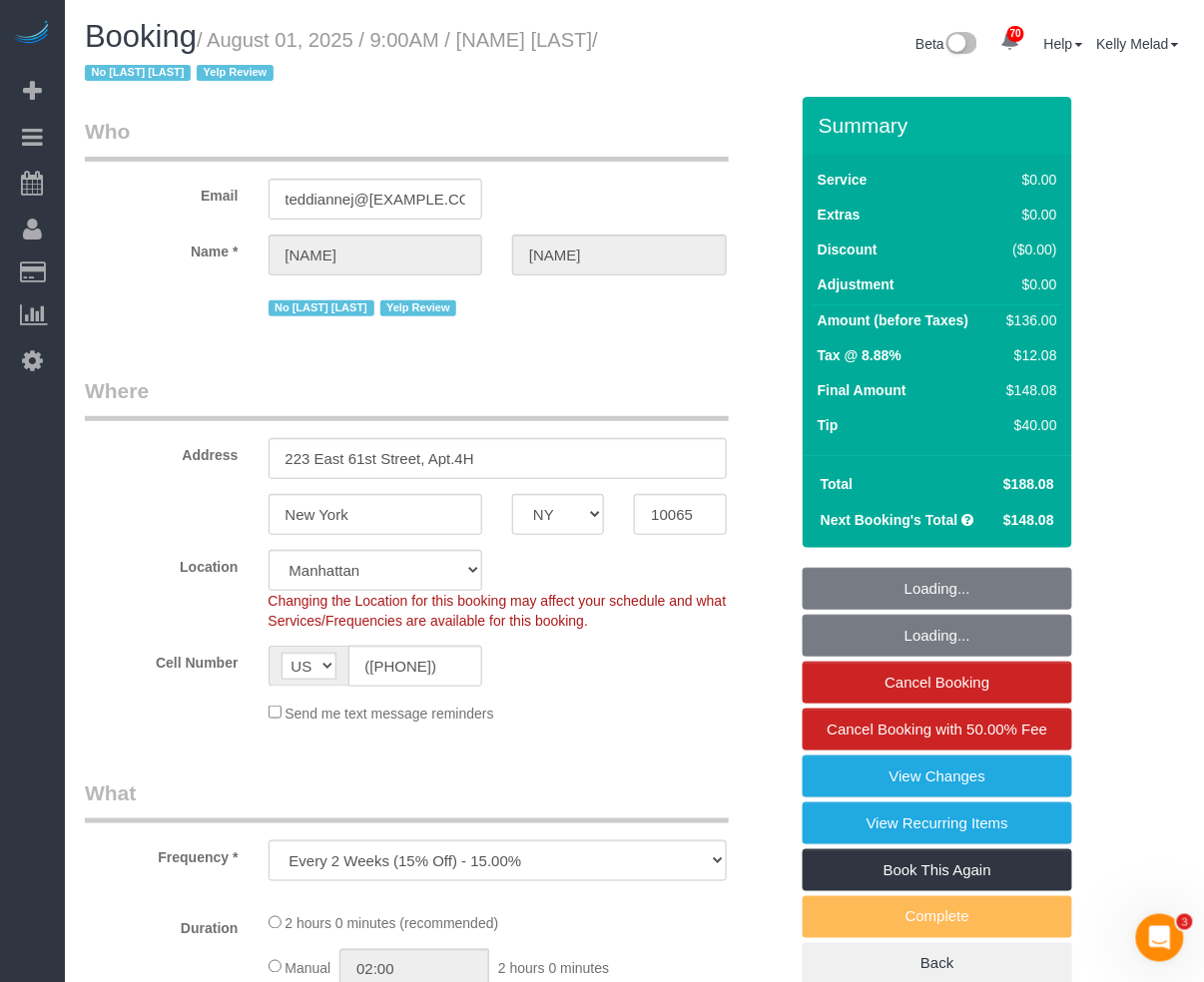 select on "object:1087" 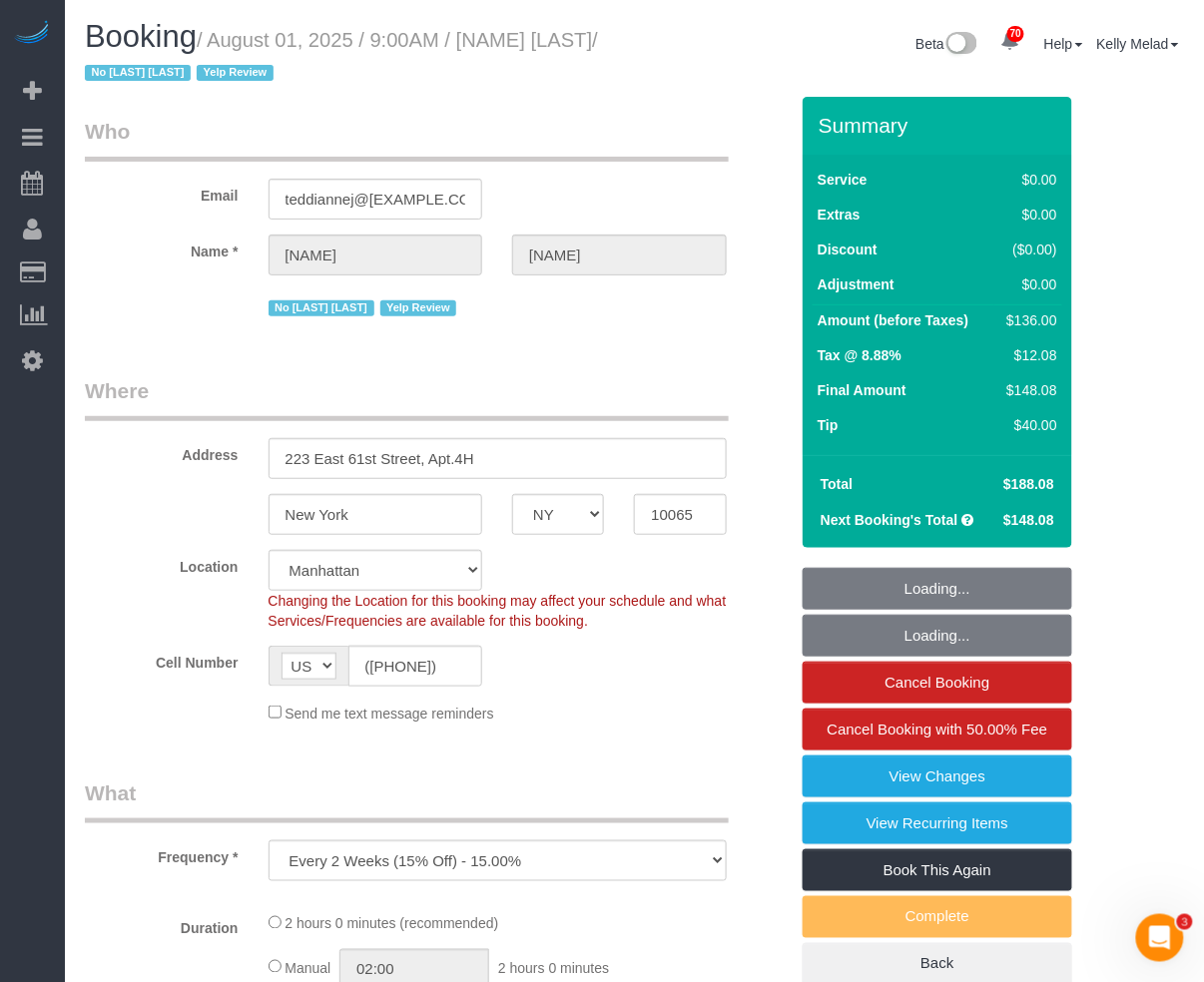 select on "1" 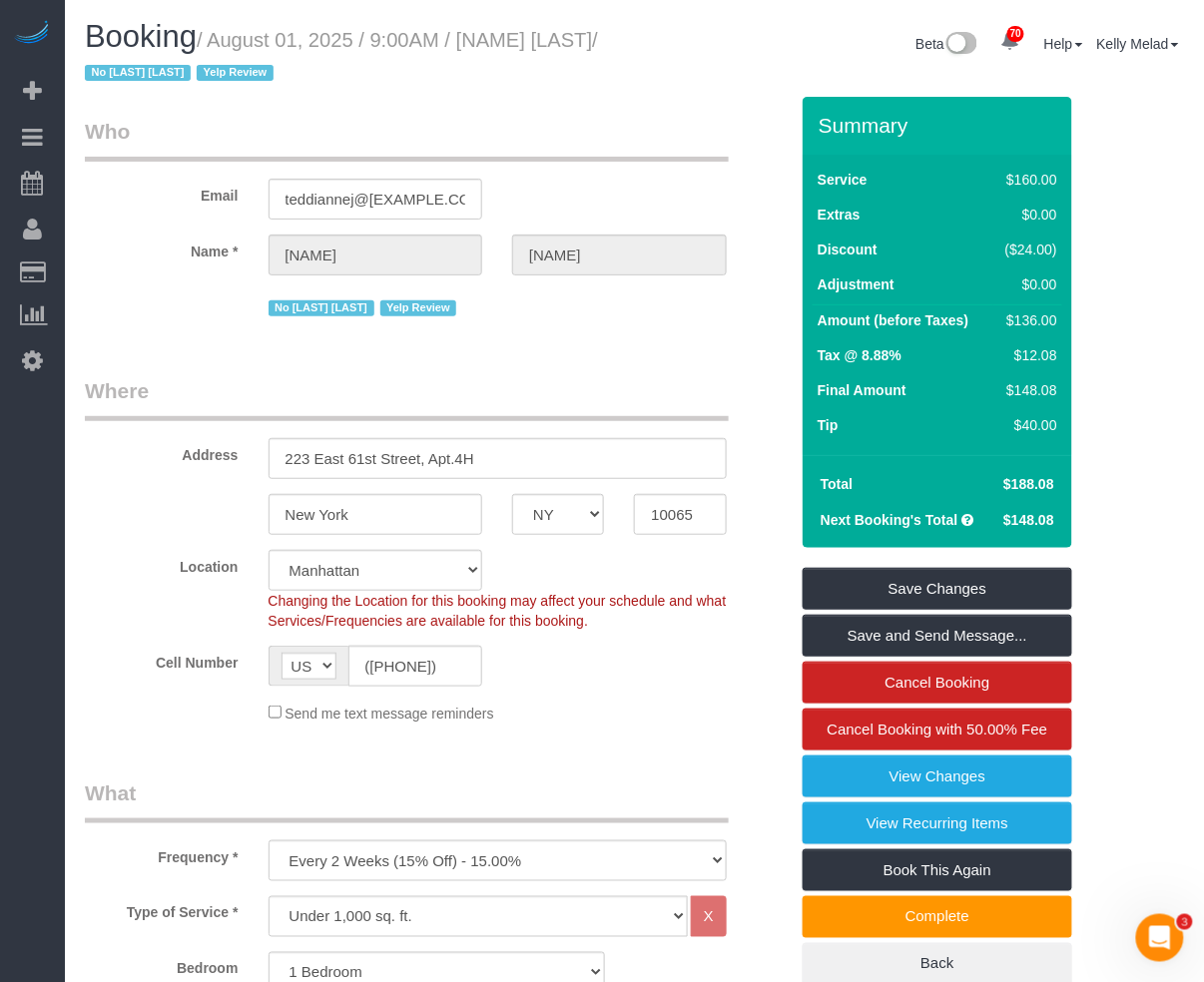 click on "teddiannej@[EXAMPLE.COM]
[NAME]
[LAST]
No [LAST] [LAST]
Yelp Review
Where
Address
223 East 61st Street, Apt.4H
New York
AK
AL
AR
AZ
CA
CO
CT
DC
DE
FL
GA
HI
IA
ID
IL
IN
KS
KY
LA
MA
MD
ME
MI
MN
MO
MS
MT" at bounding box center [634, 1783] 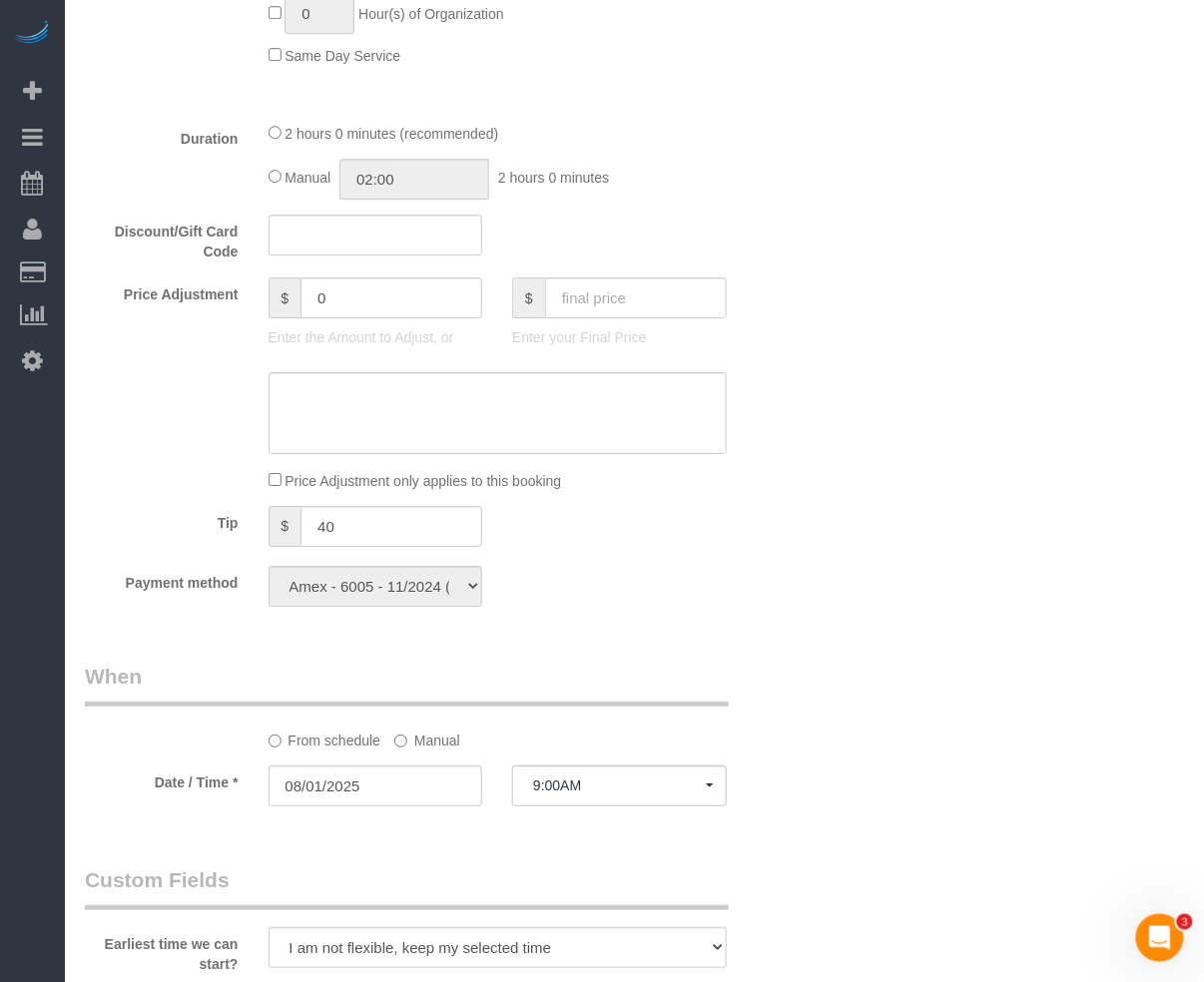 scroll, scrollTop: 1463, scrollLeft: 0, axis: vertical 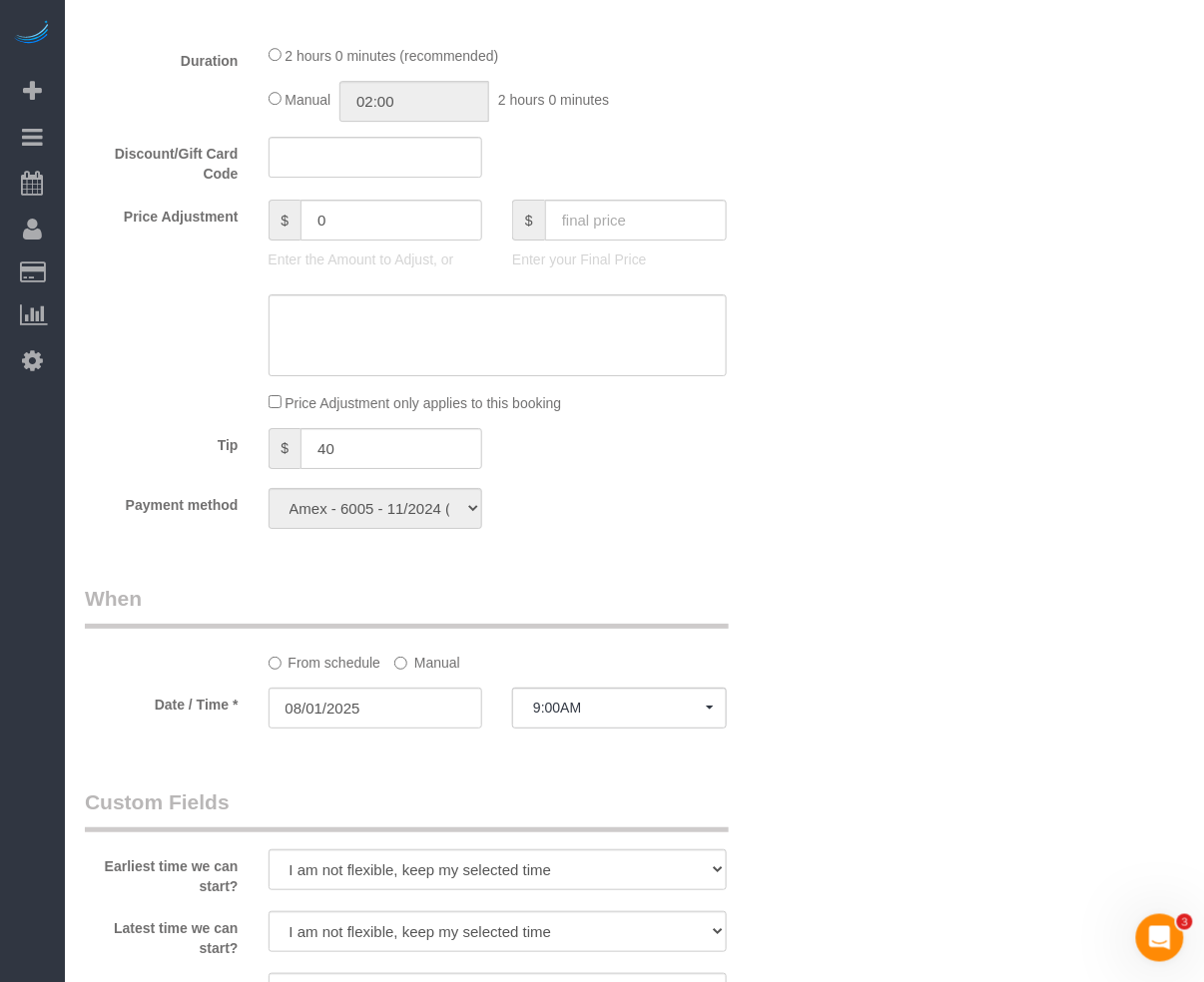 click on "Who
Email
teddiannej@gmail.com
Name *
Teddi
Josephson
No Dequan Lowe
Yelp Review
Where
Address
223 East 61st Street, Apt.4H
New York
AK
AL
AR
AZ
CA
CO
CT
DC
DE
FL
GA
HI
IA
ID
IL
IN
KS
KY
LA
MA
MD
ME
MI" at bounding box center (634, 320) 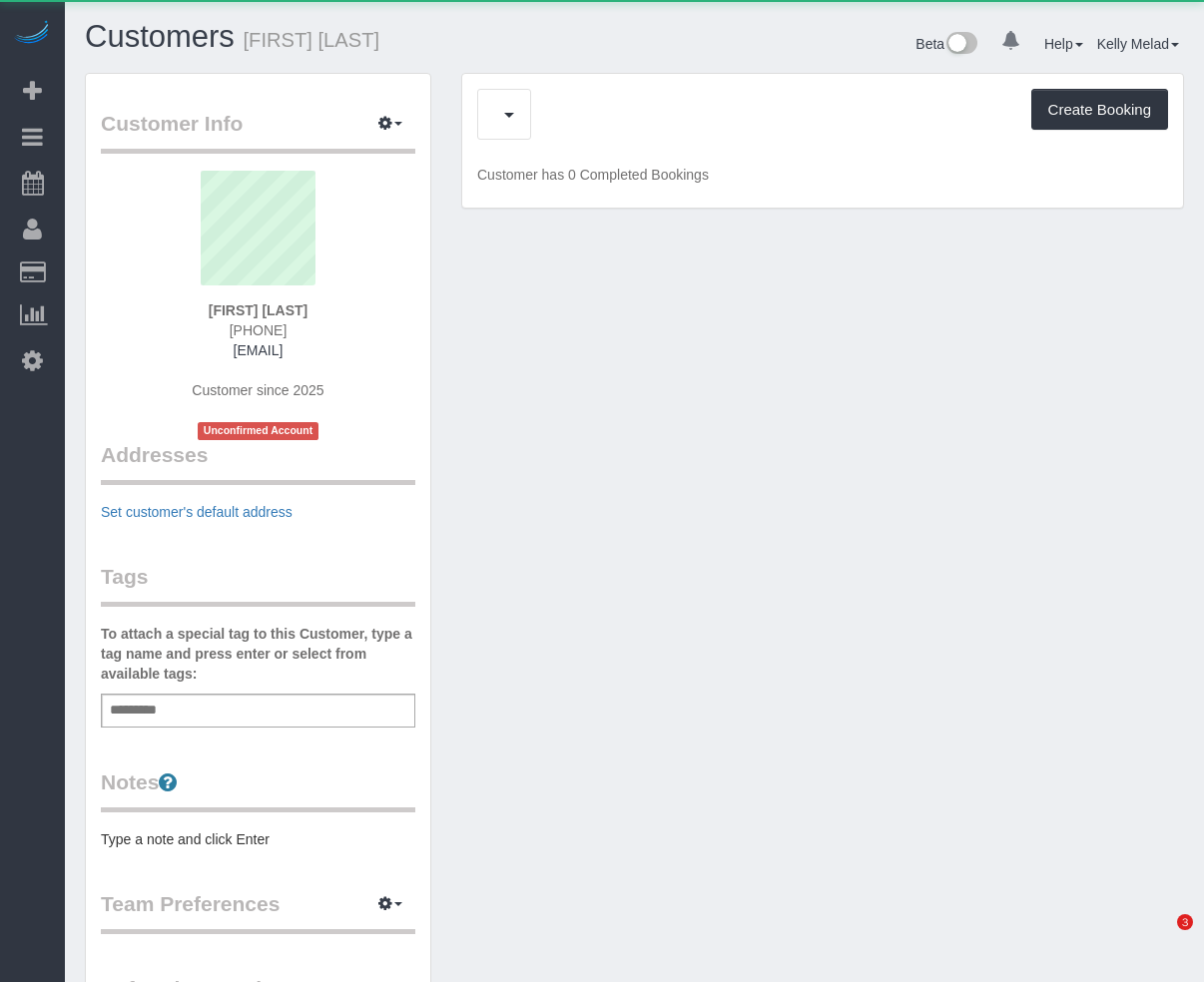 scroll, scrollTop: 0, scrollLeft: 0, axis: both 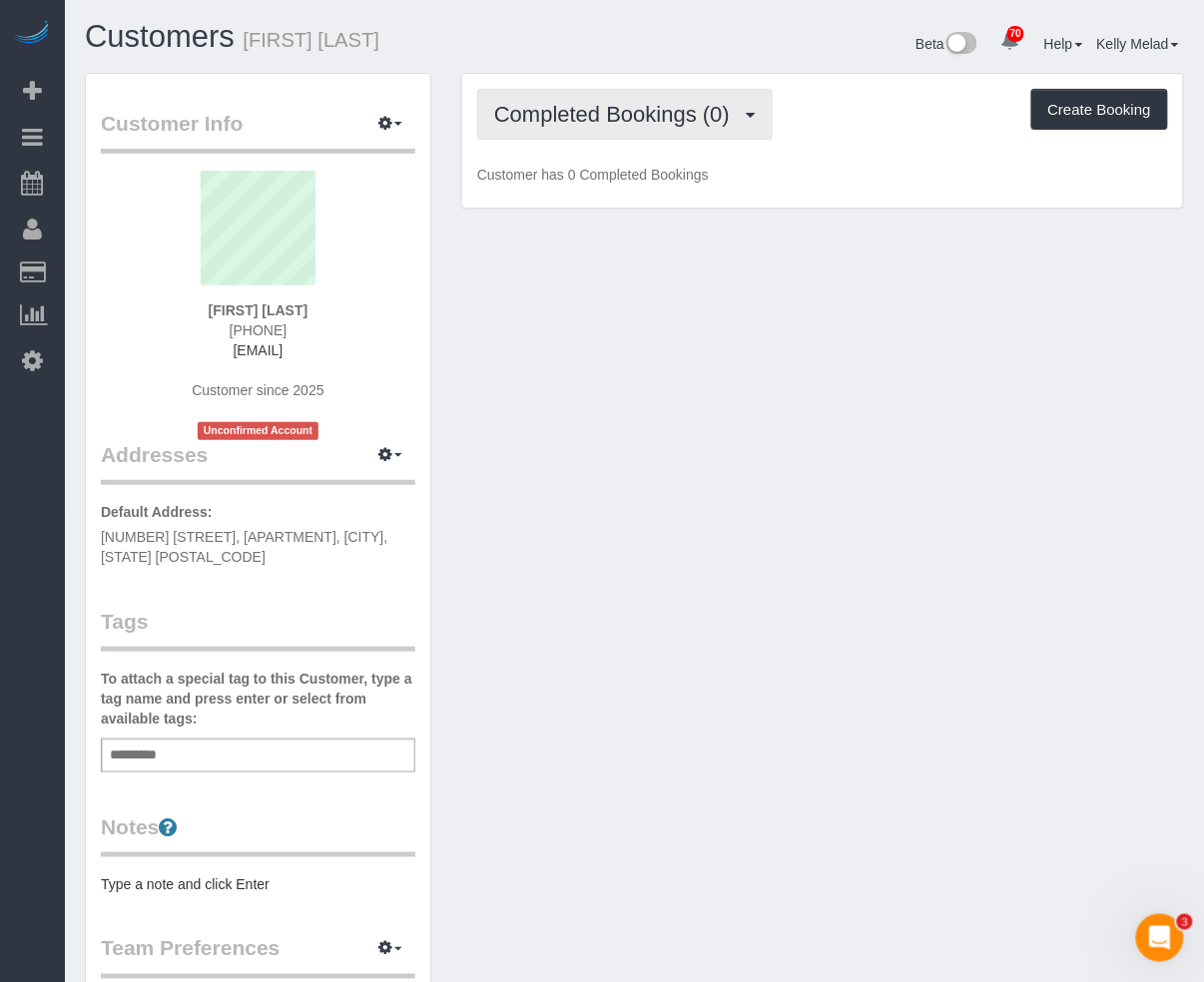 click on "Completed Bookings (0)" at bounding box center (617, 114) 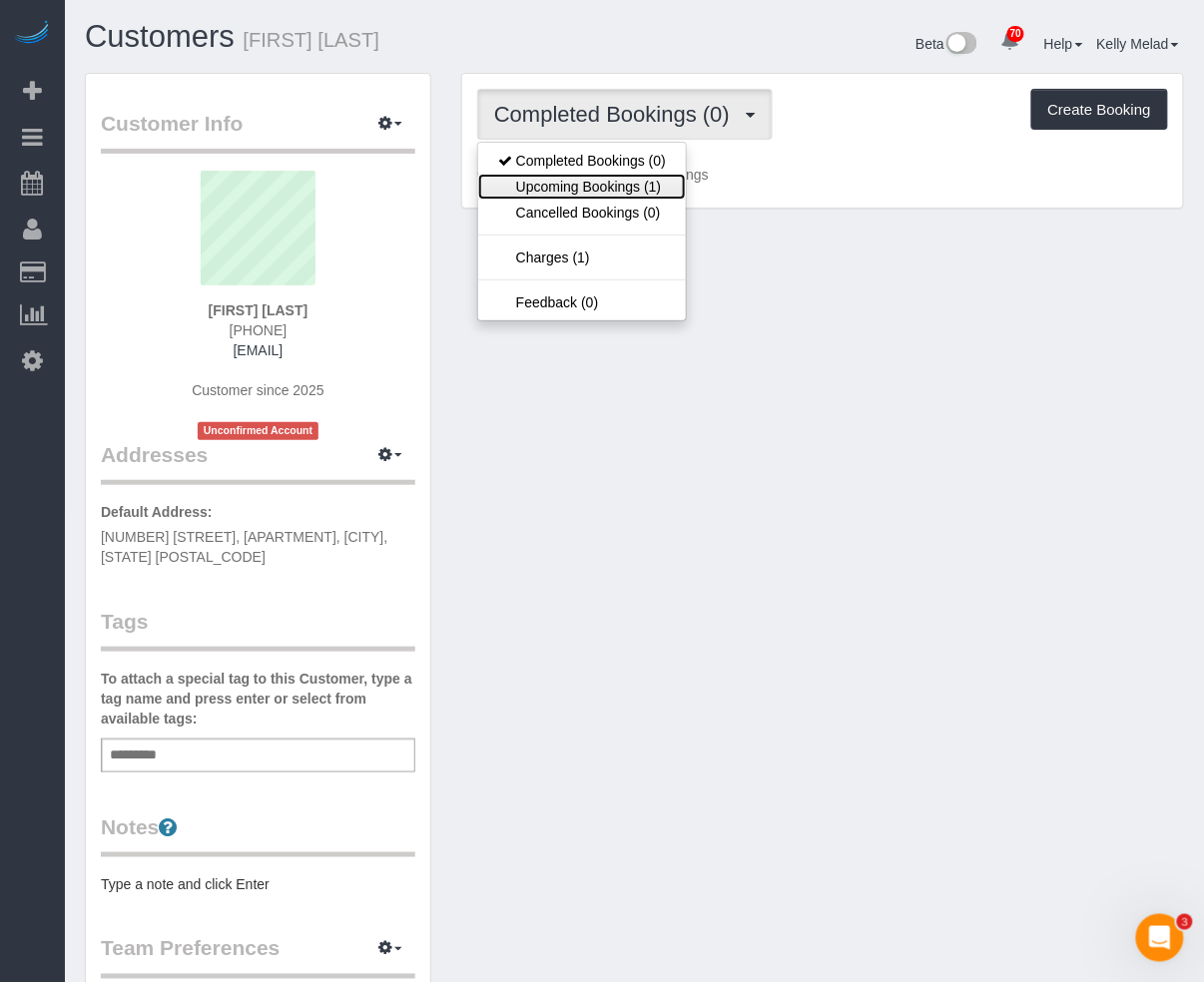 click on "Upcoming Bookings (1)" at bounding box center (582, 187) 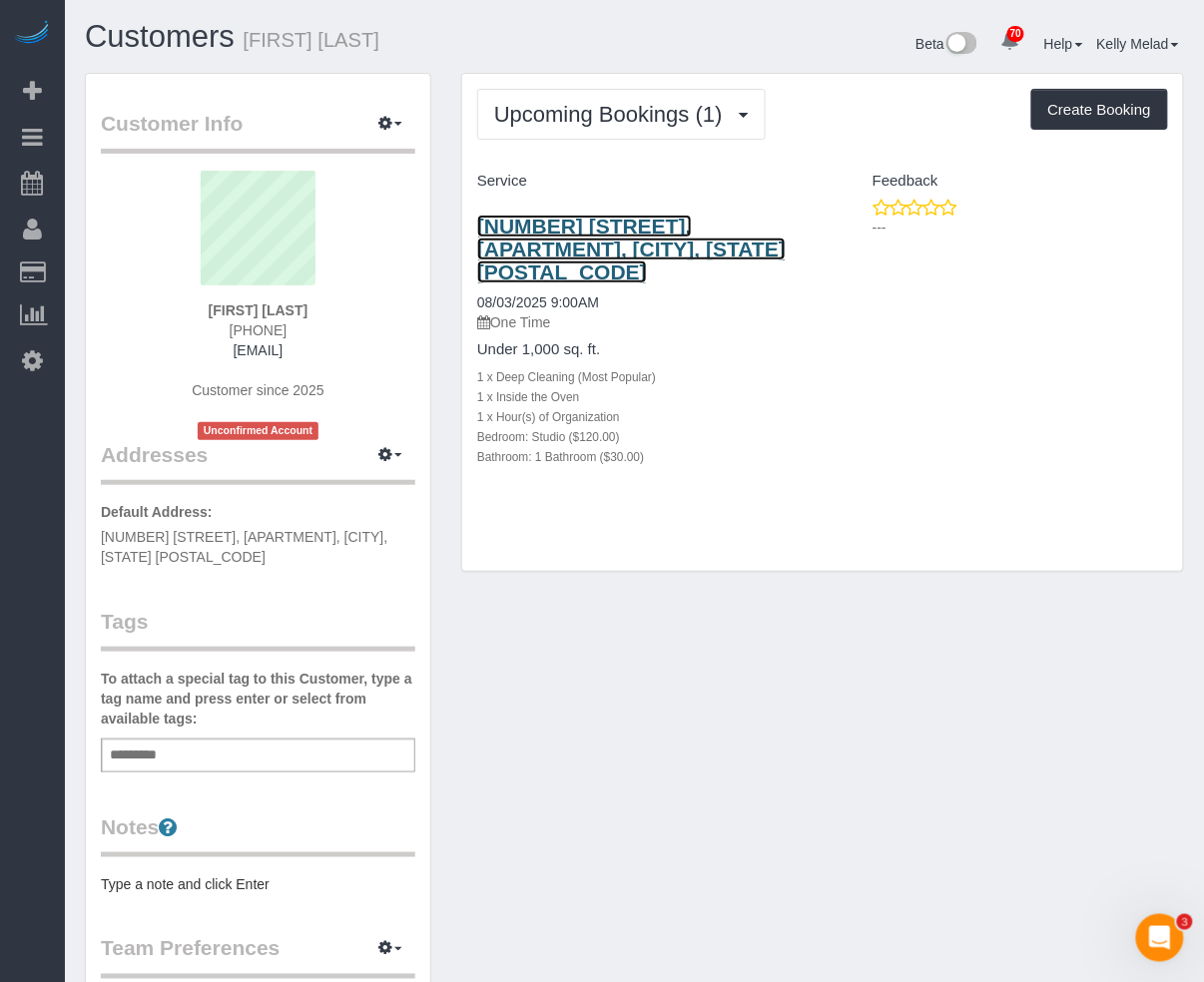 click on "7 Clermont, 3g, Brooklyn, NY 11205" at bounding box center (631, 248) 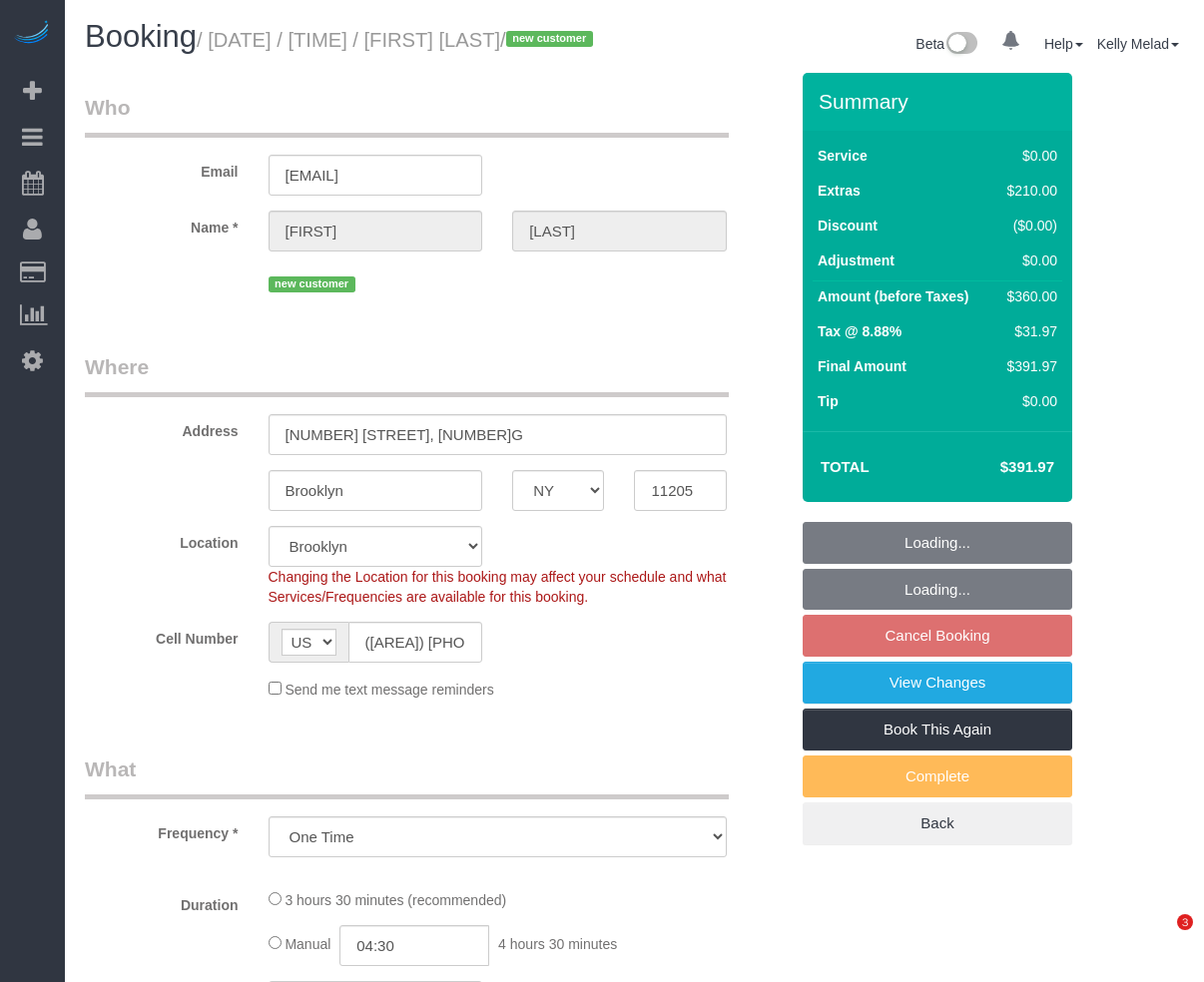 select on "NY" 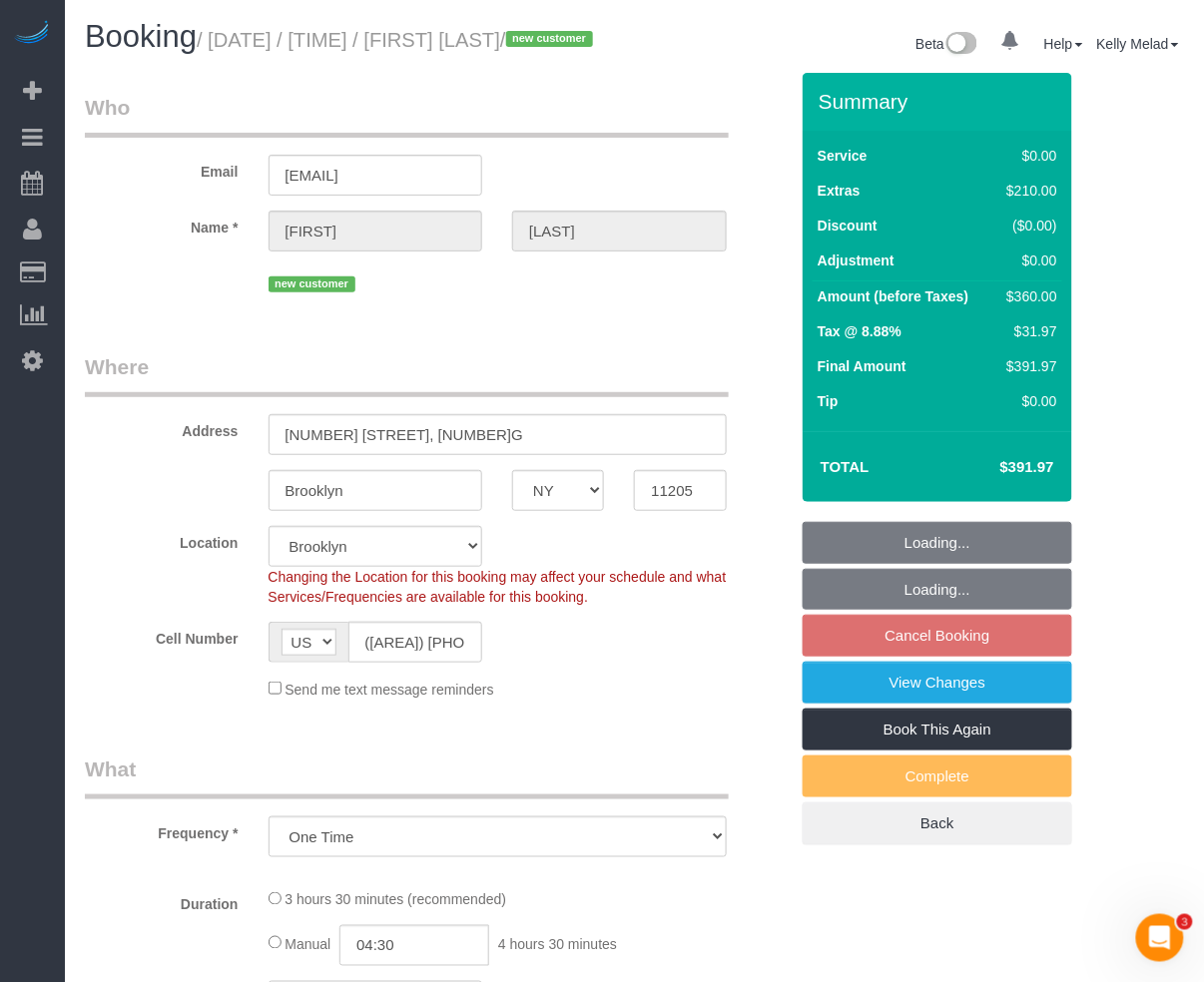 scroll, scrollTop: 0, scrollLeft: 0, axis: both 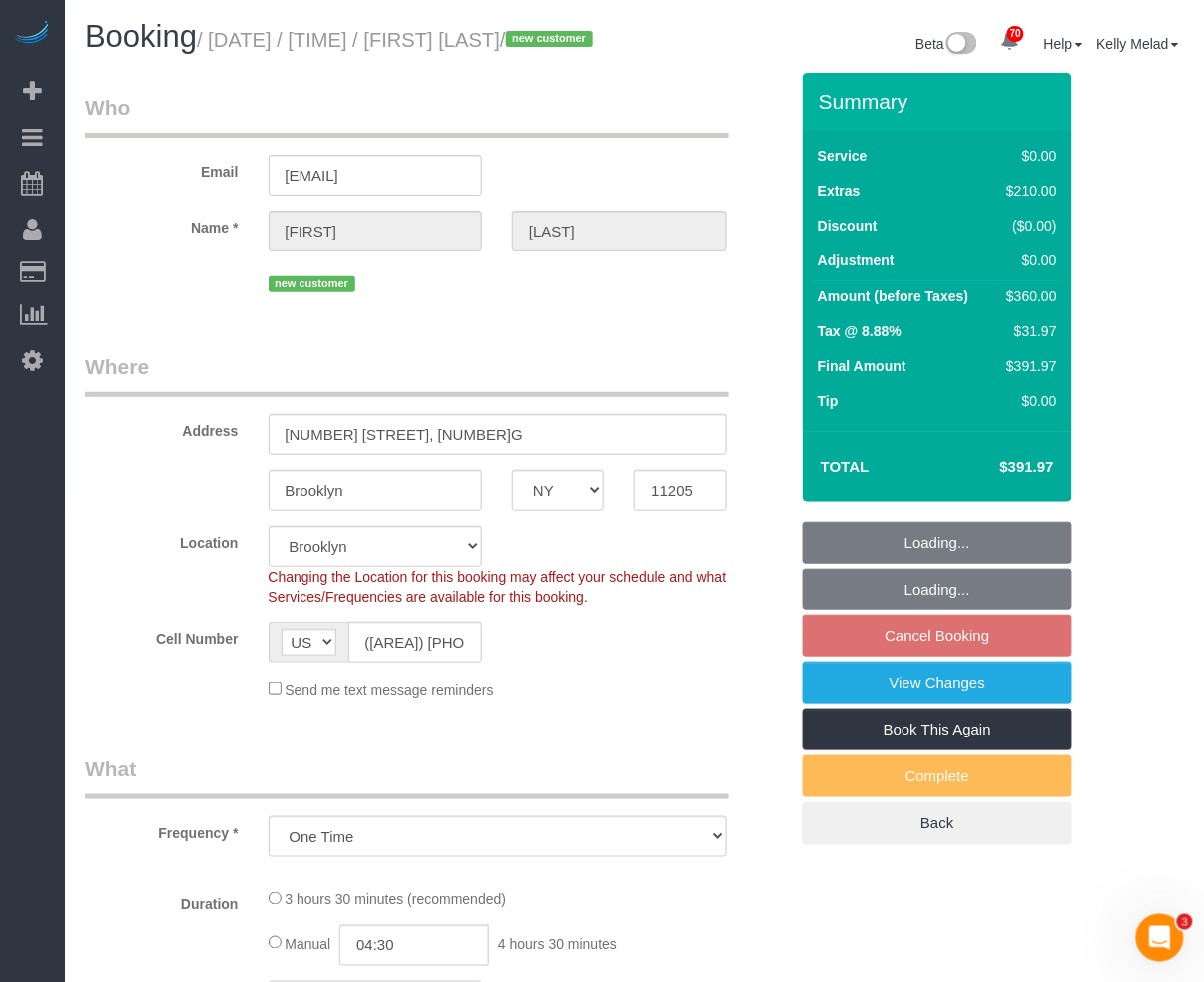 select on "spot2" 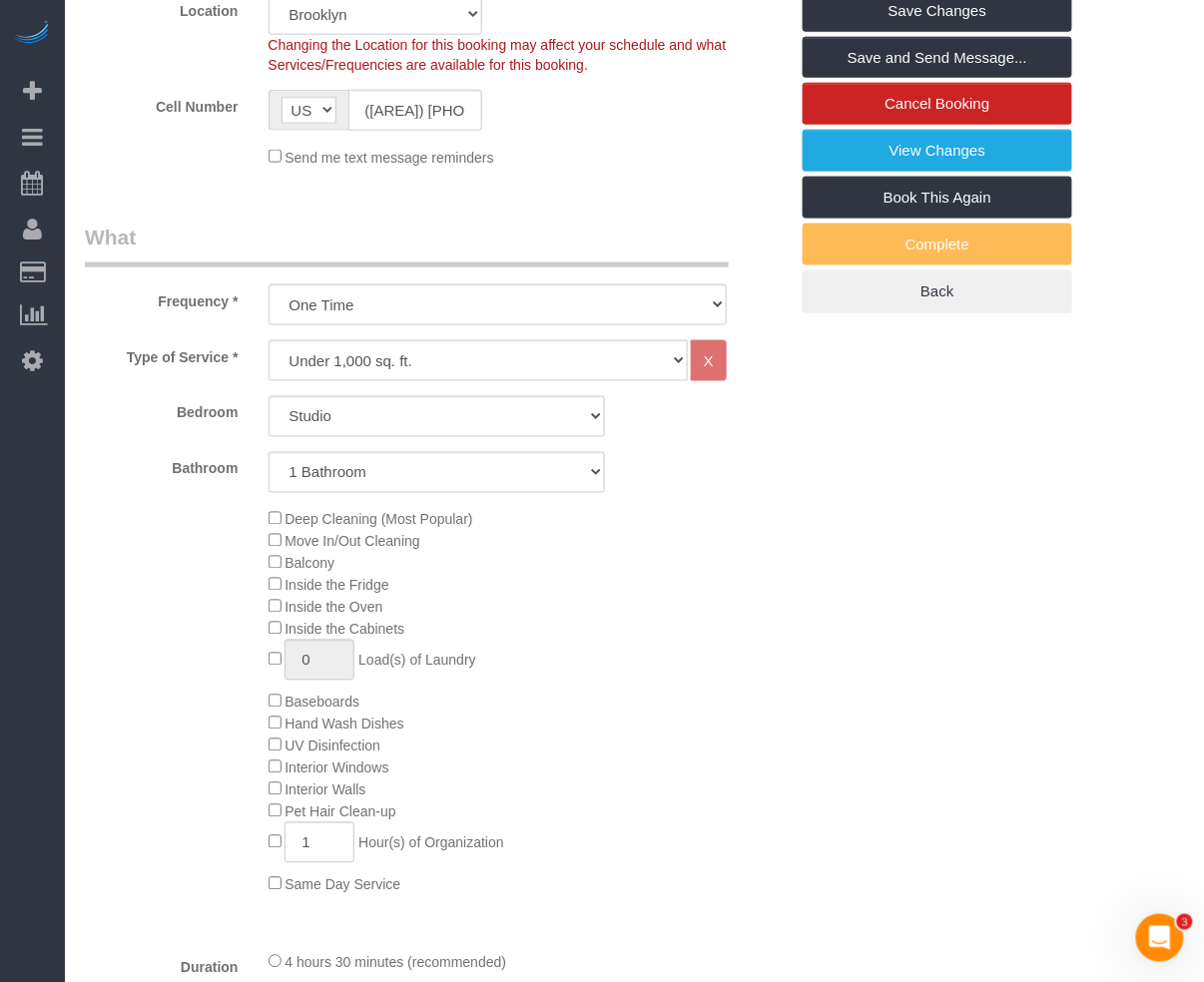 scroll, scrollTop: 665, scrollLeft: 0, axis: vertical 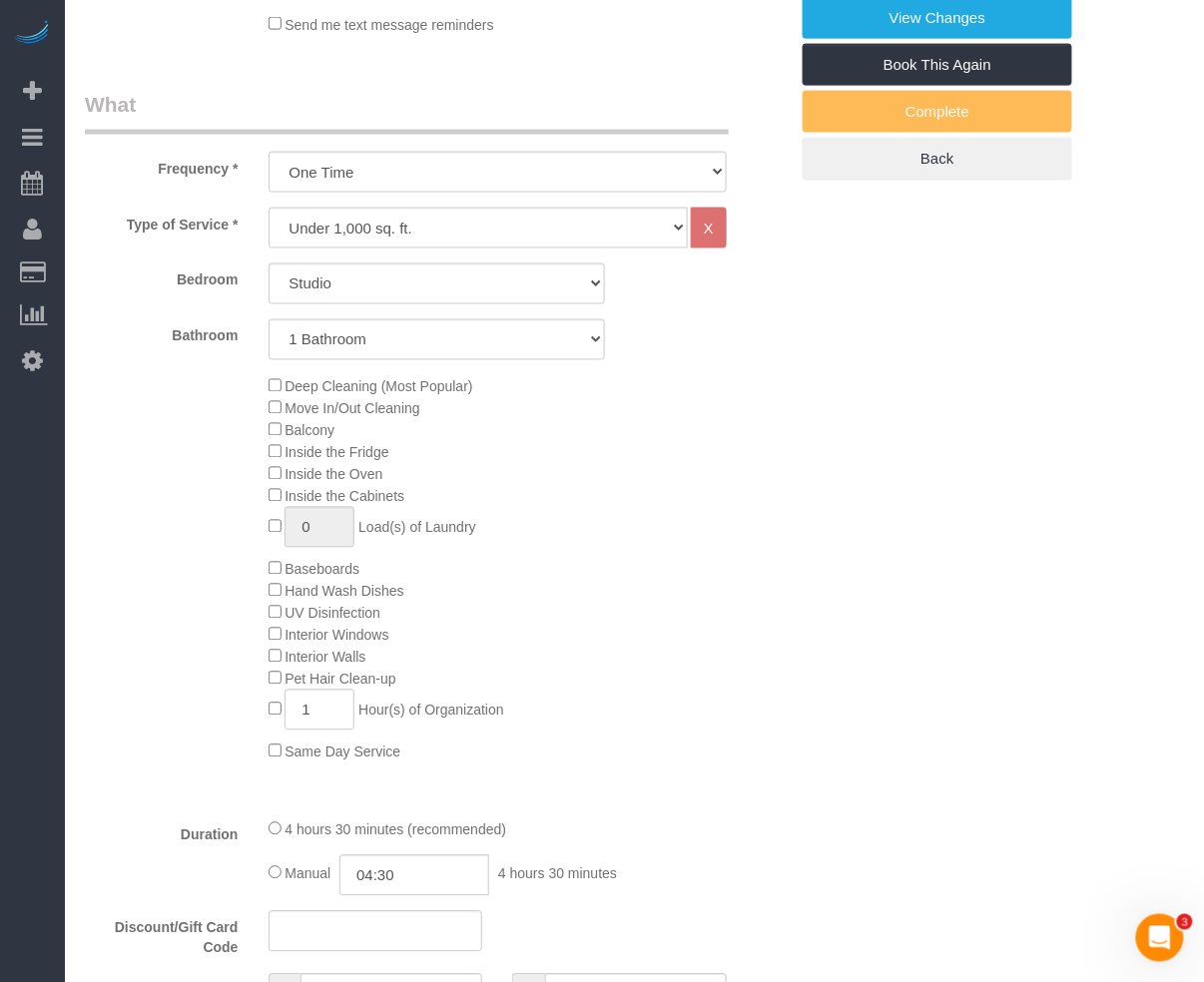 click on "Deep Cleaning (Most Popular)
Move In/Out Cleaning
Balcony
Inside the Fridge
Inside the Oven
Inside the Cabinets
0
Load(s) of Laundry
Baseboards
Hand Wash Dishes
1" 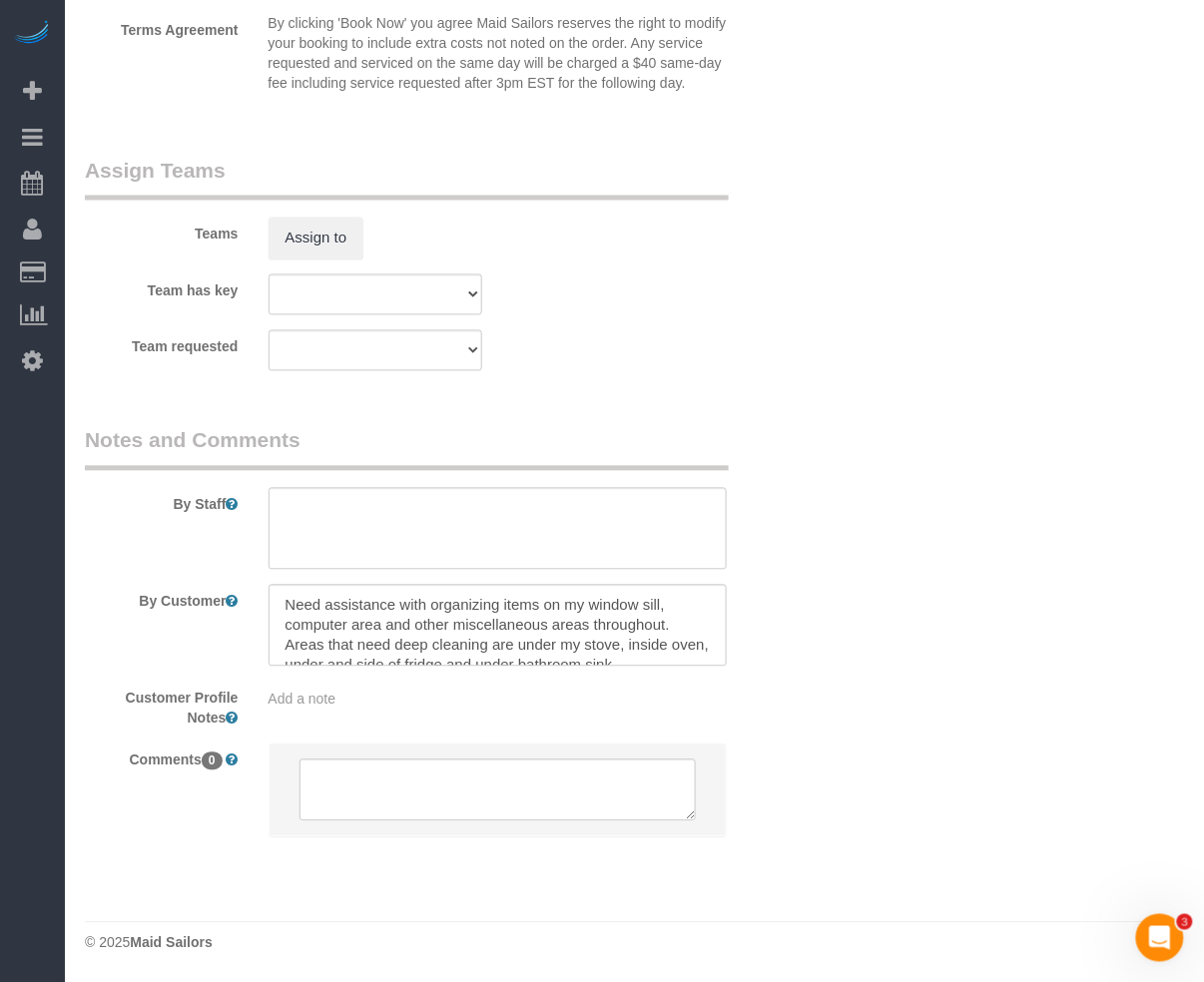 scroll, scrollTop: 2551, scrollLeft: 0, axis: vertical 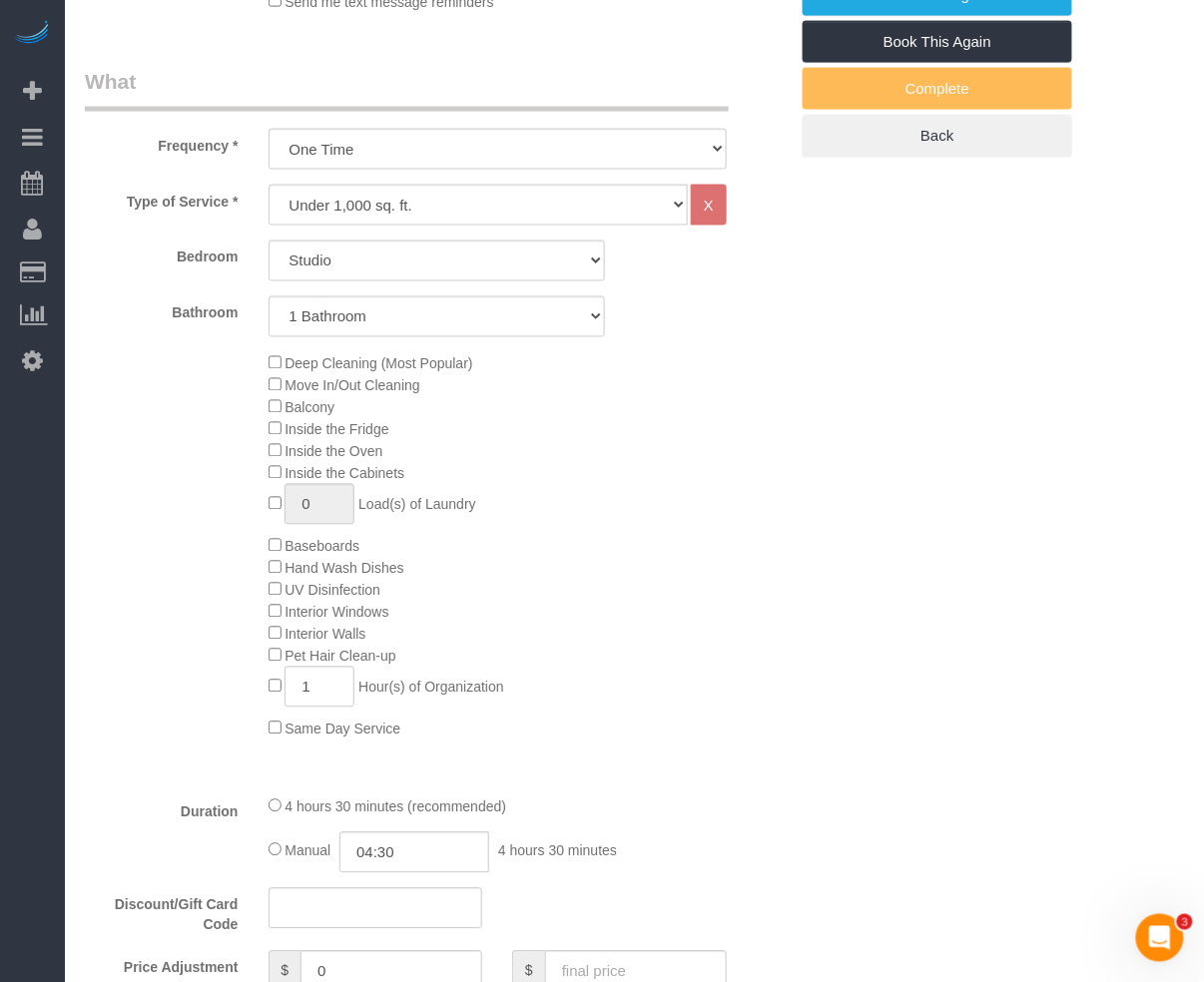 click on "Deep Cleaning (Most Popular)
Move In/Out Cleaning
Balcony
Inside the Fridge
Inside the Oven
Inside the Cabinets
0
Load(s) of Laundry
Baseboards
Hand Wash Dishes
1" 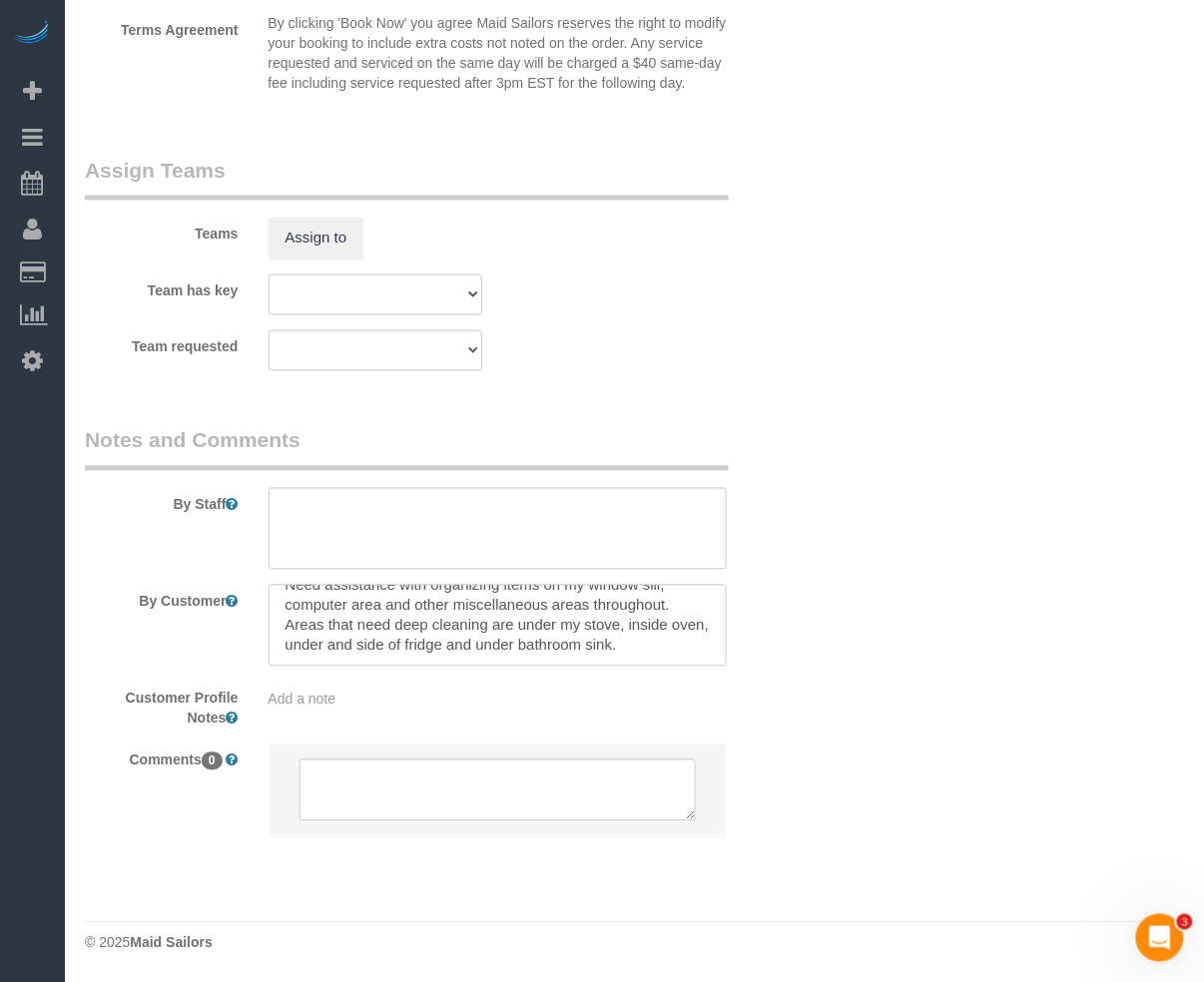 scroll, scrollTop: 2551, scrollLeft: 0, axis: vertical 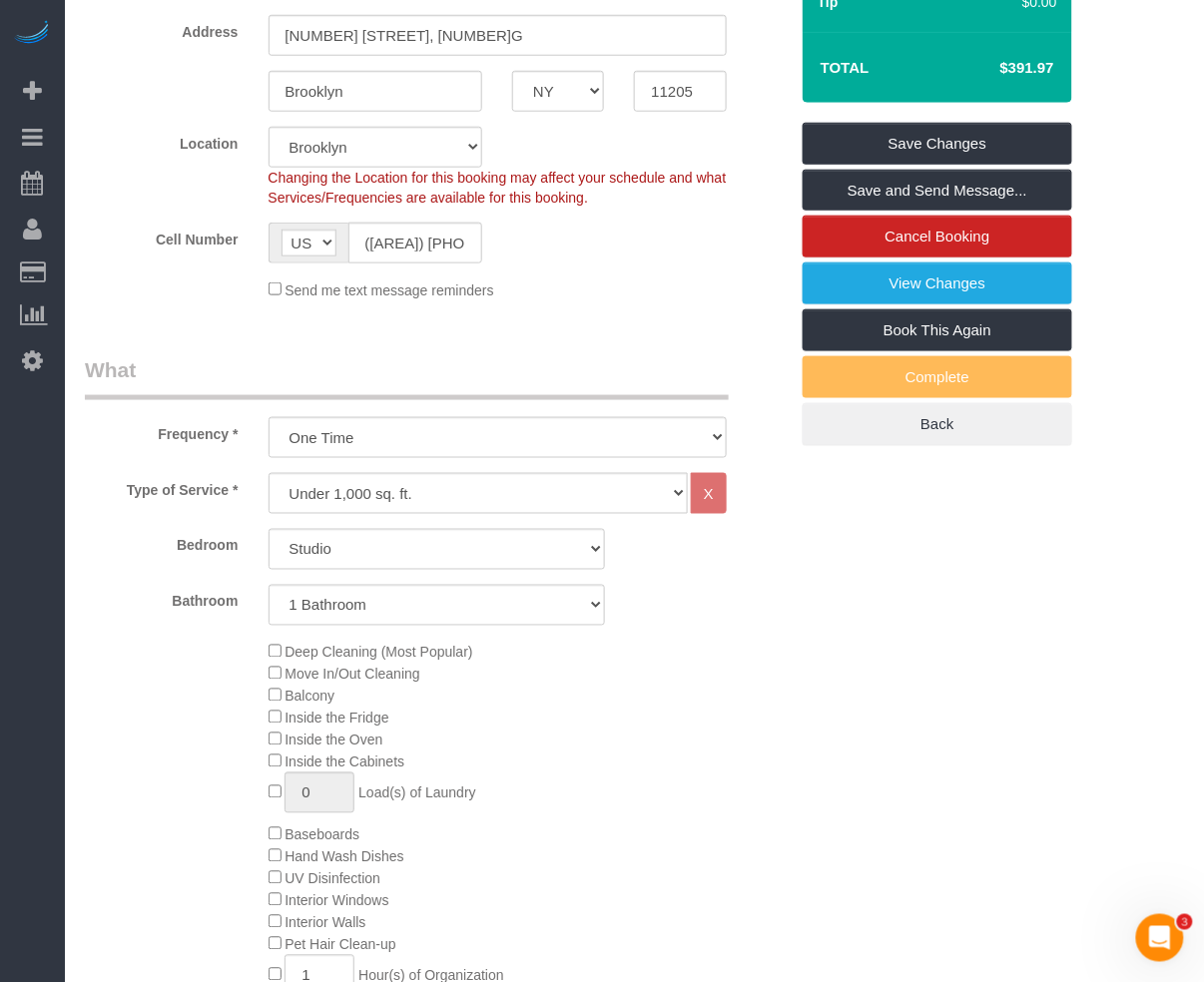 click on "Who
Email
tfinlay09@gmail.com
Name *
Tynesha
Finlay
new customer
Where
Address
7 Clermont, 3G
Brooklyn
AK
AL
AR
AZ
CA
CO
CT
DC
DE
FL
GA
HI
IA
ID
IL
IN
KS
KY
LA
MA
MD
ME
MI
MN
MO
MS
MT
NC
ND" at bounding box center (634, 1354) 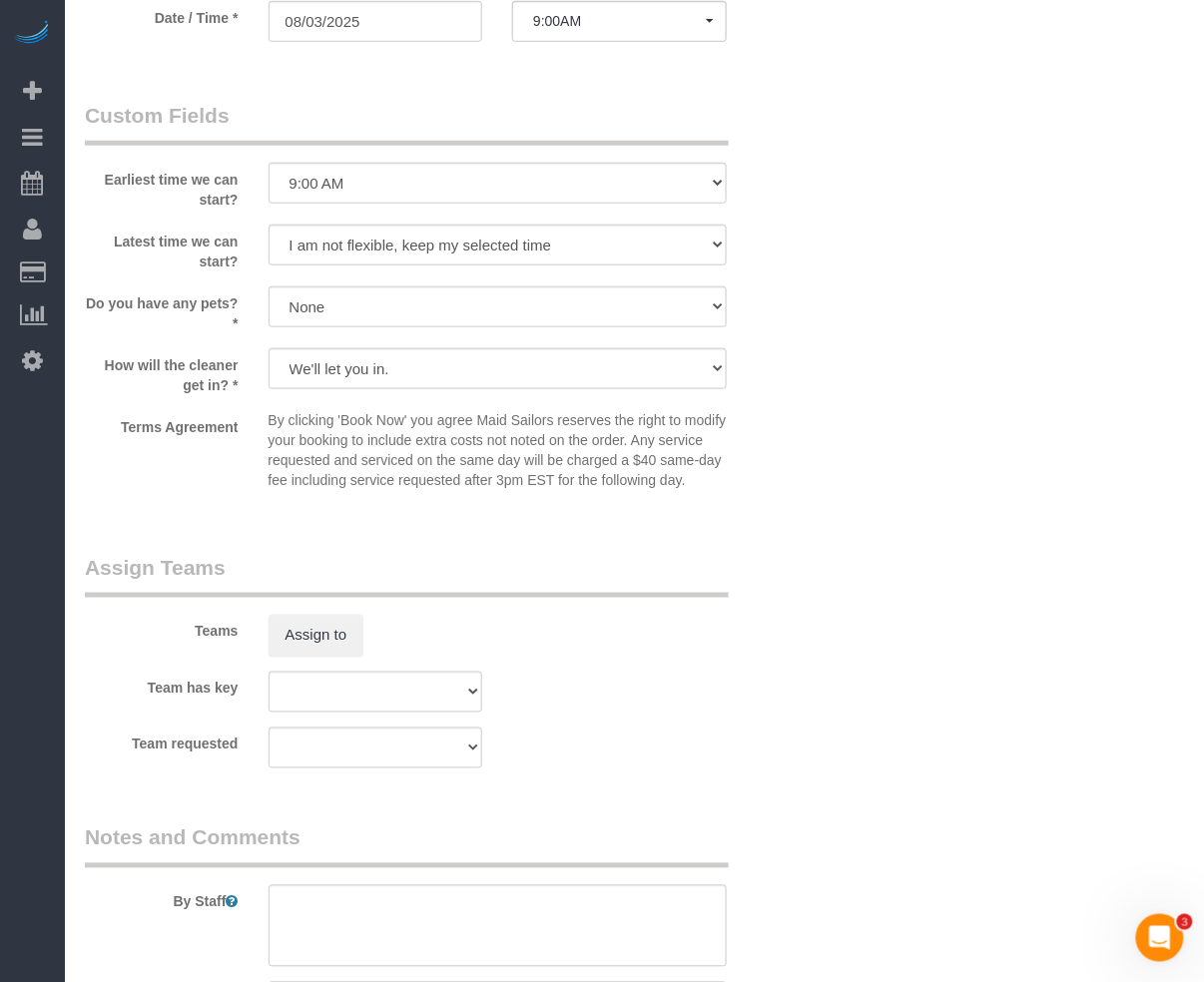scroll, scrollTop: 2129, scrollLeft: 0, axis: vertical 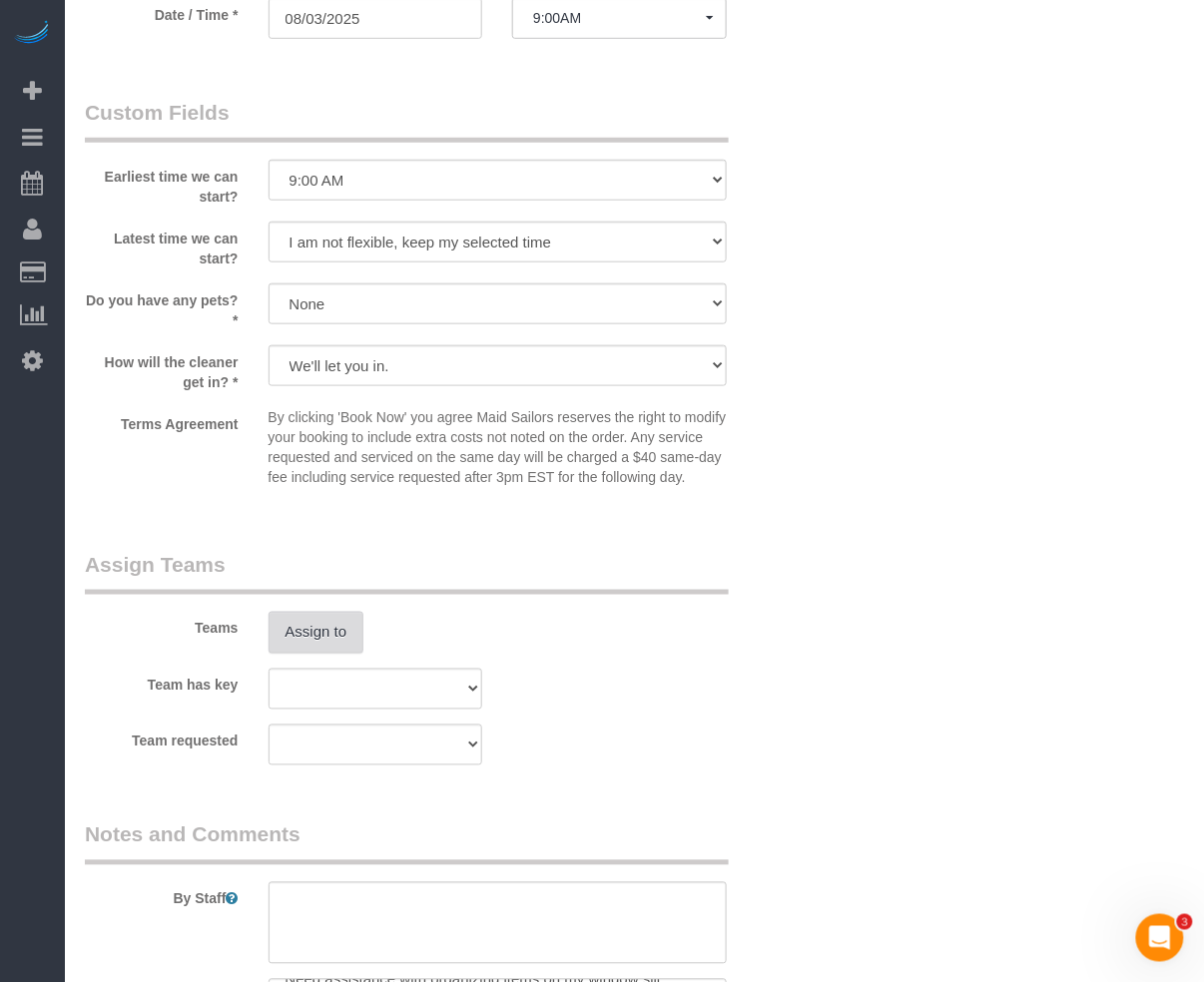 click on "Assign to" at bounding box center (316, 633) 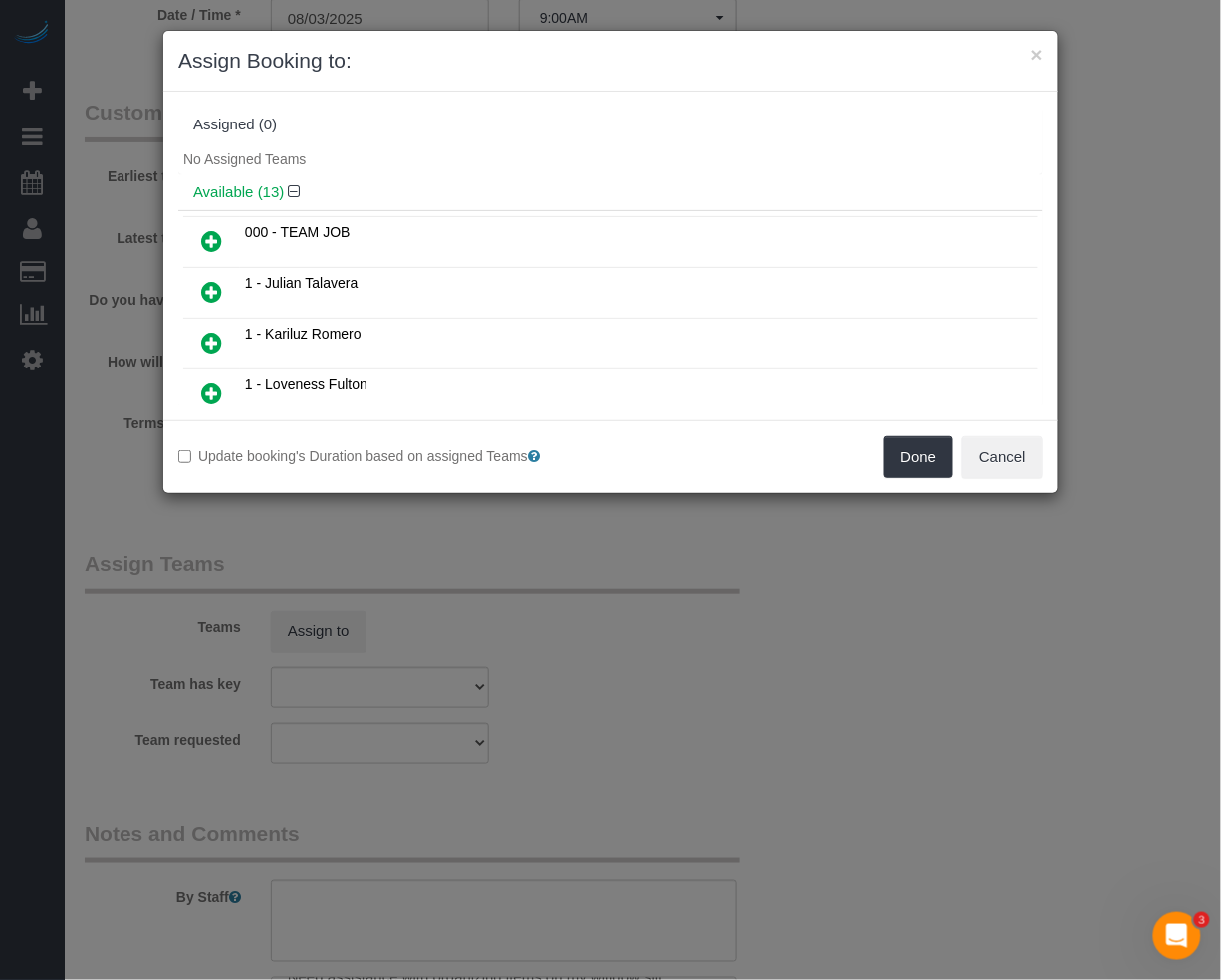 click at bounding box center (211, 241) 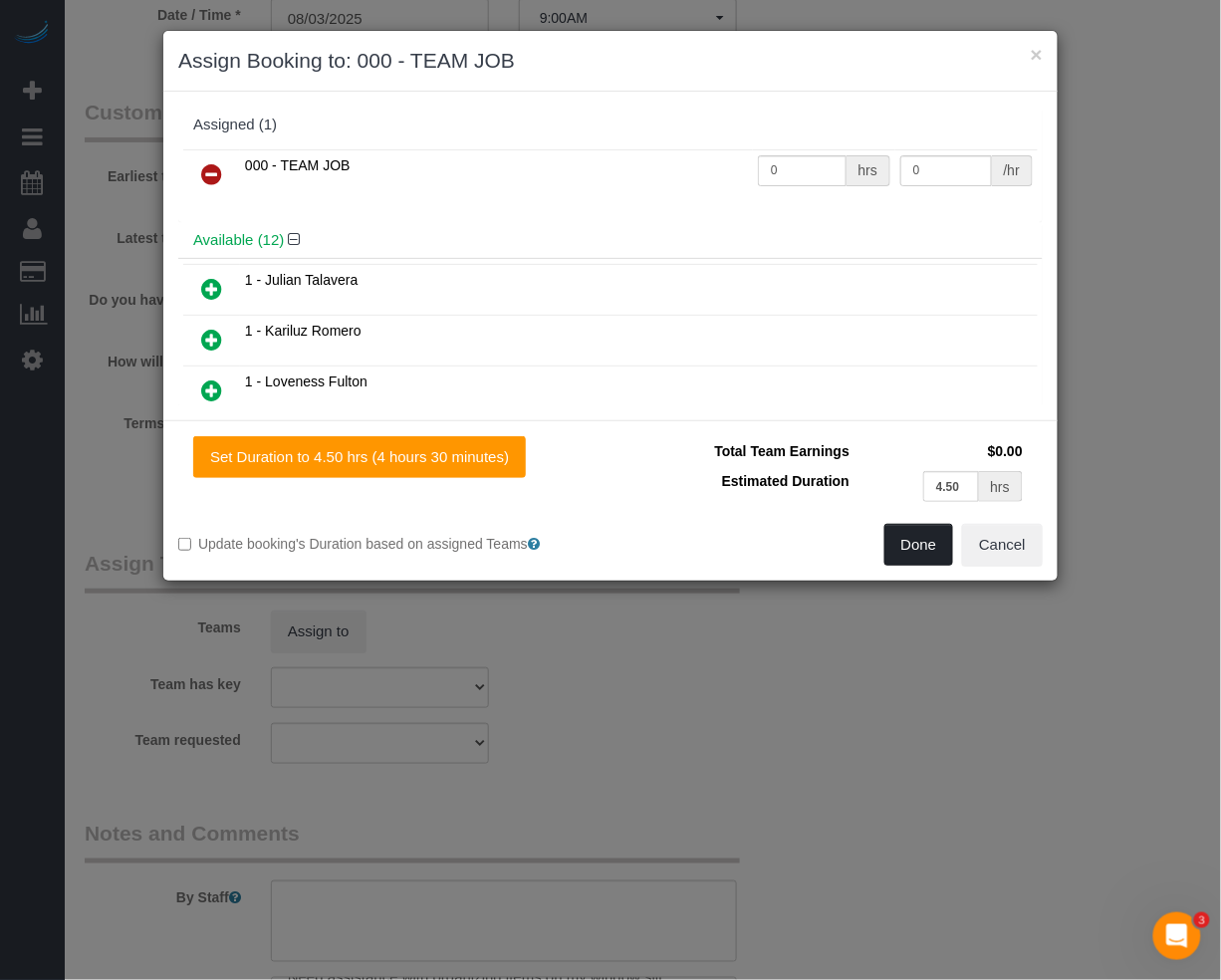 click on "Done" at bounding box center (919, 545) 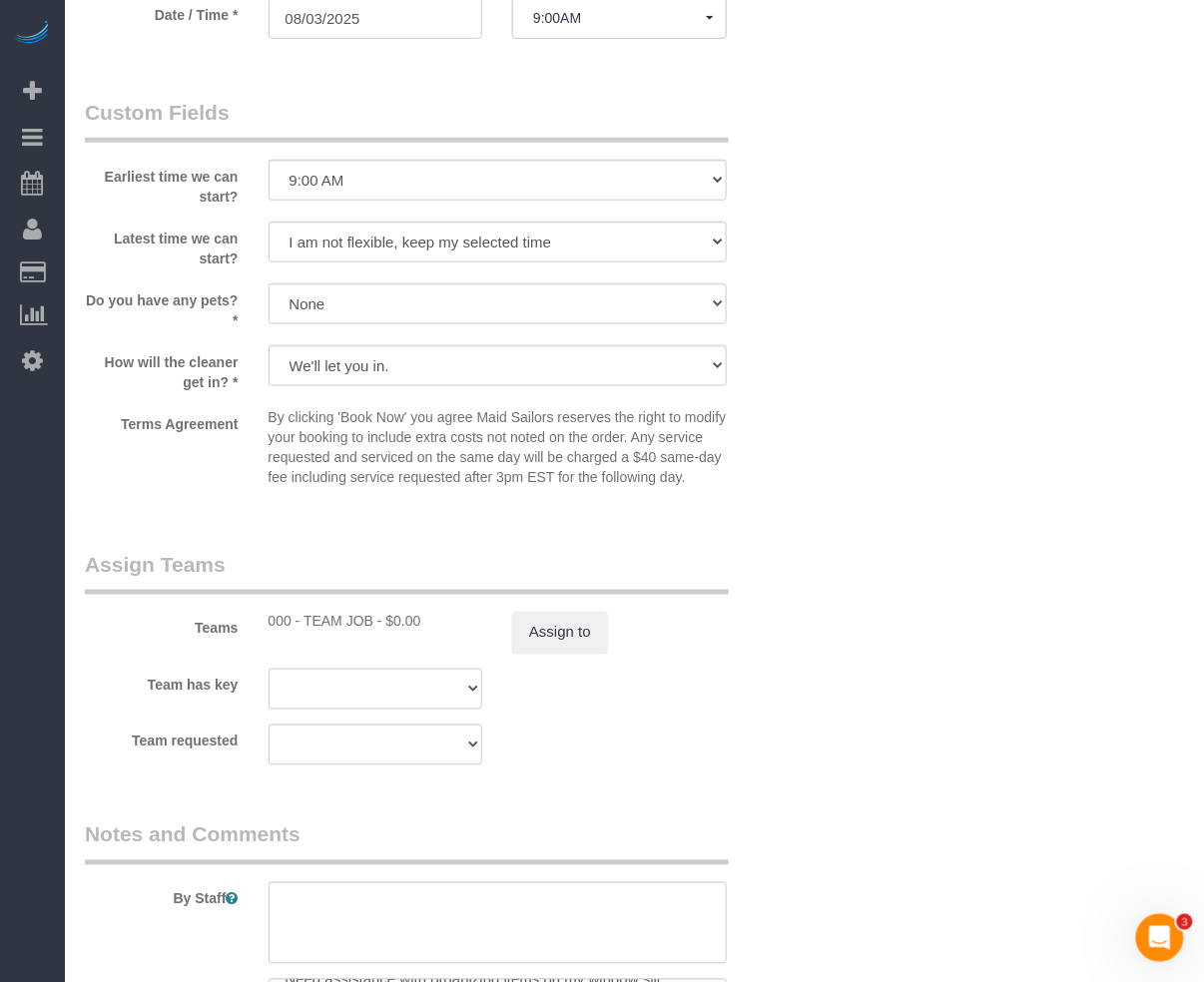 click on "Who
Email
tfinlay09@gmail.com
Name *
Tynesha
Finlay
new customer
Where
Address
7 Clermont, 3G
Brooklyn
AK
AL
AR
AZ
CA
CO
CT
DC
DE
FL
GA
HI
IA
ID
IL
IN
KS
KY
LA
MA
MD
ME
MI
MN
MO
MS
MT
NC
ND" at bounding box center (634, -375) 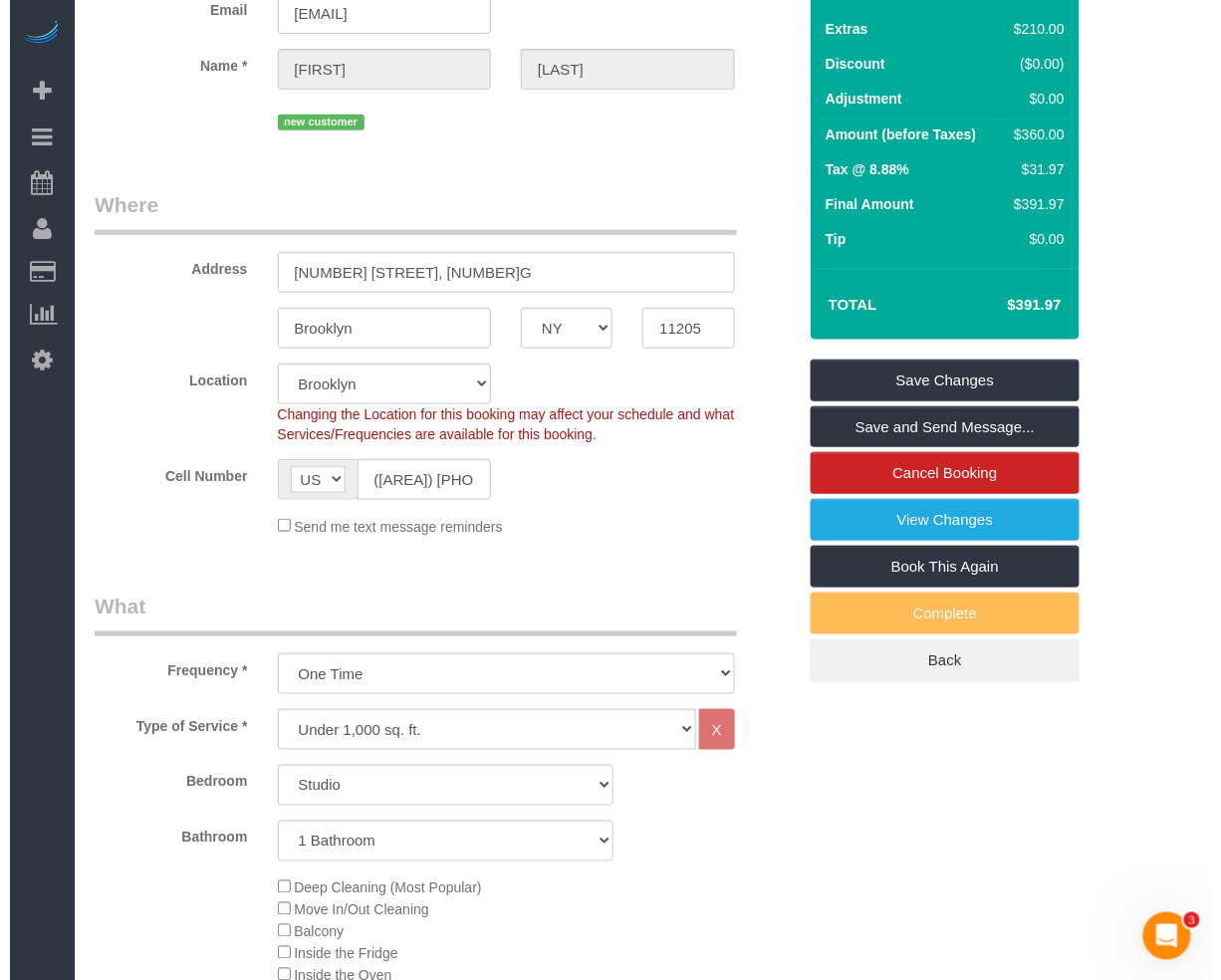 scroll, scrollTop: 0, scrollLeft: 0, axis: both 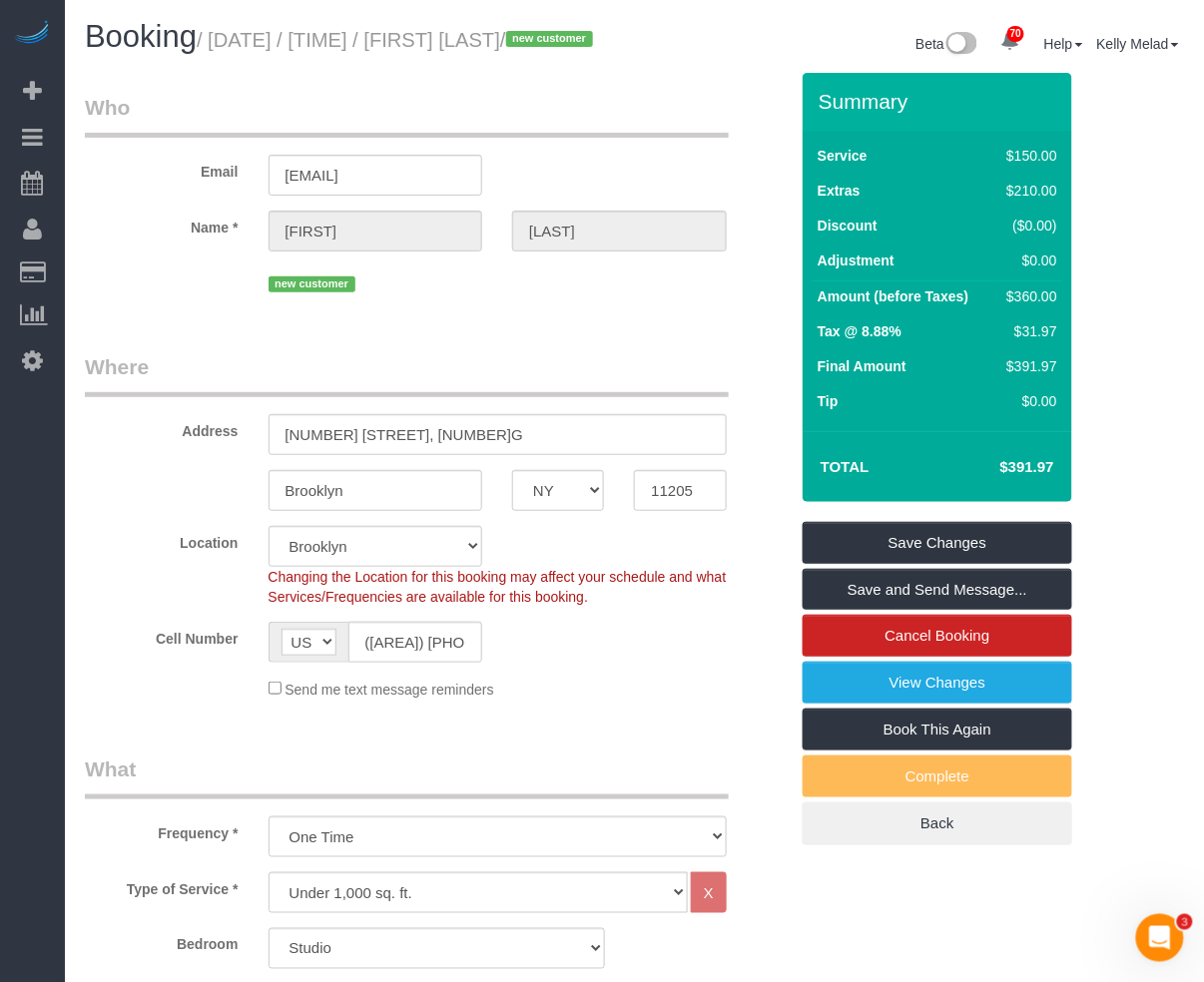 click on "Who
Email
tfinlay09@gmail.com
Name *
Tynesha
Finlay
new customer
Where
Address
7 Clermont, 3G
Brooklyn
AK
AL
AR
AZ
CA
CO
CT
DC
DE
FL
GA
HI
IA
ID
IL
IN
KS
KY
LA
MA
MD
ME
MI
MN
MO
MS" at bounding box center [634, 1753] 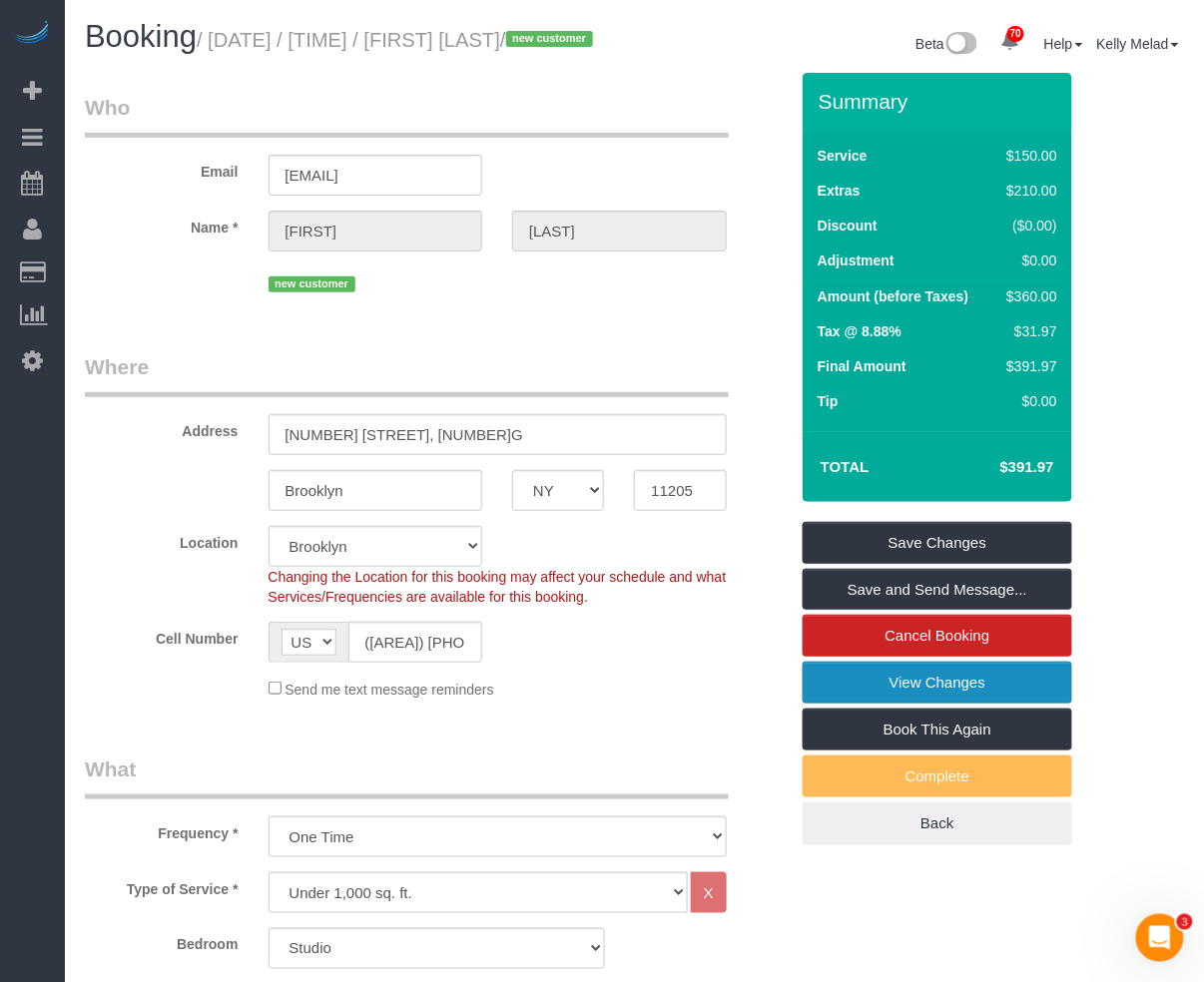 click on "View Changes" at bounding box center (937, 683) 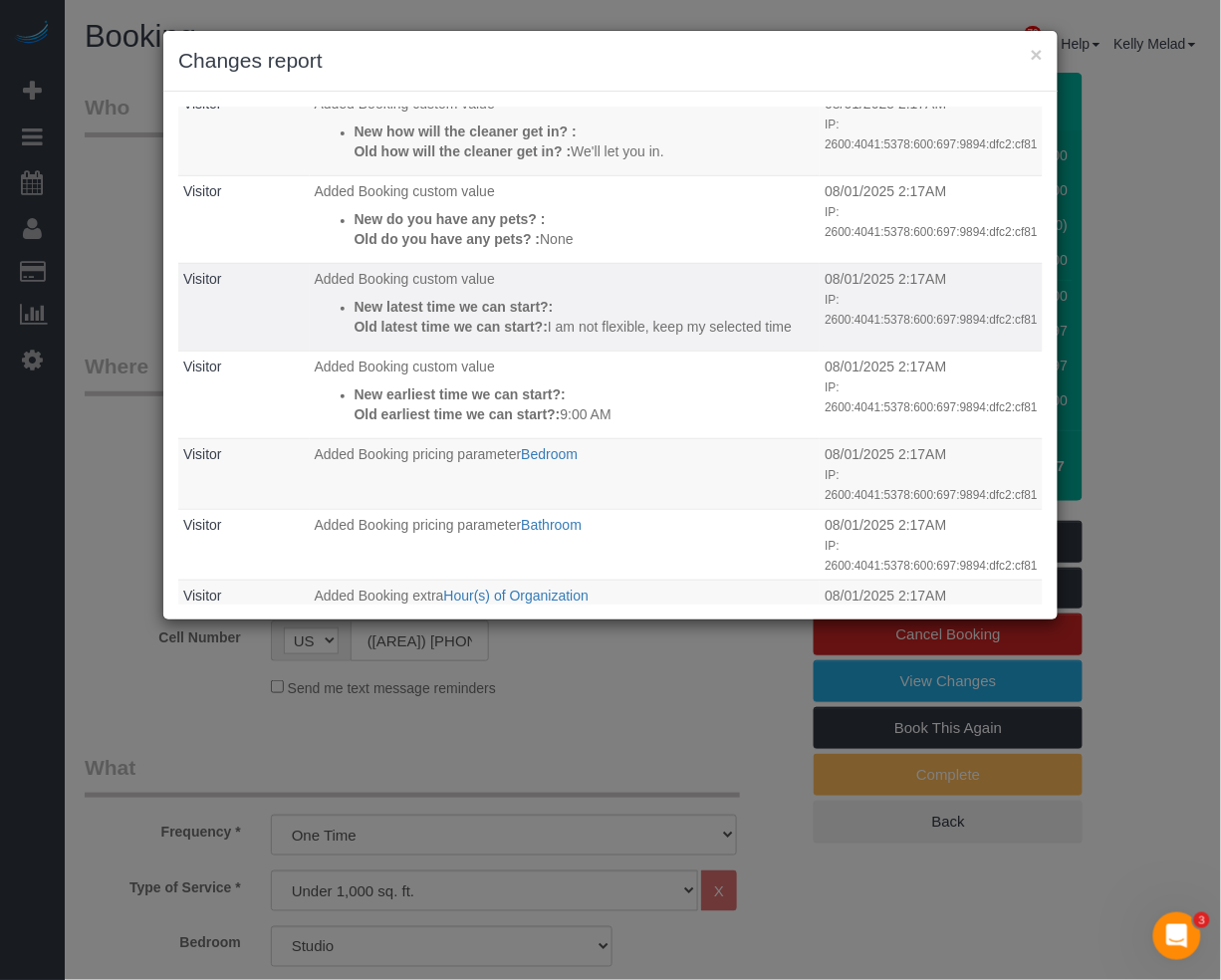 scroll, scrollTop: 265, scrollLeft: 0, axis: vertical 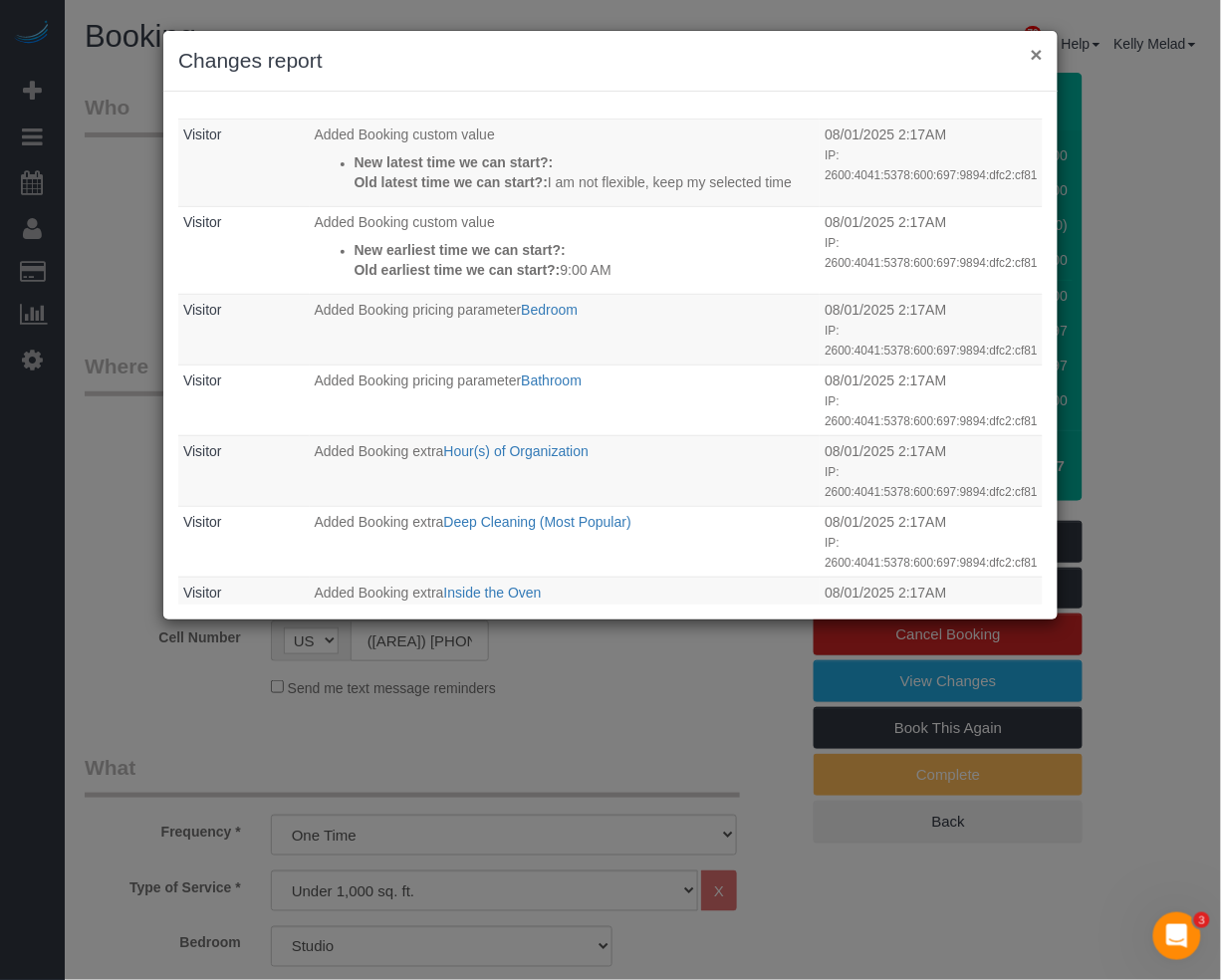 click on "×" at bounding box center (1037, 54) 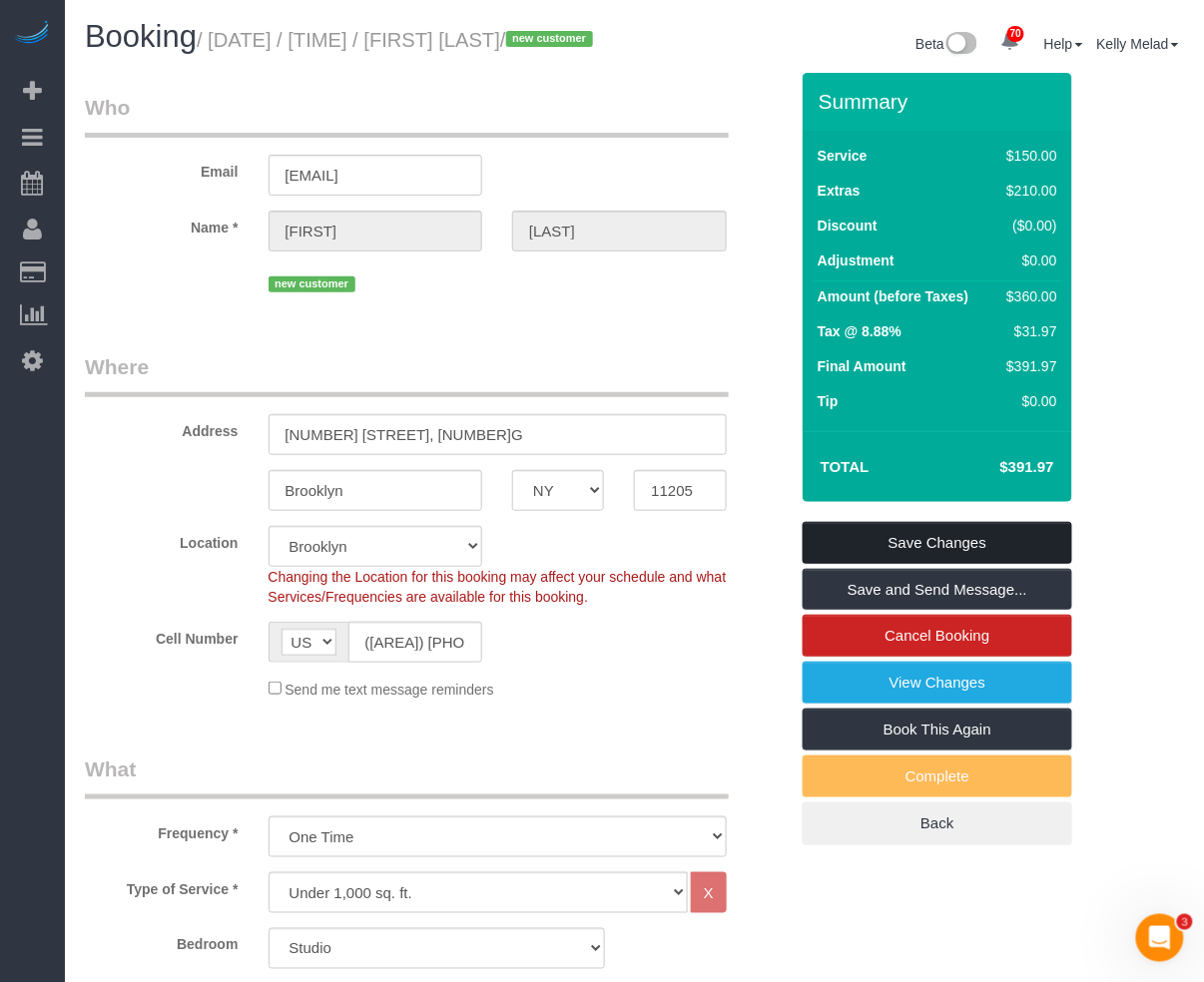 click on "Save Changes" at bounding box center [937, 543] 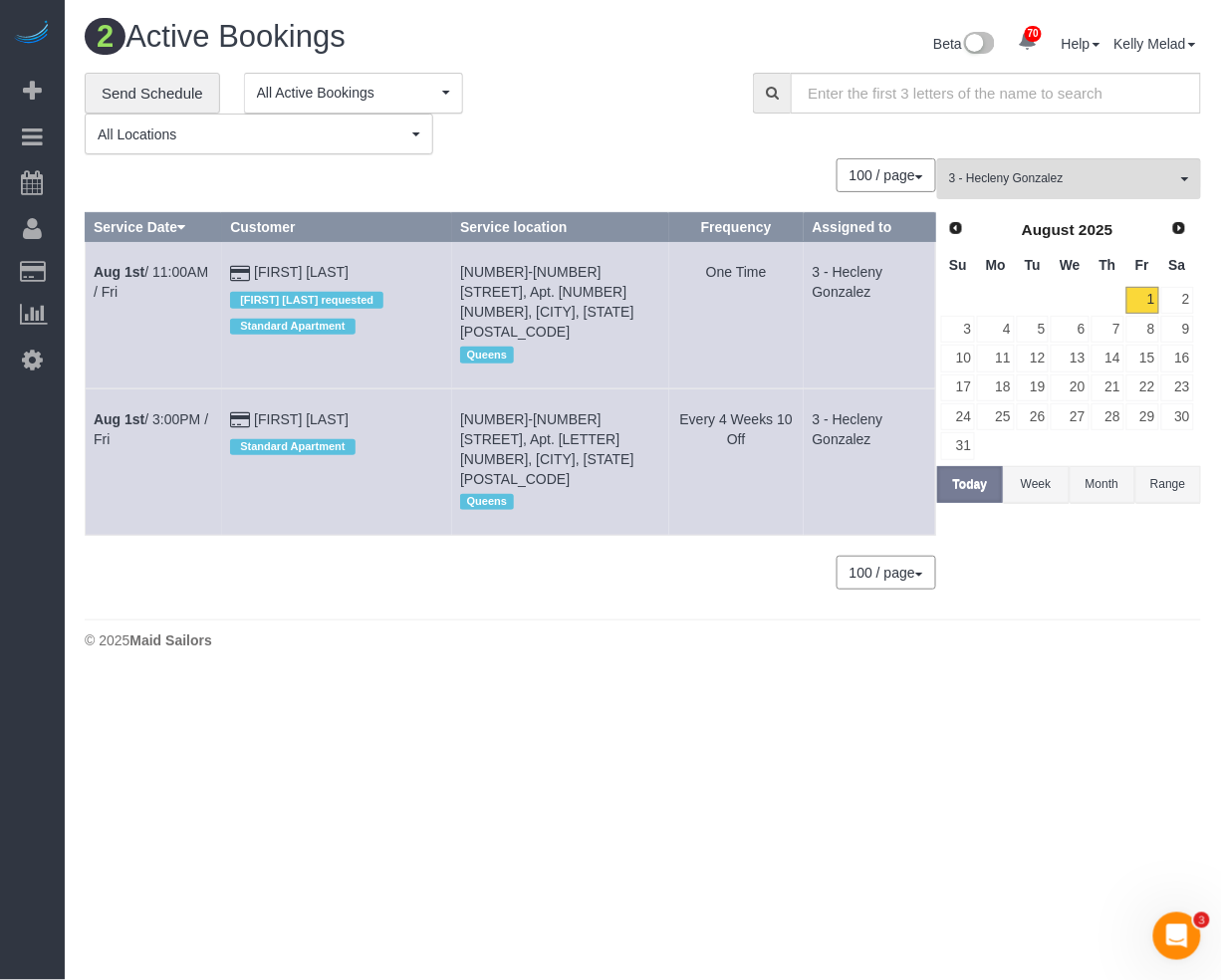 click on "70
Beta
Your Notifications
You have 0 alerts
×
You have 3  to charge for 07/31/2025
×
You have 5  to charge for 07/30/2025
×
You have 3  to charge for 07/29/2025
×" at bounding box center (610, 490) 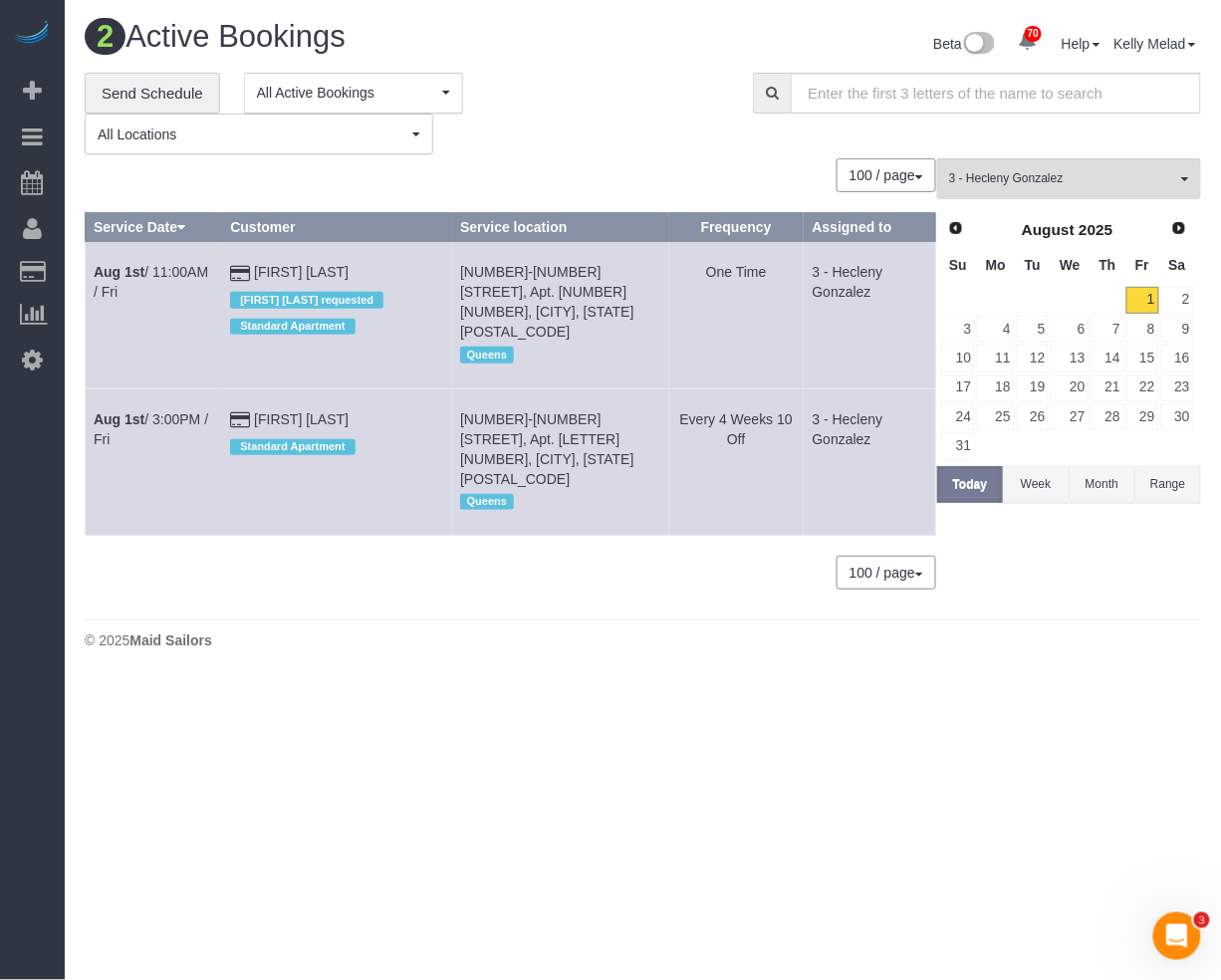click on "© 2025
Maid Sailors" at bounding box center [642, 639] 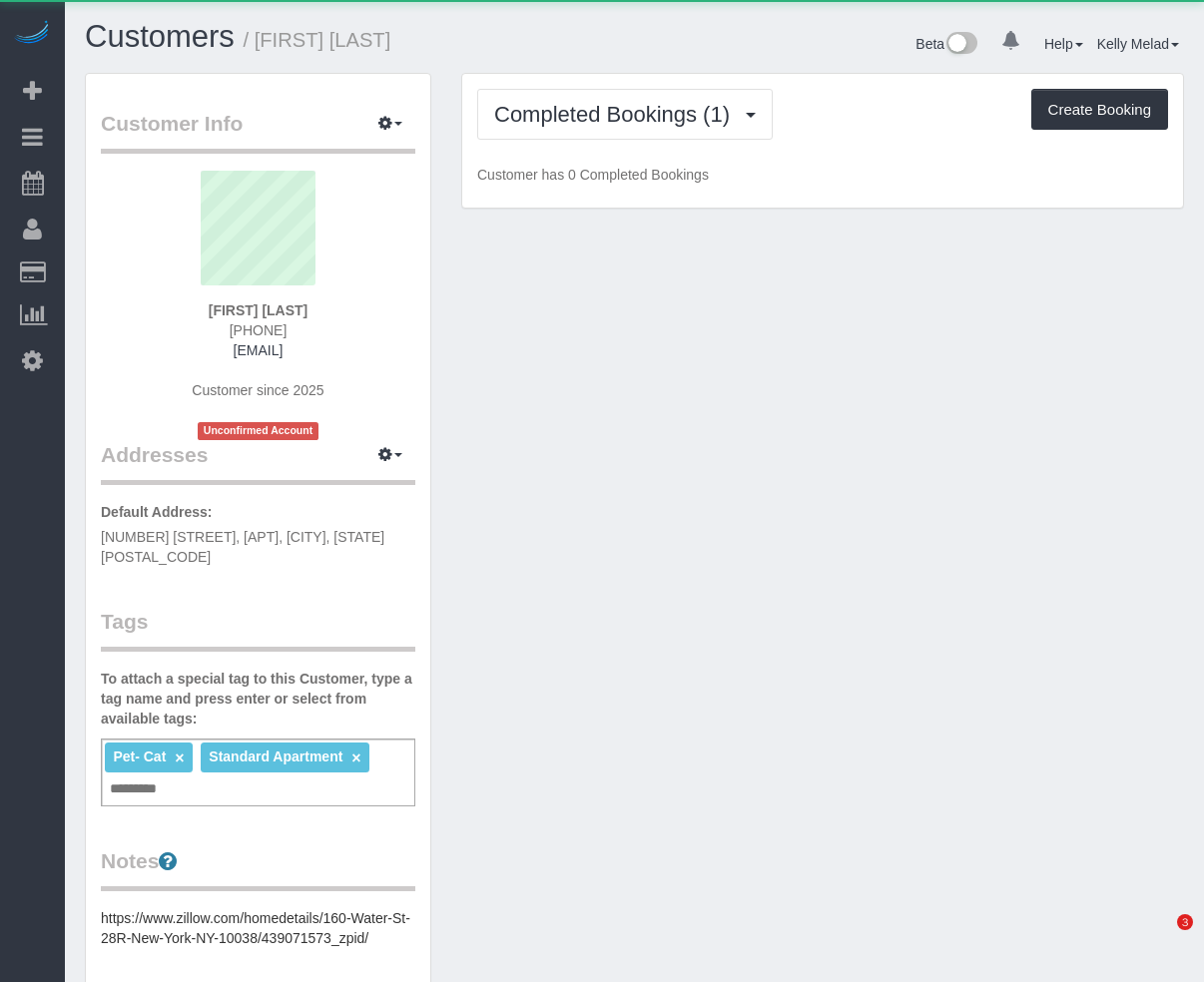 scroll, scrollTop: 0, scrollLeft: 0, axis: both 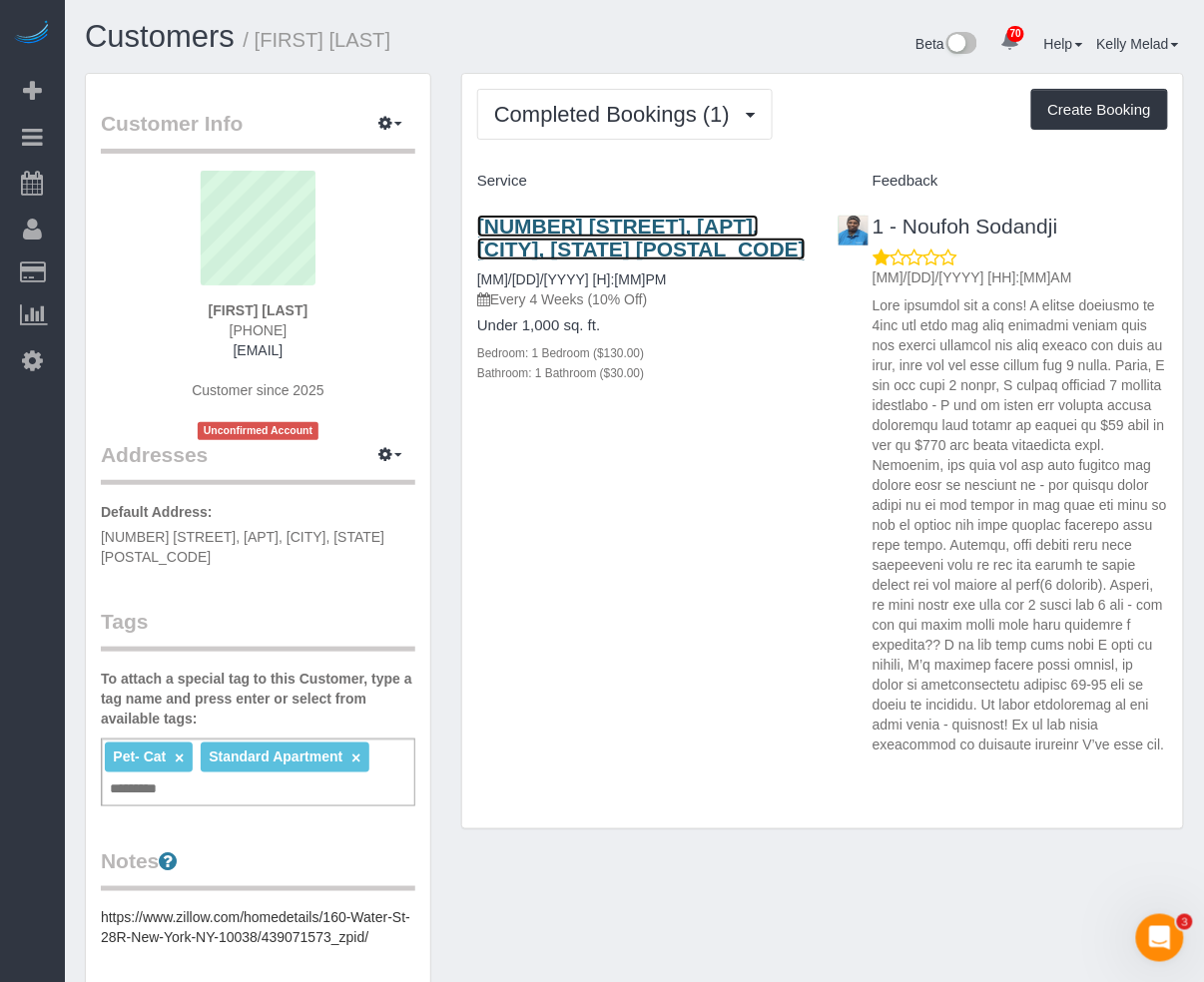 click on "[NUMBER] [STREET], [APT], [CITY], [STATE] [POSTAL_CODE]" at bounding box center (641, 238) 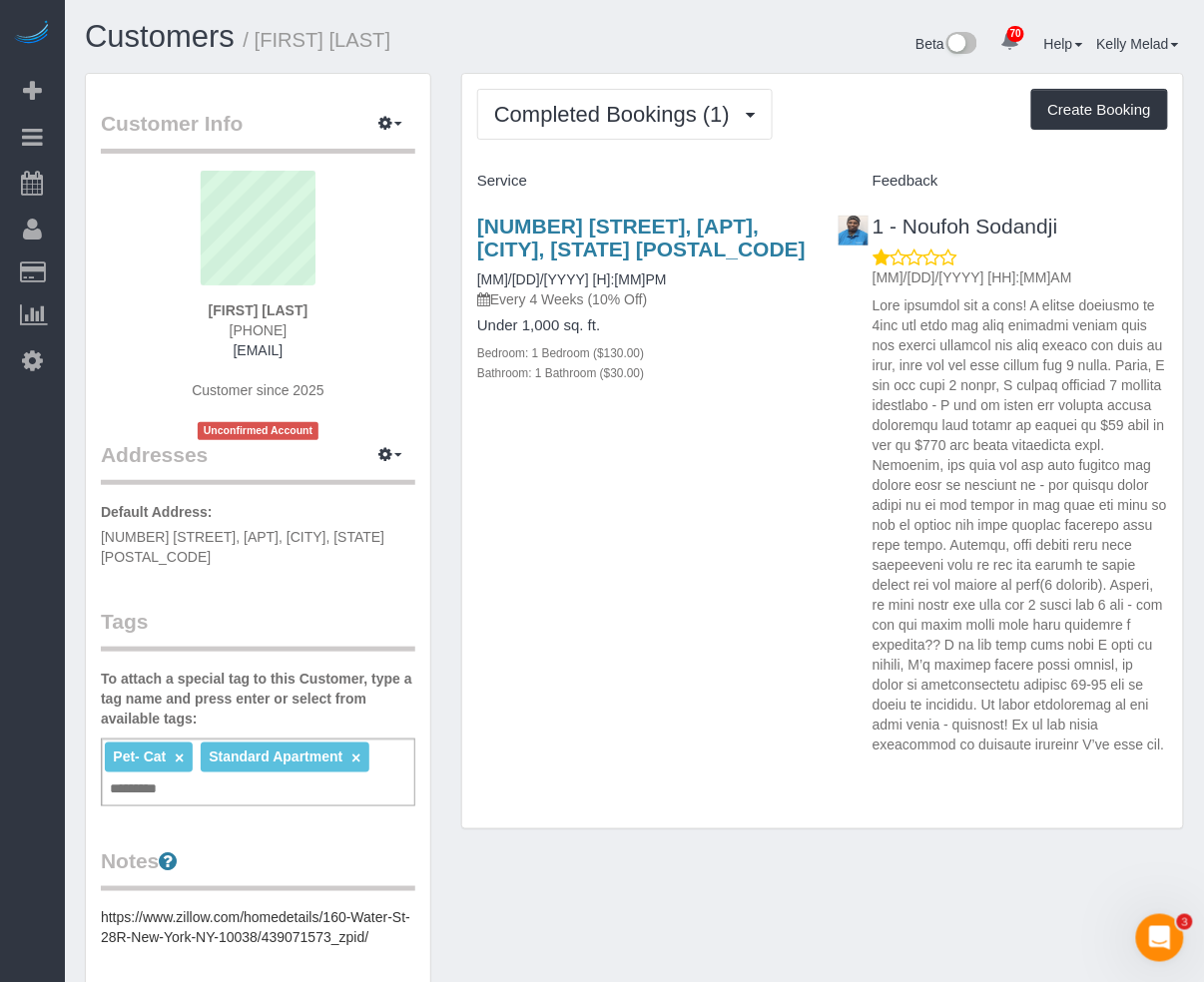 click at bounding box center [1020, 525] 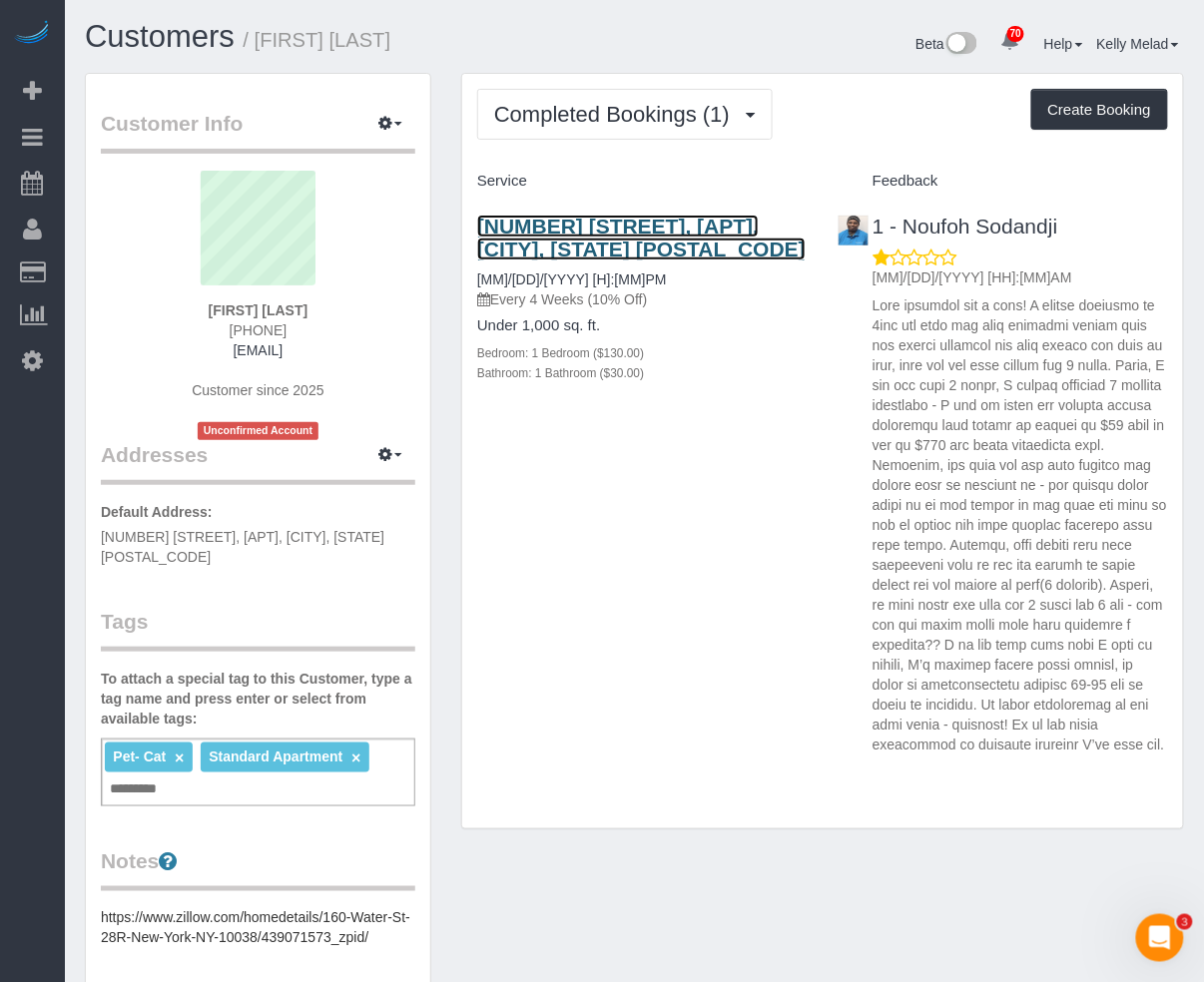 click on "[NUMBER] [STREET], [APT], [CITY], [STATE] [POSTAL_CODE]" at bounding box center [641, 238] 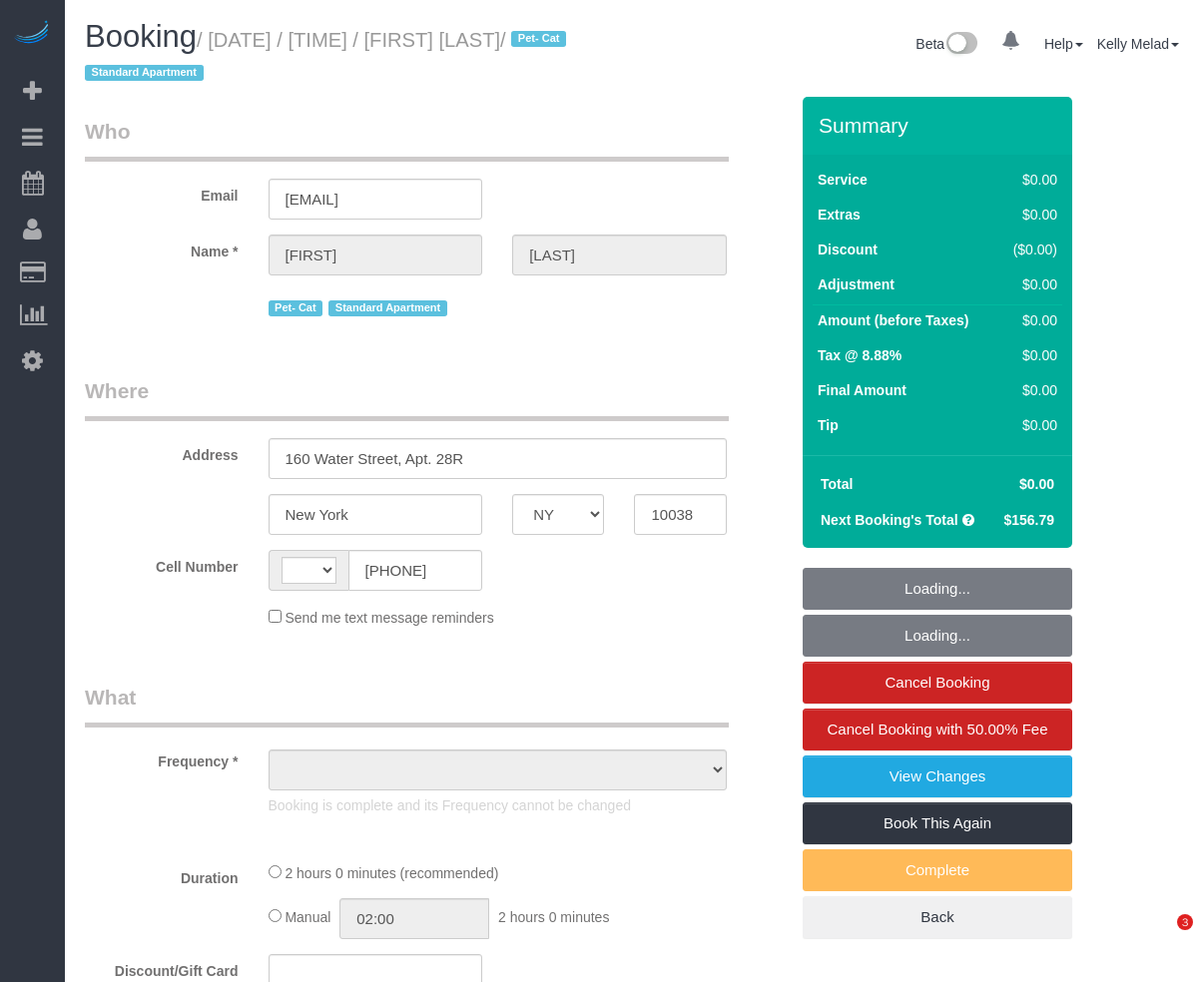 select on "NY" 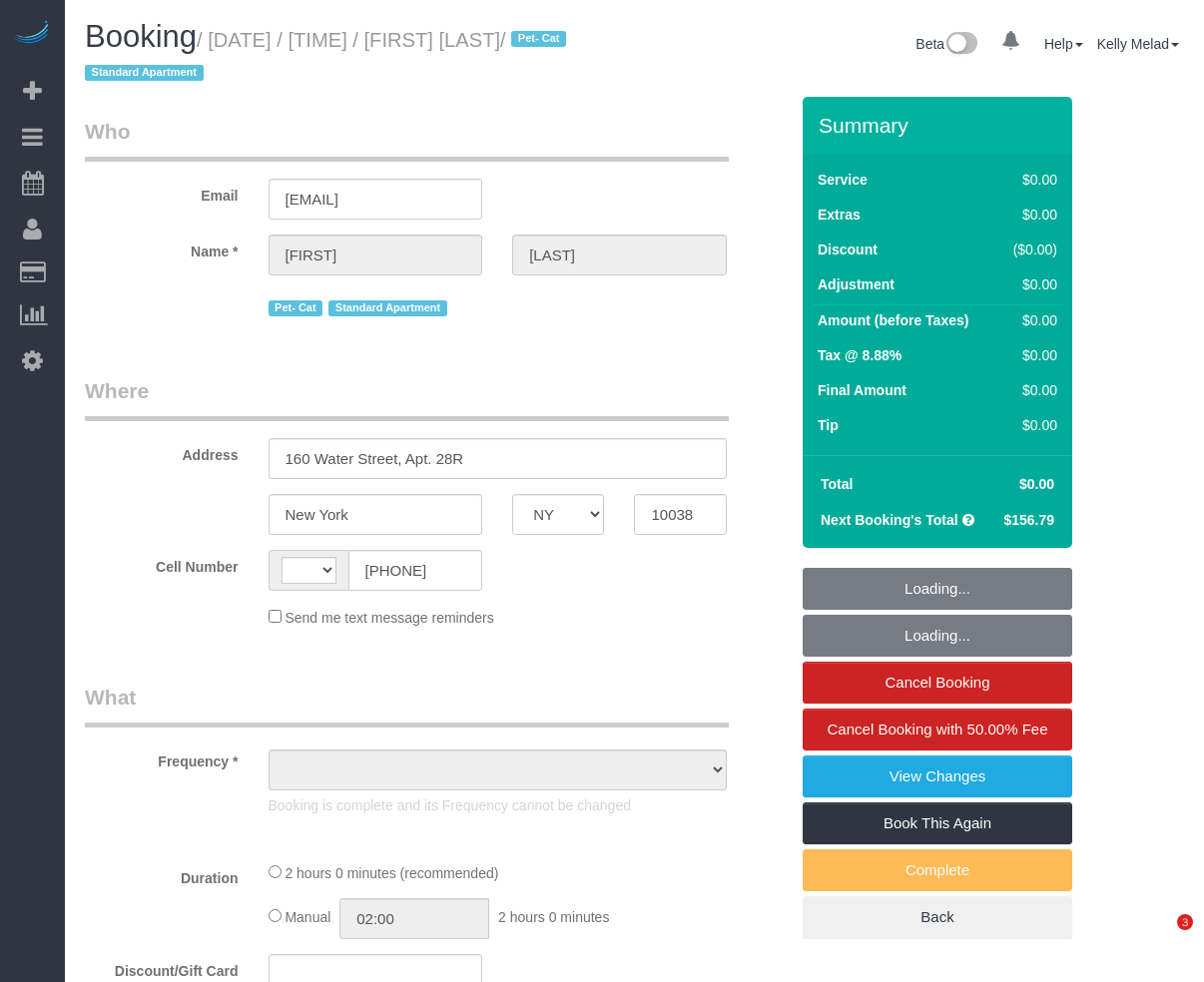 scroll, scrollTop: 133, scrollLeft: 0, axis: vertical 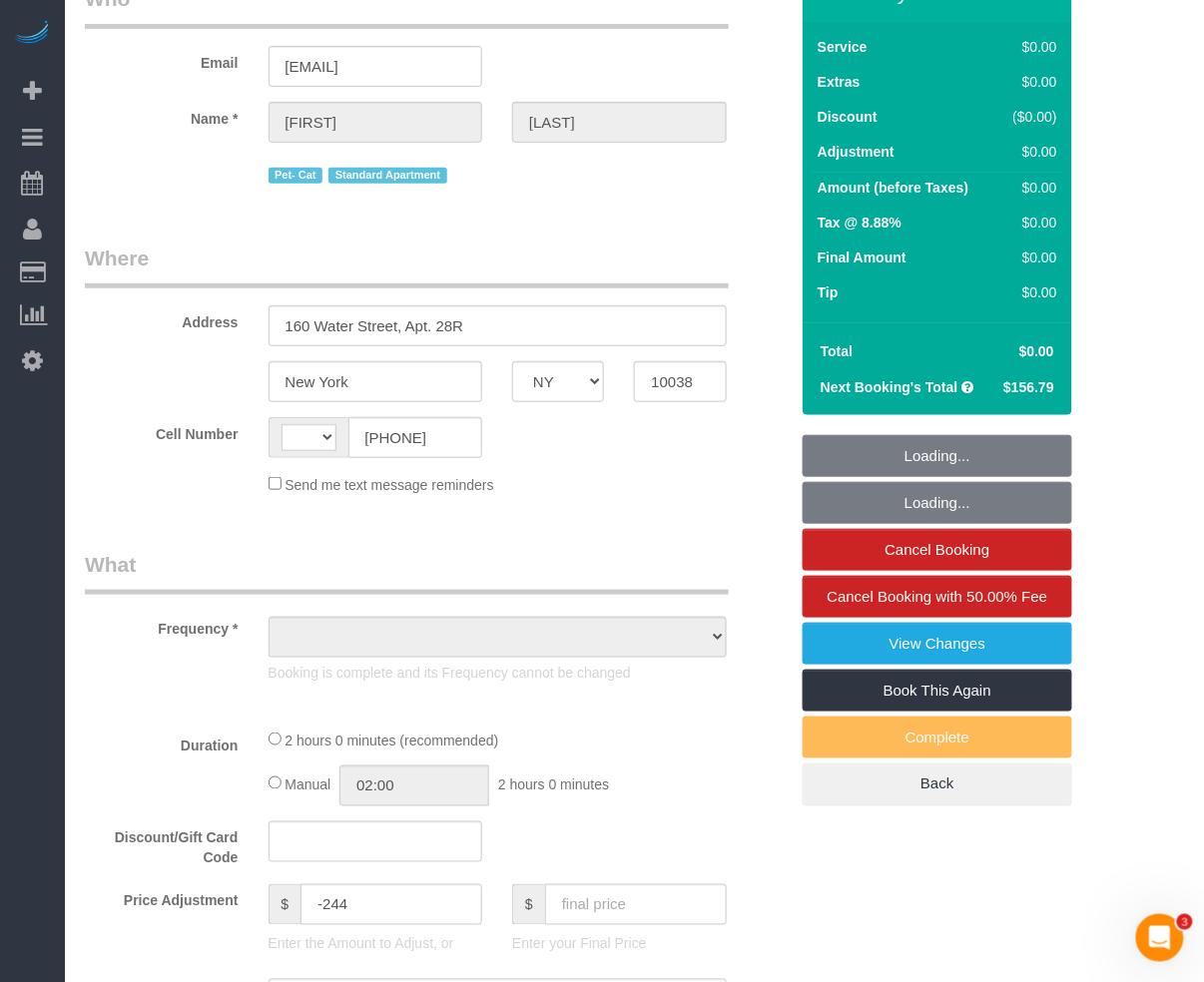 select on "object:509" 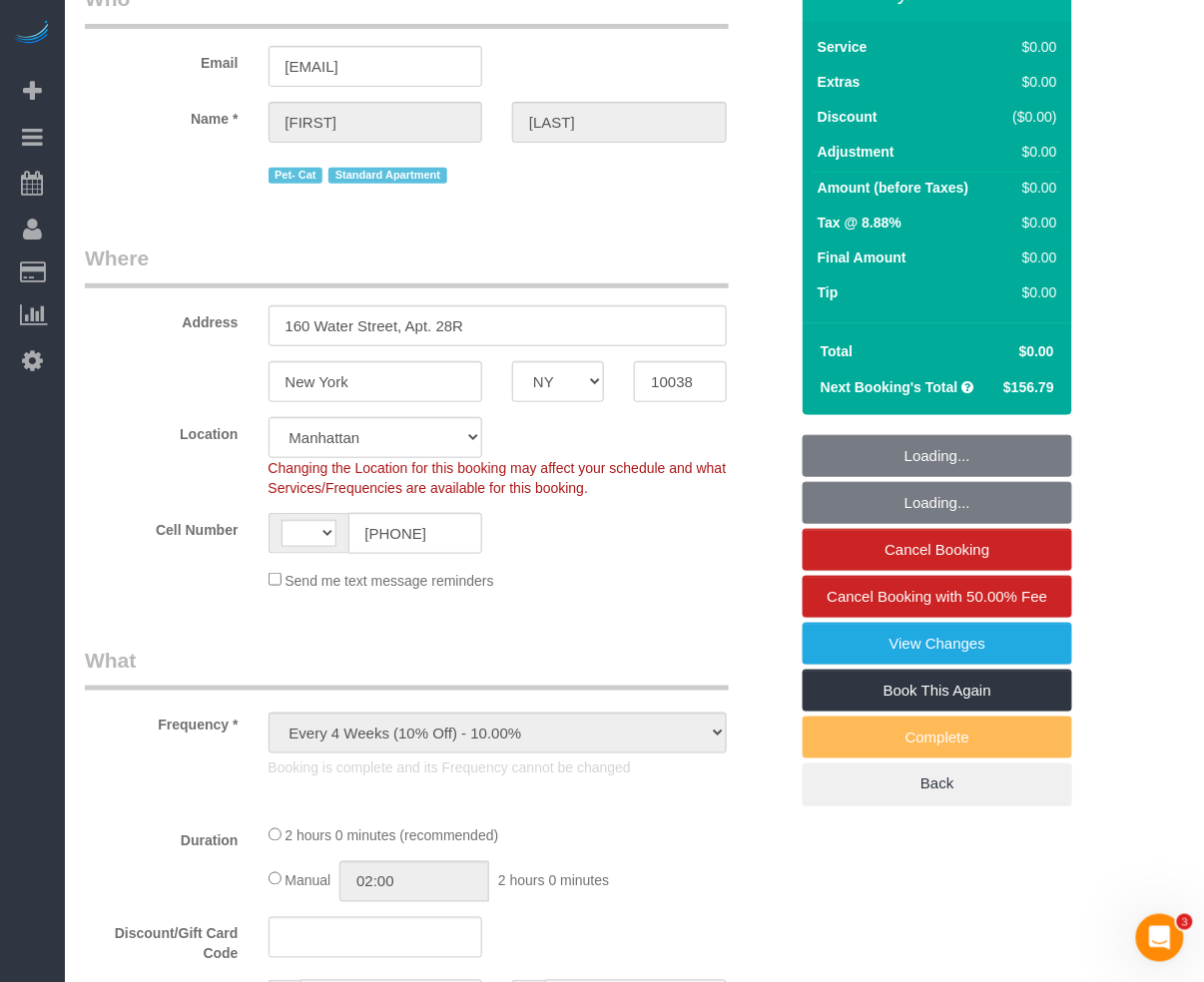 select on "string:US" 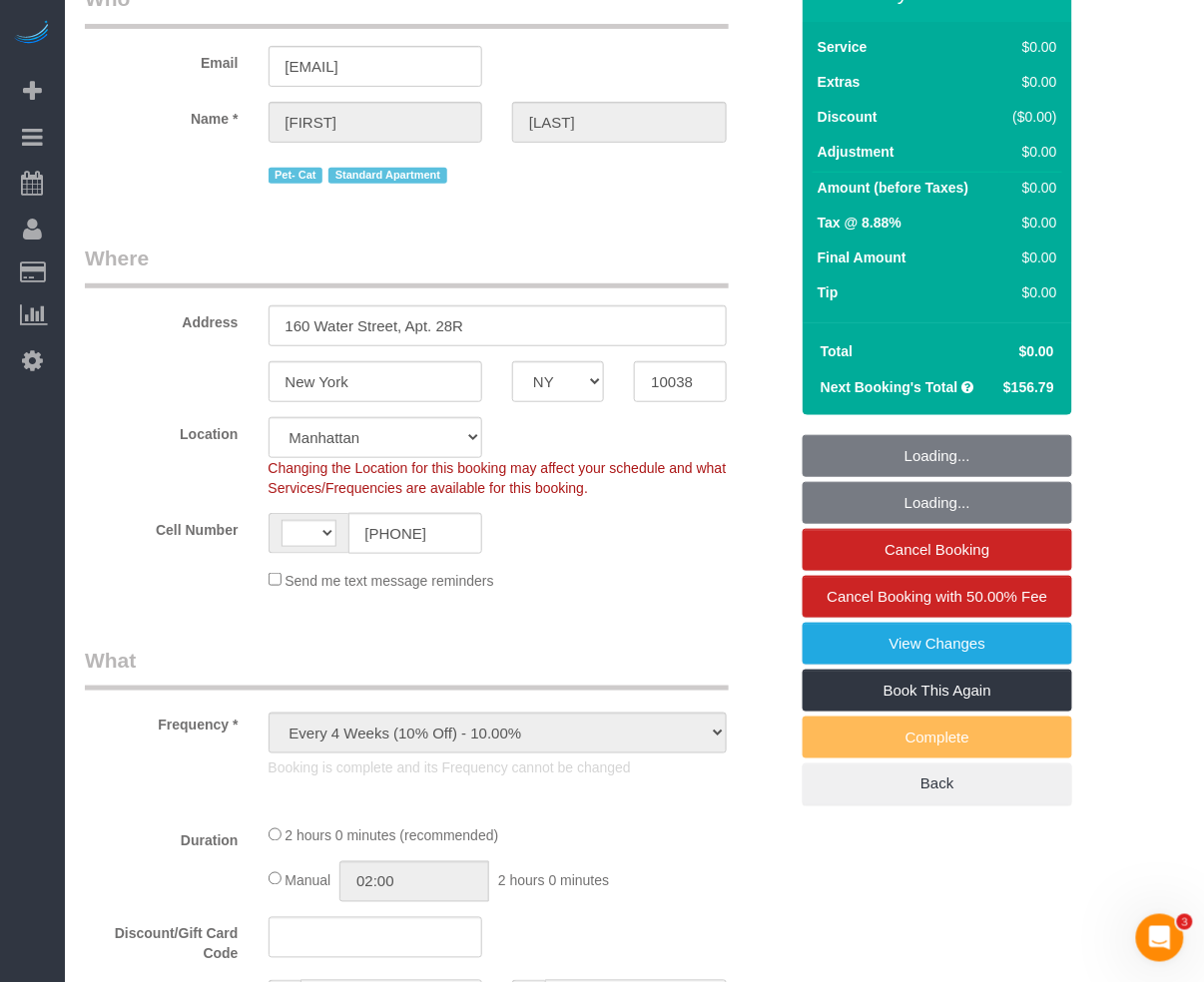 select on "string:stripe-pm_1RqFCj4VGloSiKo7dIBrc6Aa" 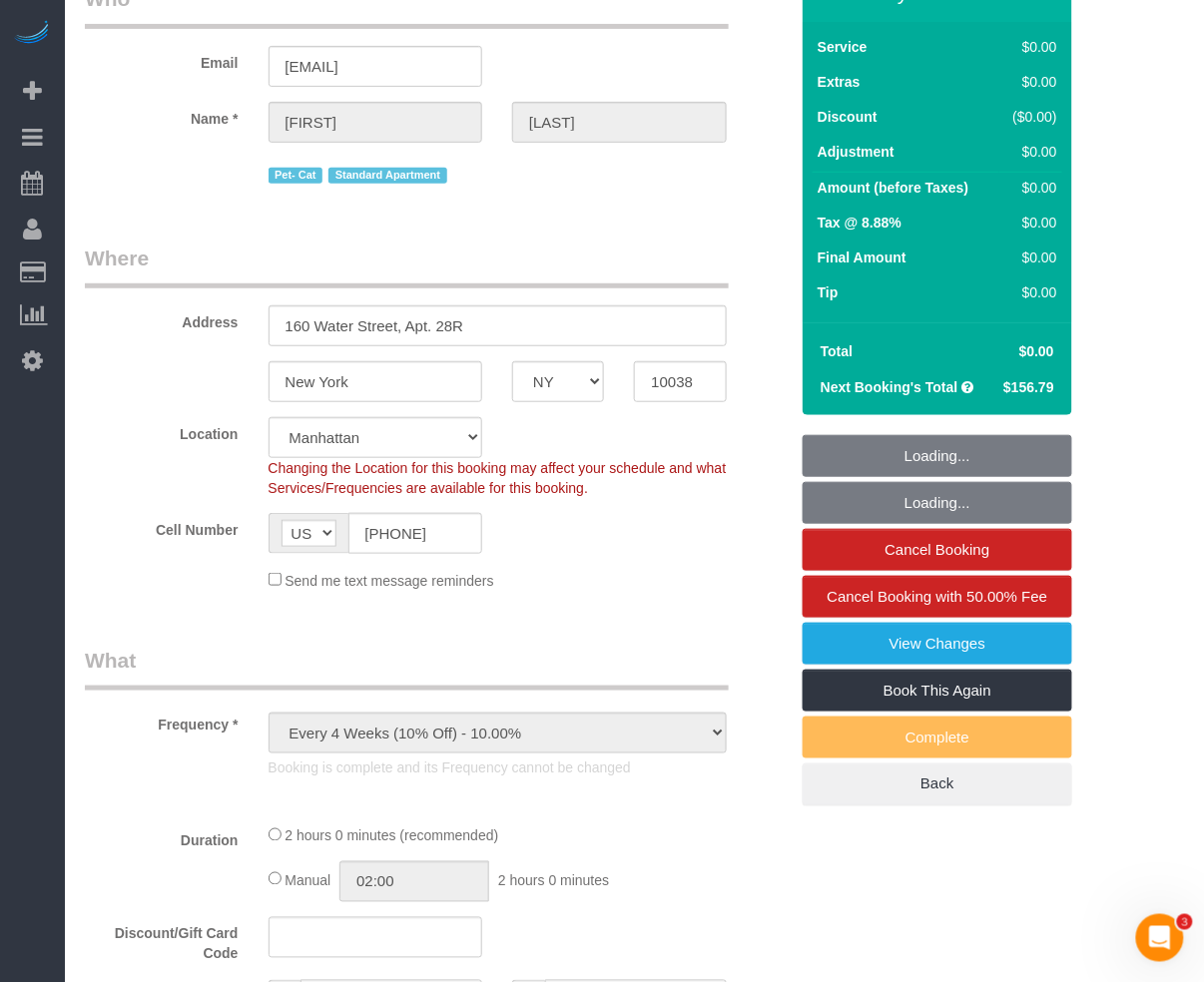 select on "object:1409" 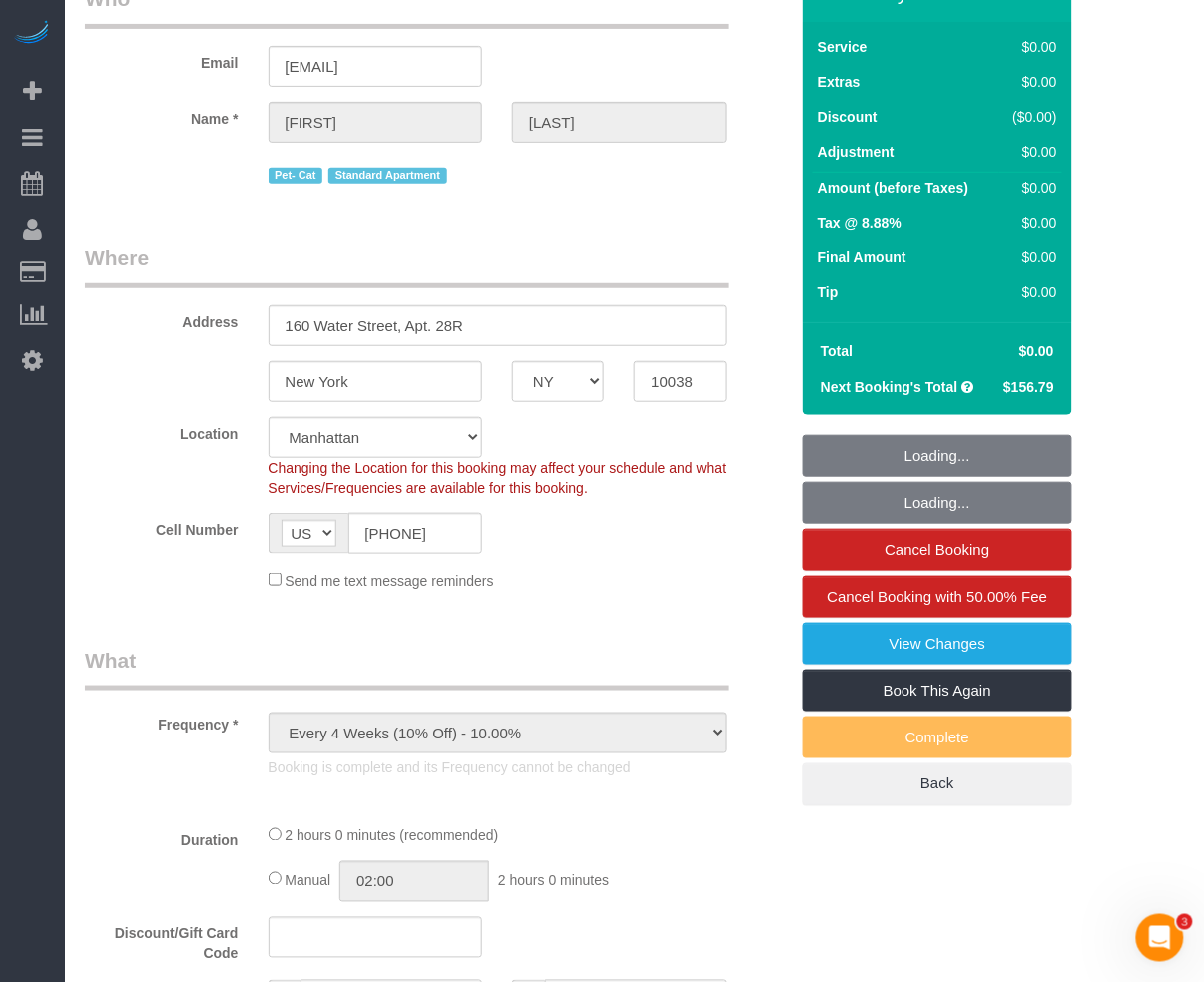 select on "spot1" 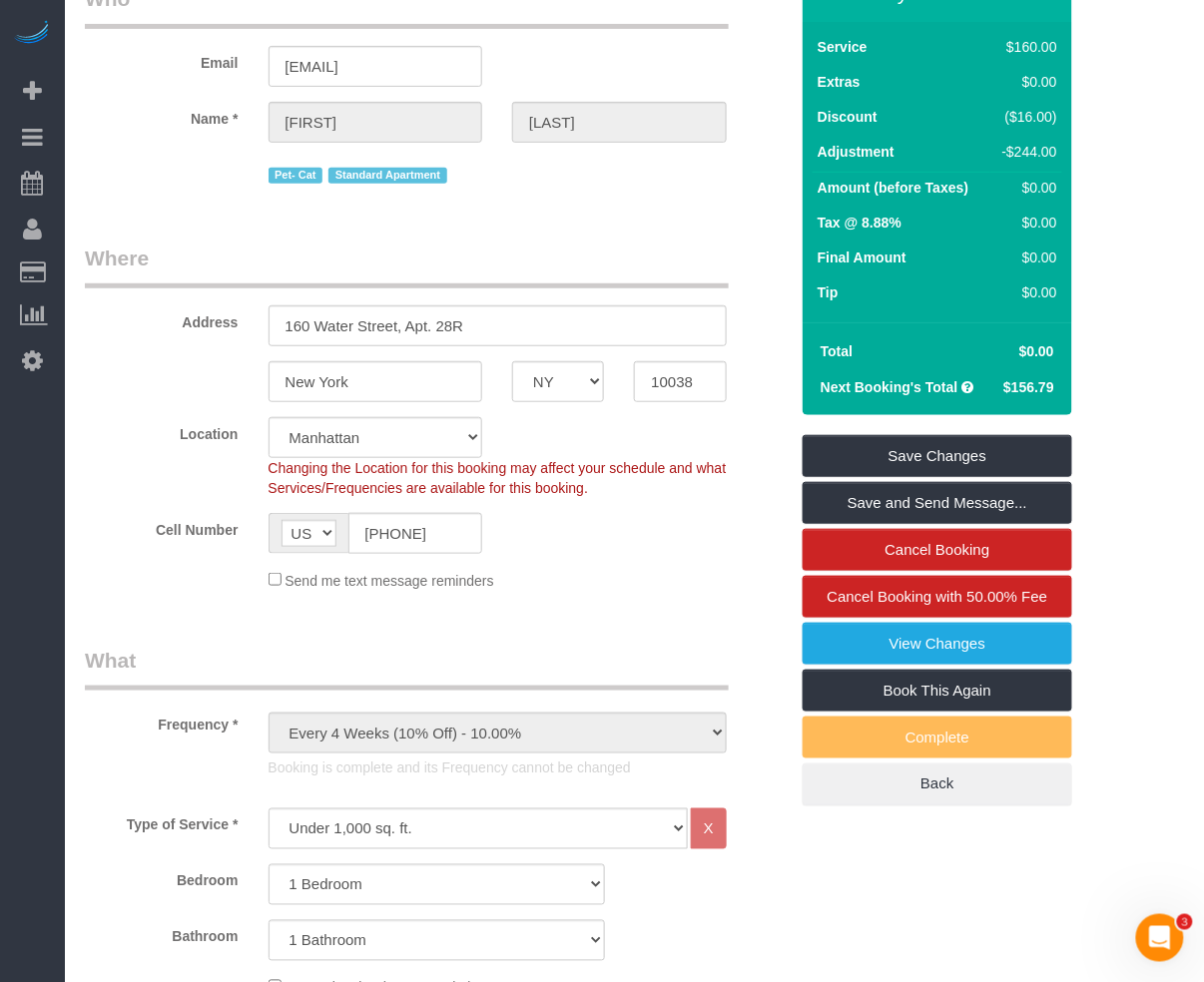 click on "Who
Email
[EMAIL]
Name *
[FIRST]
[LAST]
Pet- Cat
Standard Apartment
Where
Address
[NUMBER] [STREET], Apt. [NUMBER]
[CITY]
[STATE]
[STATE]
[STATE]
[STATE]
[STATE]
[STATE]
[STATE]
[STATE]
[STATE]
[STATE]
[STATE]
[STATE]
[STATE]
[STATE]
[STATE]
[STATE]
[STATE]
[STATE]
[STATE]
[STATE]
[STATE]
[STATE]
[STATE]
[STATE]
[STATE]" at bounding box center [634, 1718] 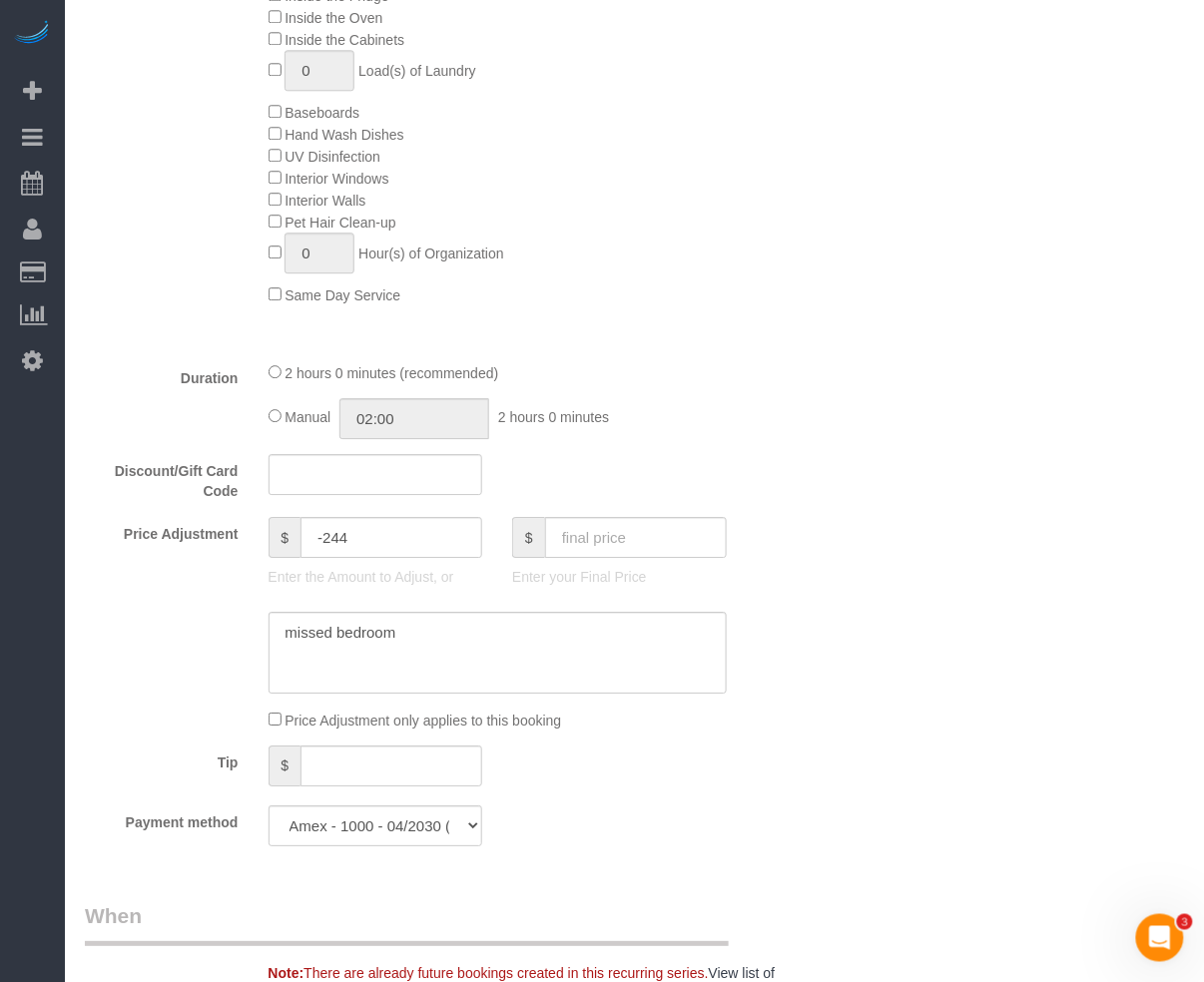 scroll, scrollTop: 1198, scrollLeft: 0, axis: vertical 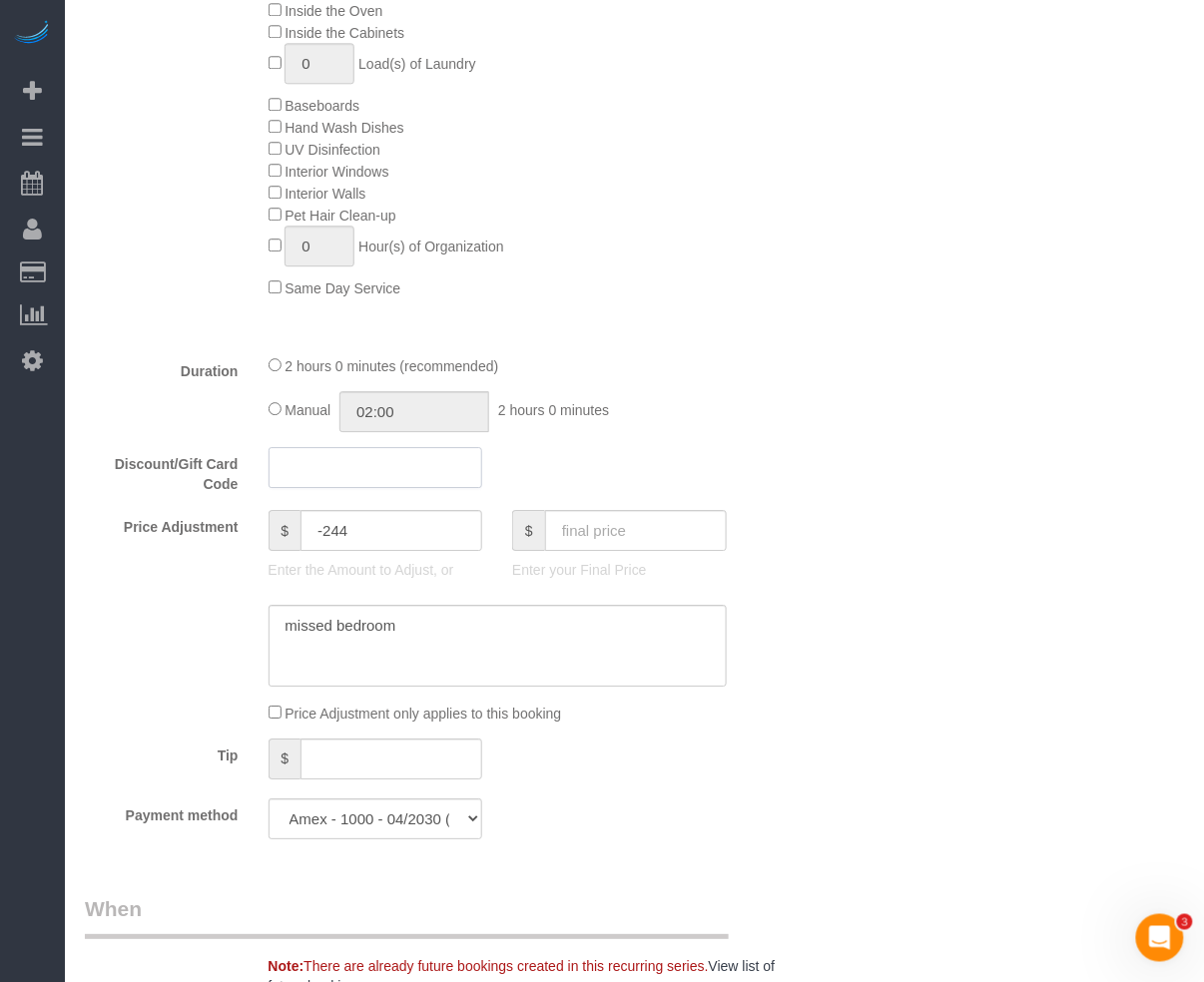 click 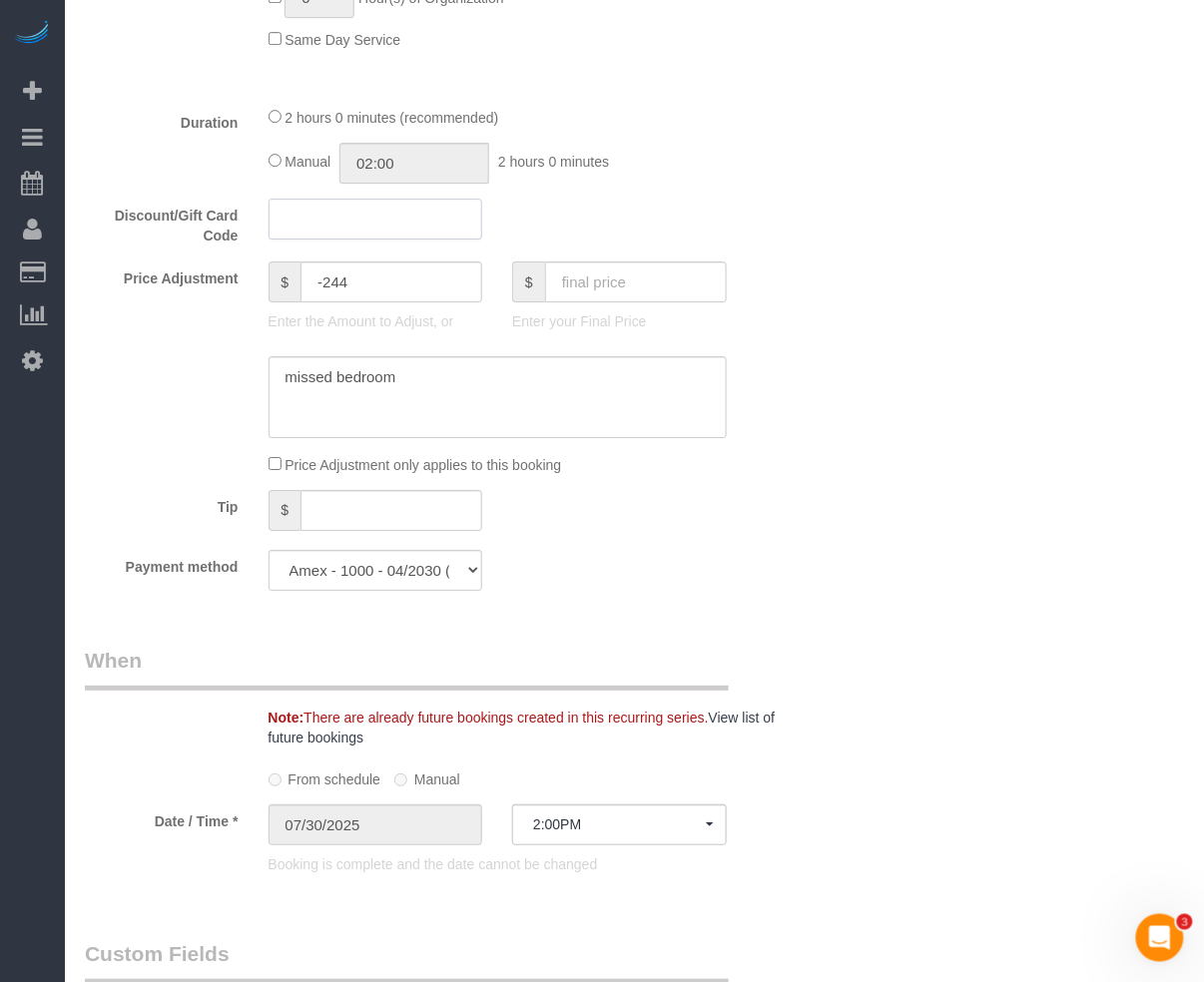 scroll, scrollTop: 1463, scrollLeft: 0, axis: vertical 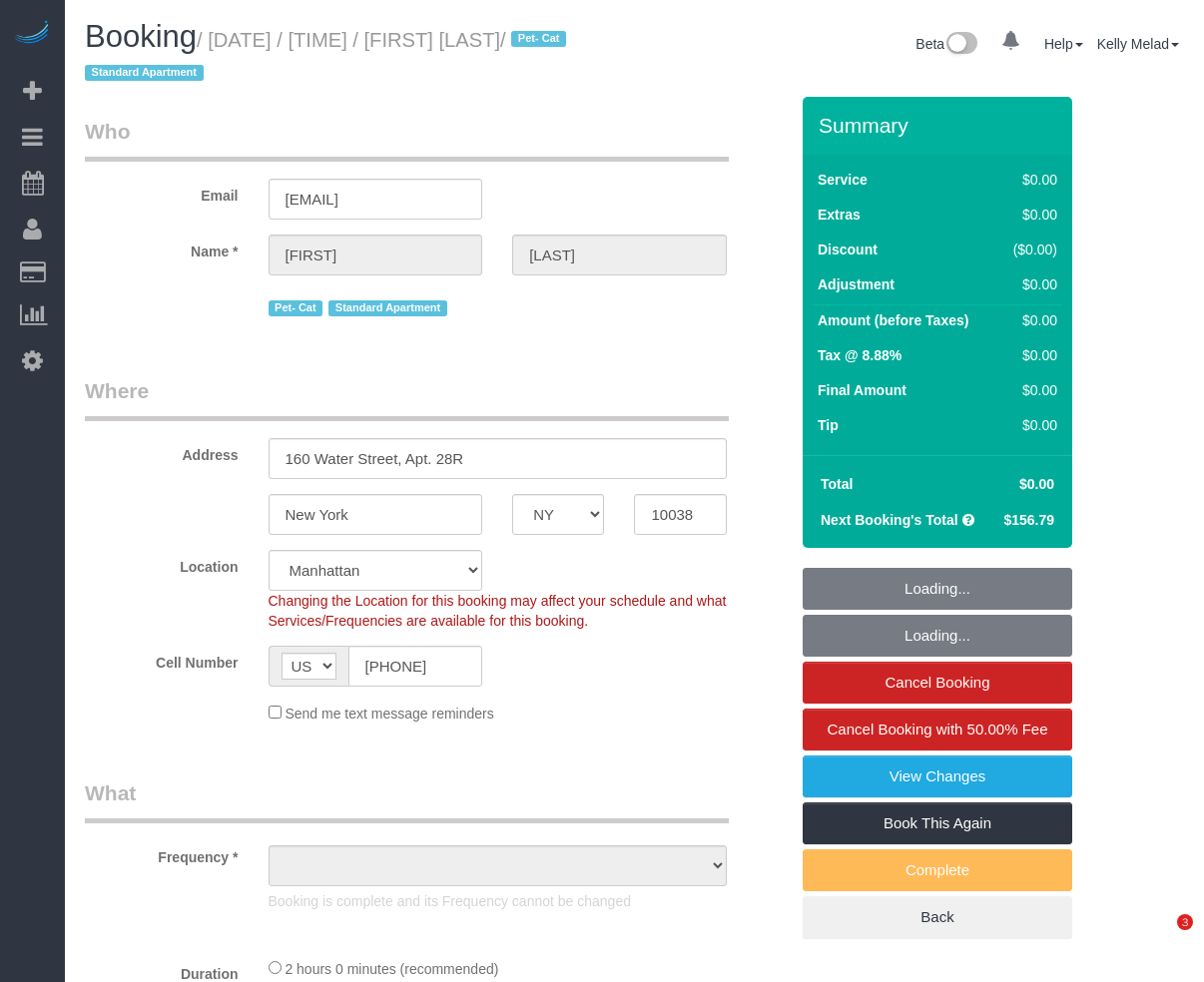 select on "NY" 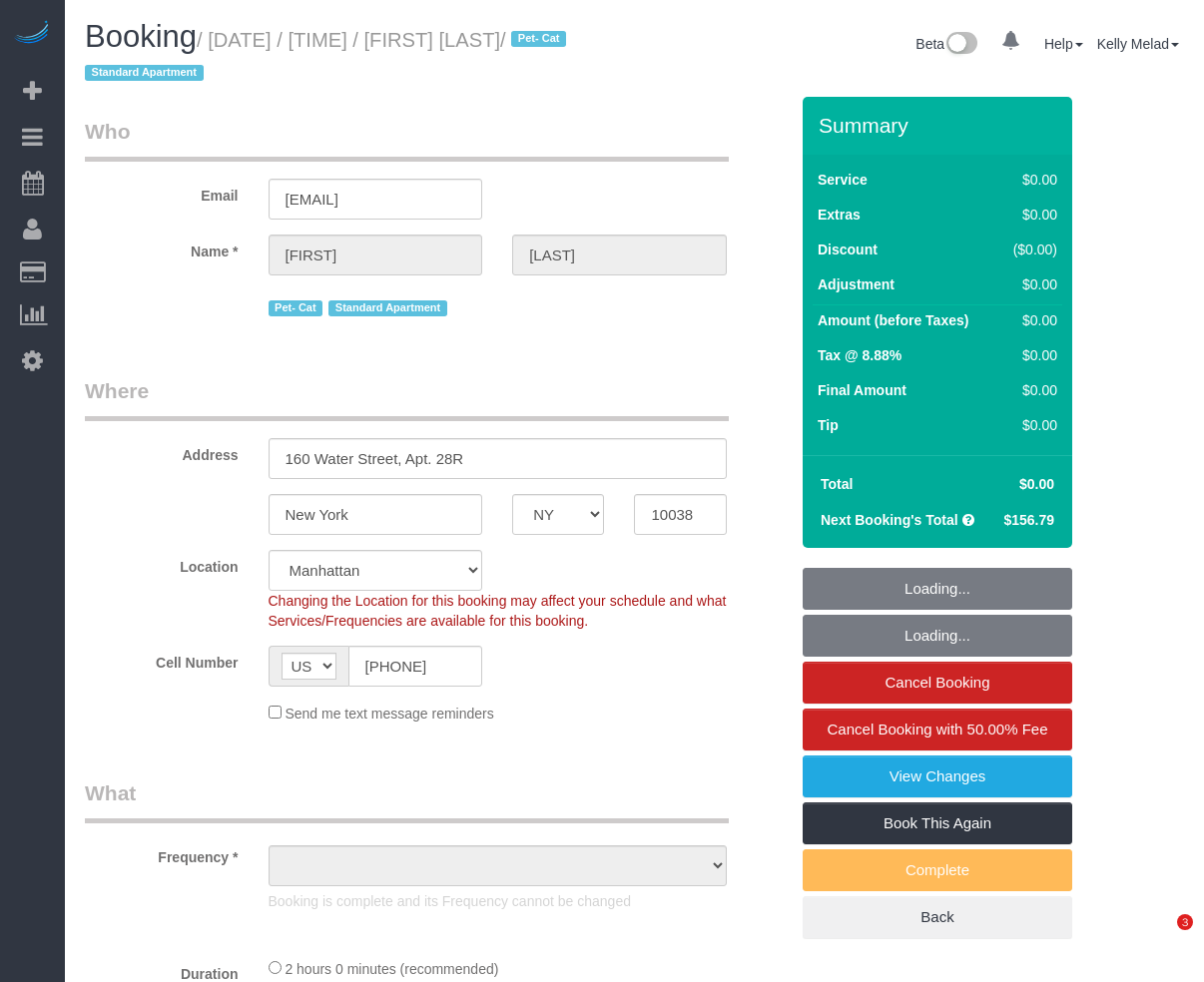 scroll, scrollTop: 0, scrollLeft: 0, axis: both 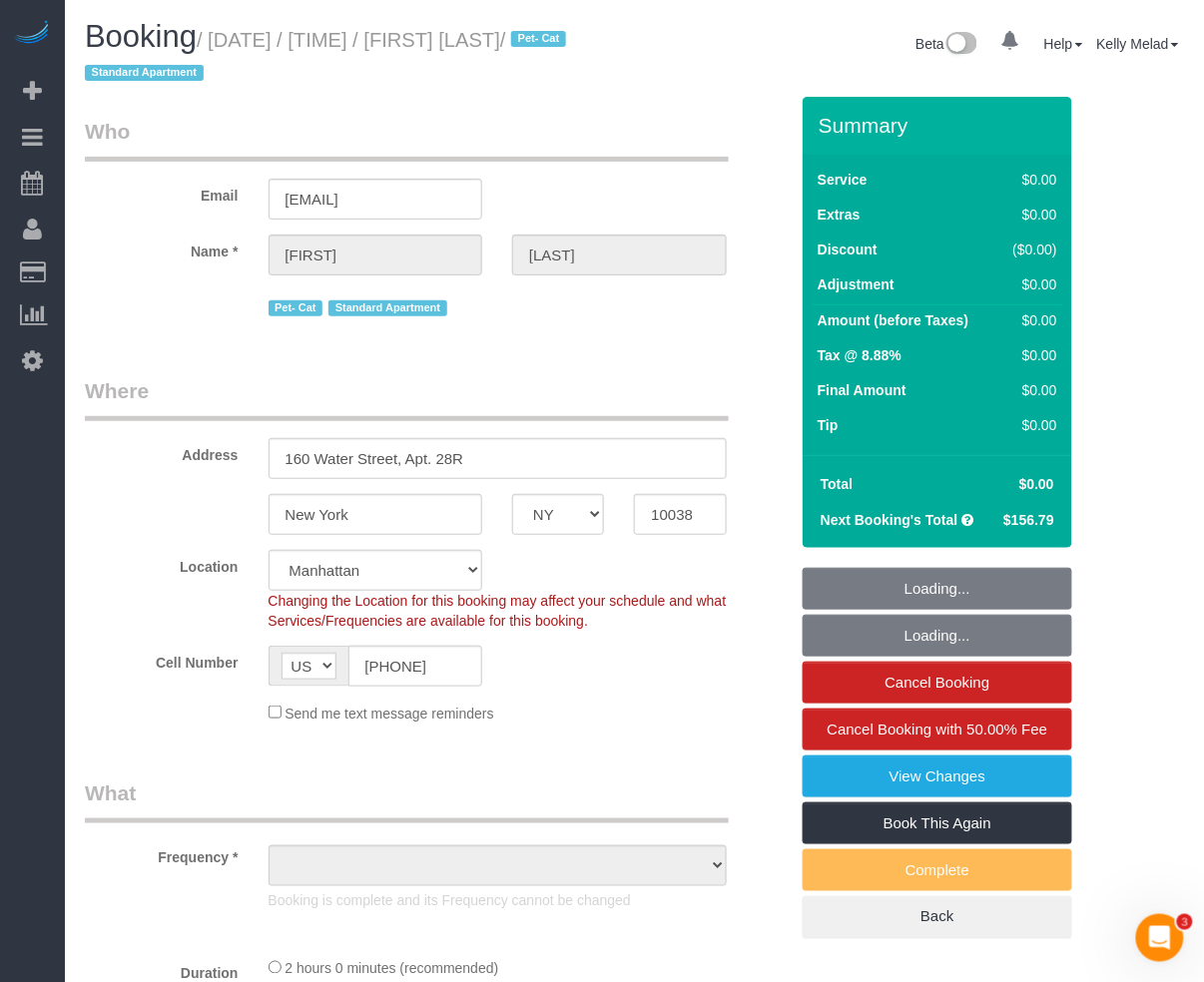select on "string:stripe-pm_1RqFCj4VGloSiKo7dIBrc6Aa" 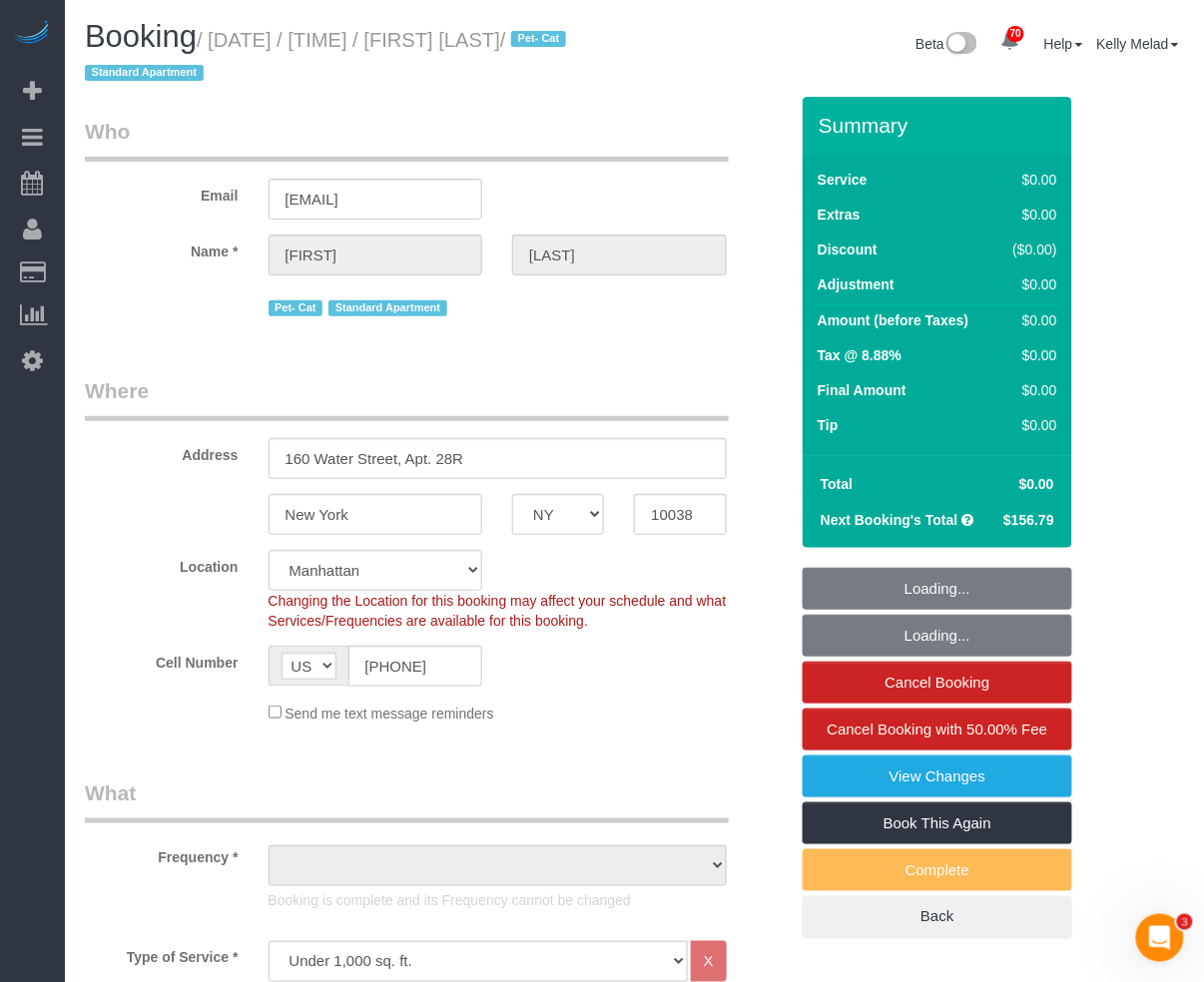 select on "object:1085" 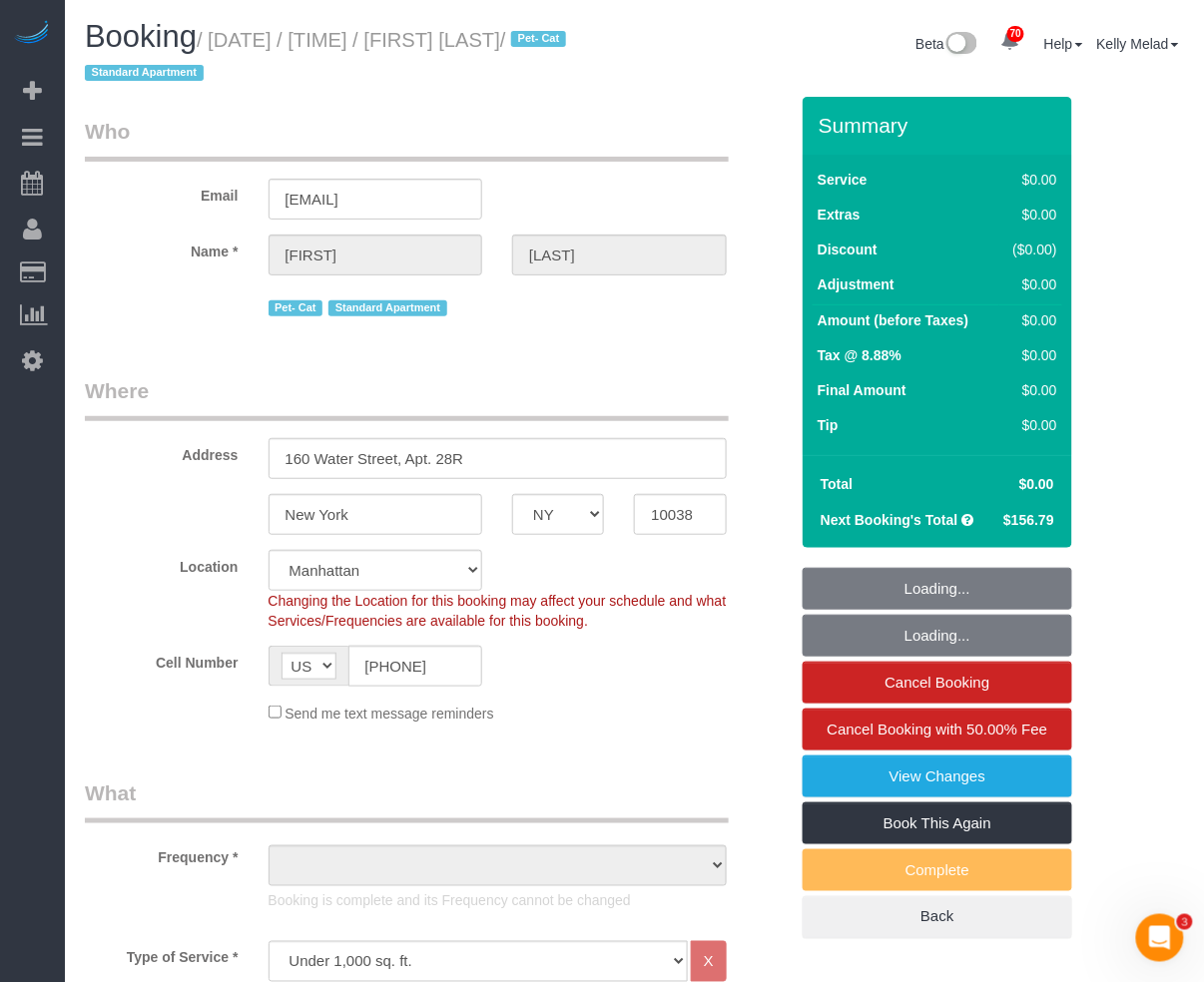 select on "spot1" 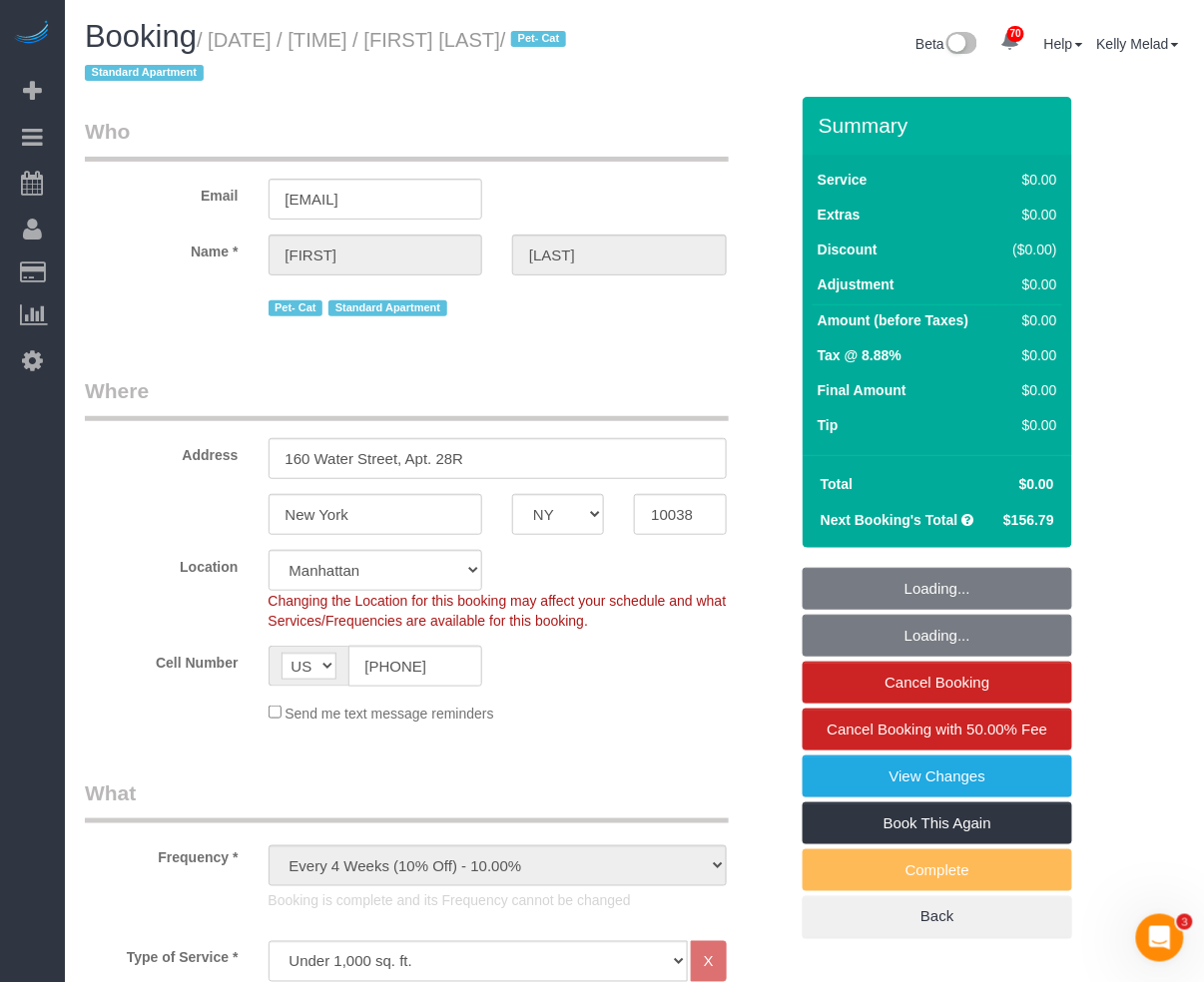select on "object:1554" 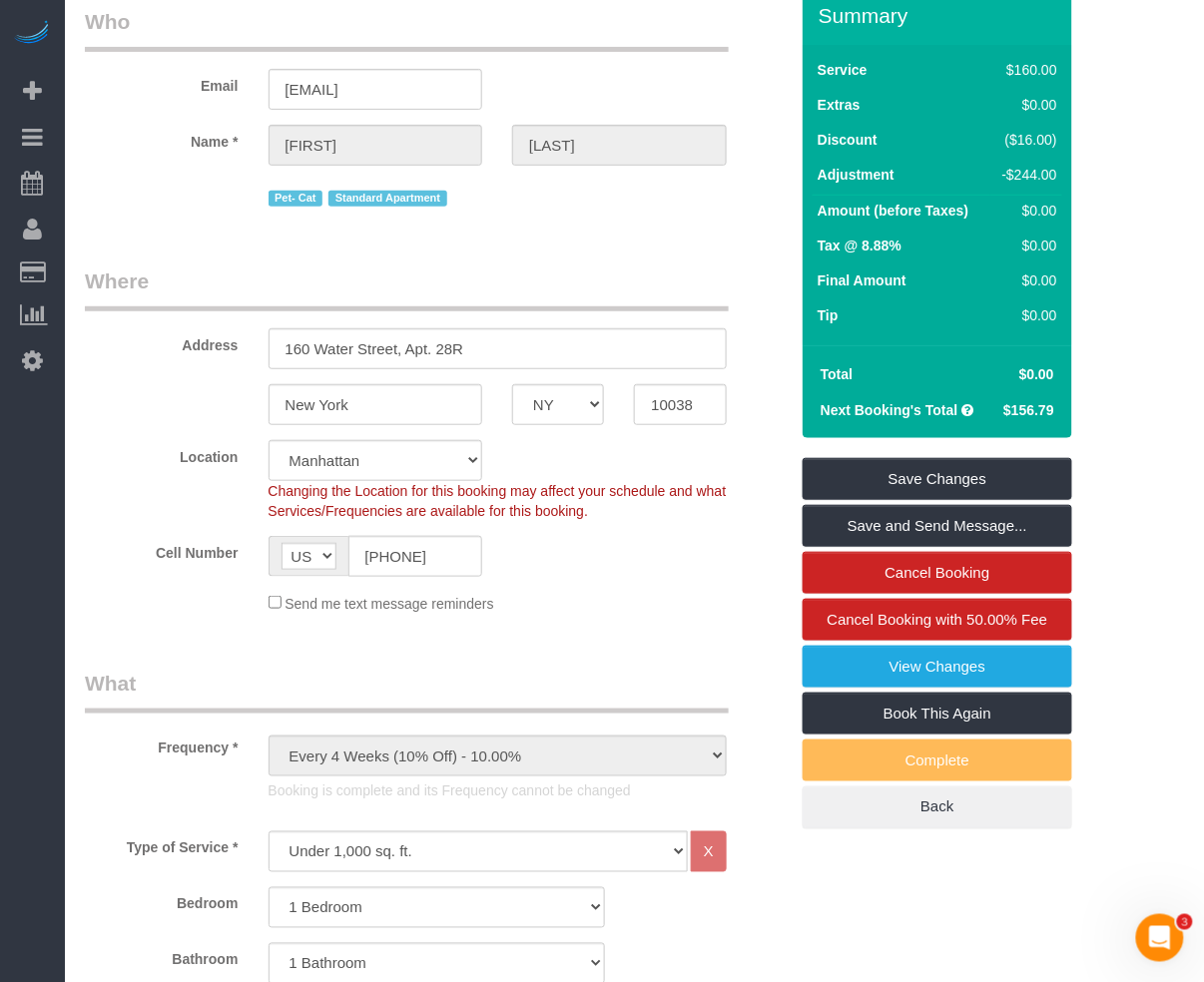 scroll, scrollTop: 0, scrollLeft: 0, axis: both 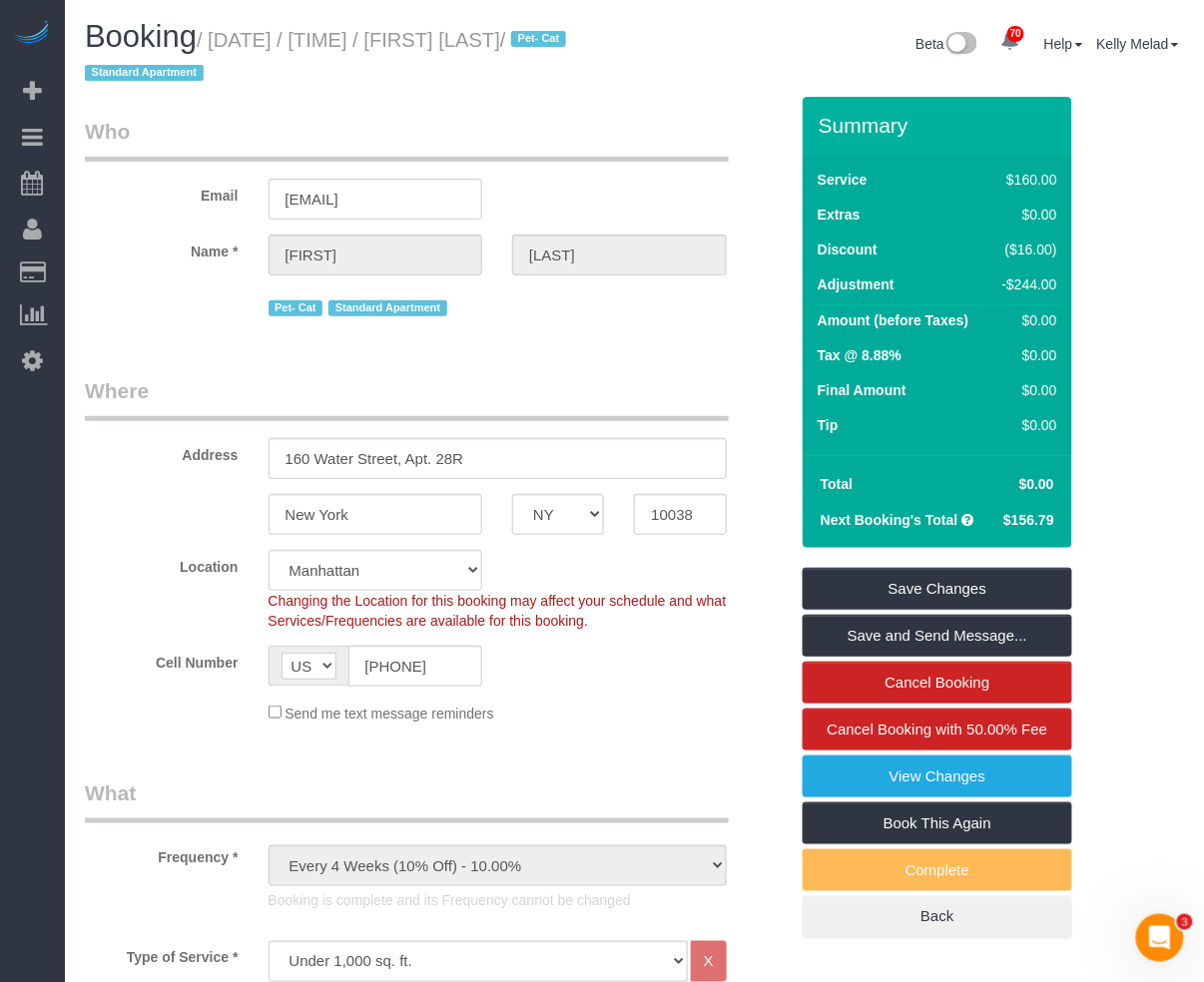 click on "Who
Email
[EMAIL]
Name *
[FIRST]
[LAST]
Pet- Cat
Standard Apartment
Where
Address
[NUMBER] [STREET], Apt. [NUMBER]
[CITY]
[STATE]
[STATE]
[STATE]
[STATE]
[STATE]
[STATE]
[STATE]
[STATE]
[STATE]
[STATE]
[STATE]
[STATE]
[STATE]
[STATE]
[STATE]
[STATE]
[STATE]
[STATE]
[STATE]
[STATE]
[STATE]
[STATE]
[STATE]
[STATE]
[STATE]" at bounding box center [436, 1850] 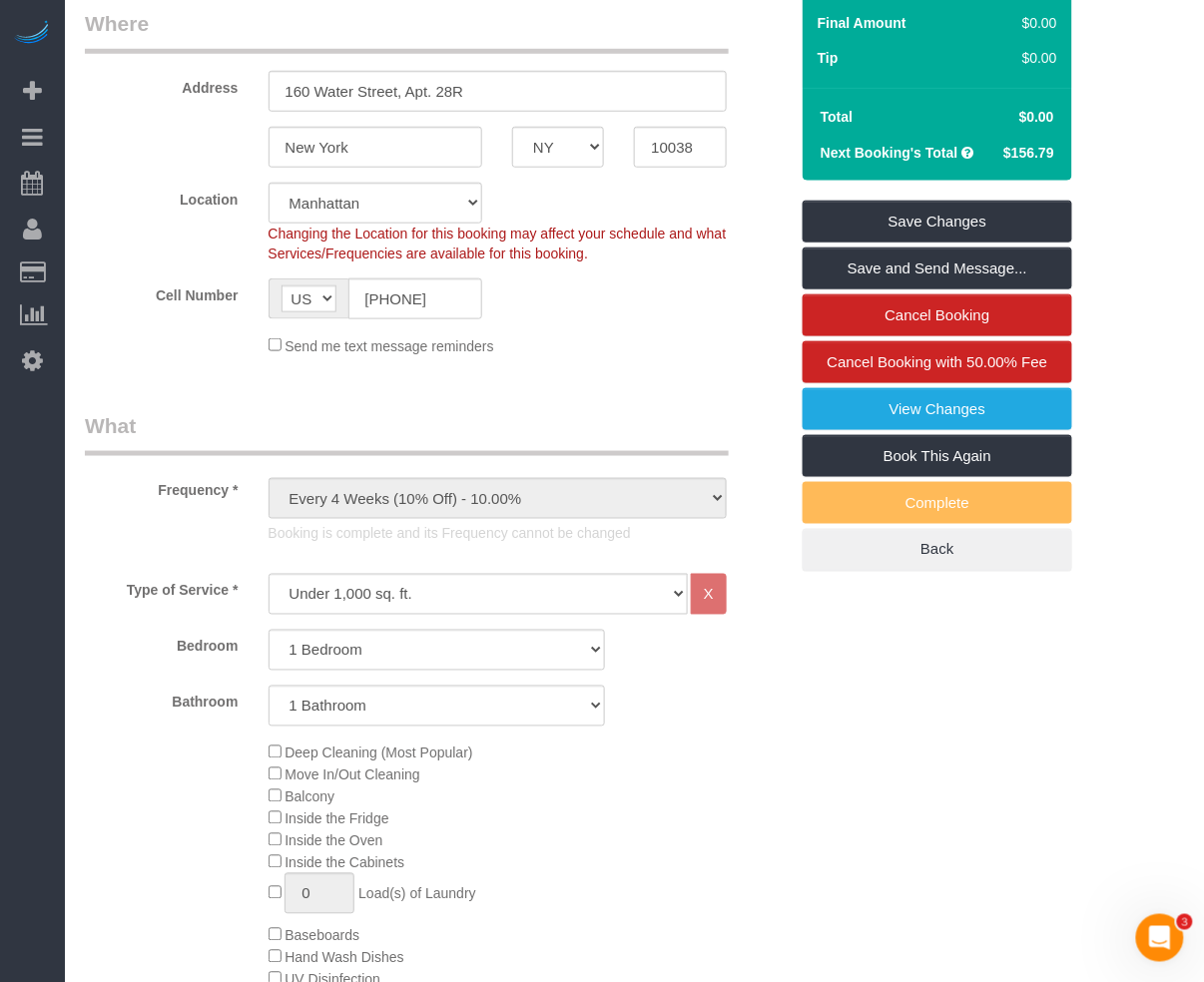 scroll, scrollTop: 265, scrollLeft: 0, axis: vertical 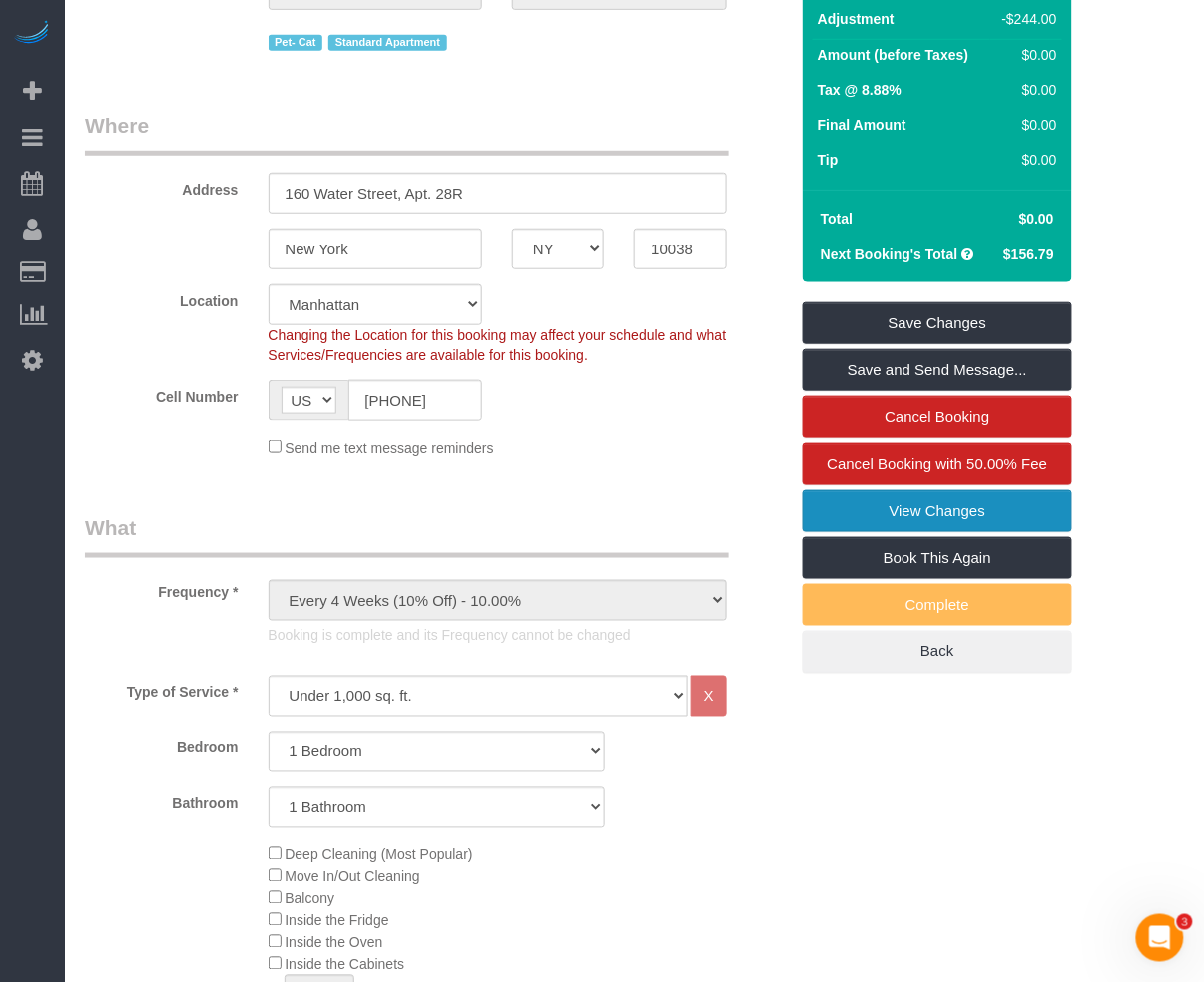 click on "View Changes" at bounding box center [937, 511] 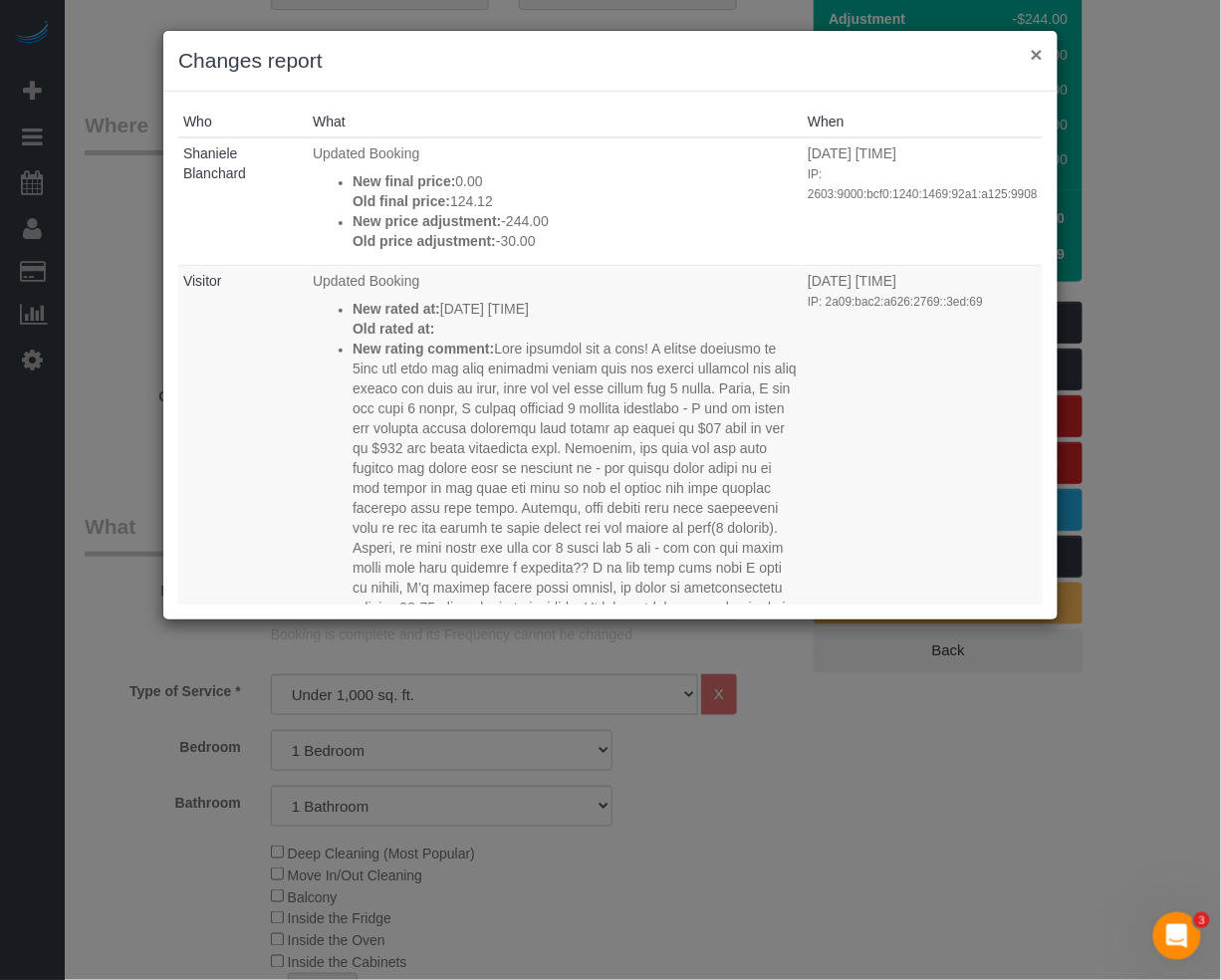 click on "×" at bounding box center [1037, 54] 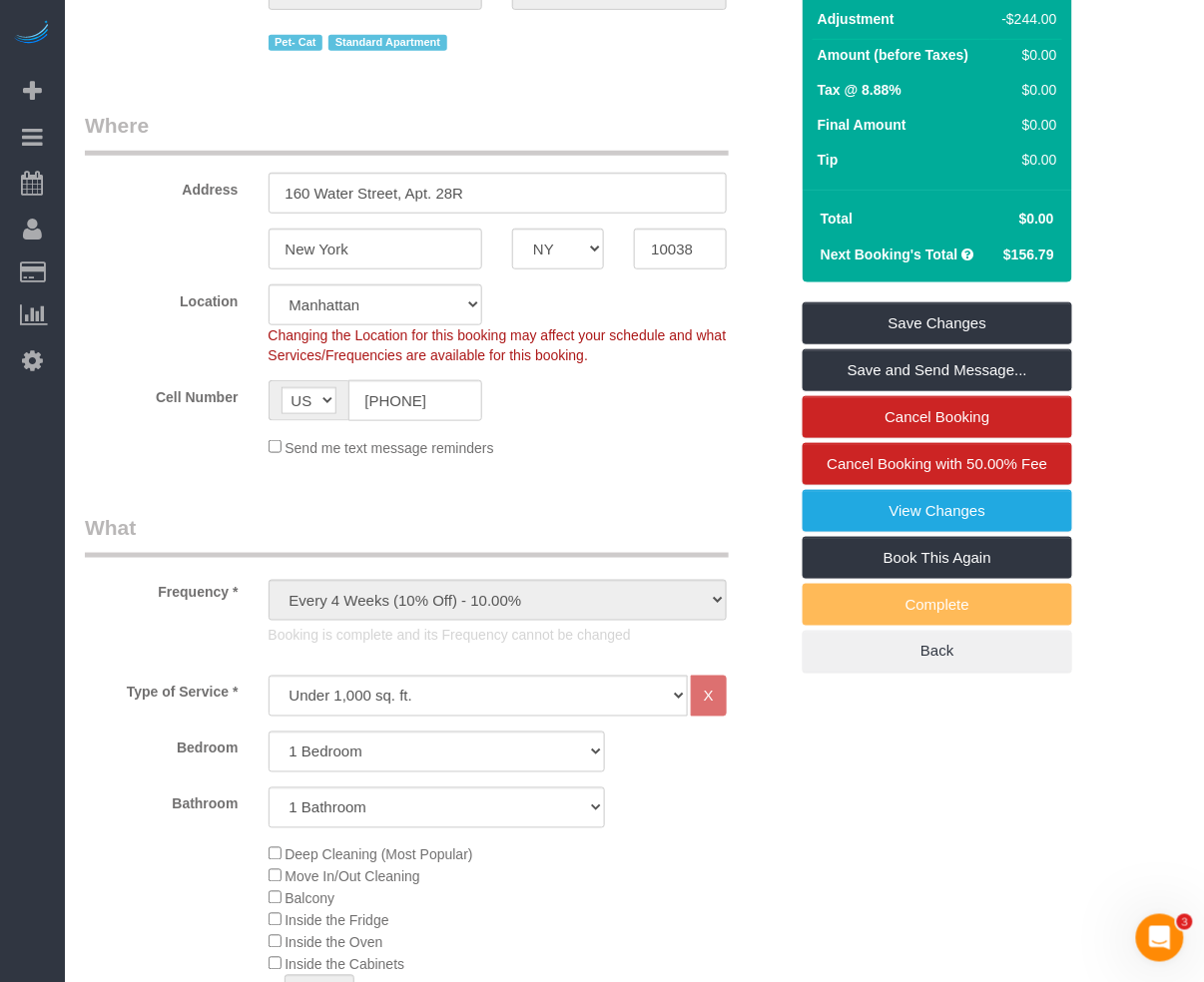 click on "Who
Email
[EMAIL]
Name *
[FIRST]
[LAST]
Pet- Cat
Standard Apartment
Where
Address
[NUMBER] [STREET], Apt. [NUMBER]
[CITY]
[STATE]
[STATE]
[STATE]
[STATE]
[STATE]
[STATE]
[STATE]
[STATE]
[STATE]
[STATE]
[STATE]
[STATE]
[STATE]
[STATE]
[STATE]
[STATE]
[STATE]
[STATE]
[STATE]
[STATE]
[STATE]
[STATE]
[STATE]
[STATE]
[STATE]" at bounding box center (634, 1585) 